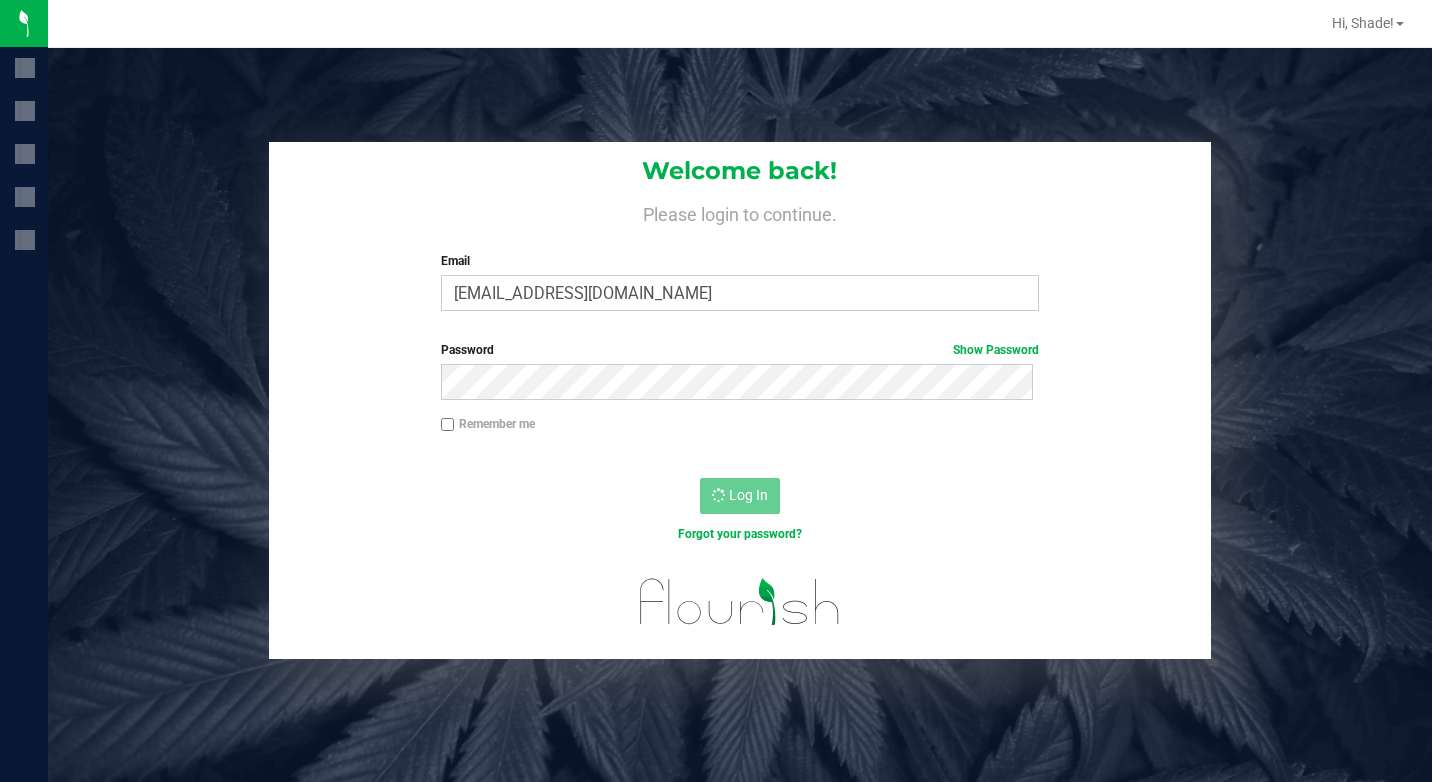 scroll, scrollTop: 0, scrollLeft: 0, axis: both 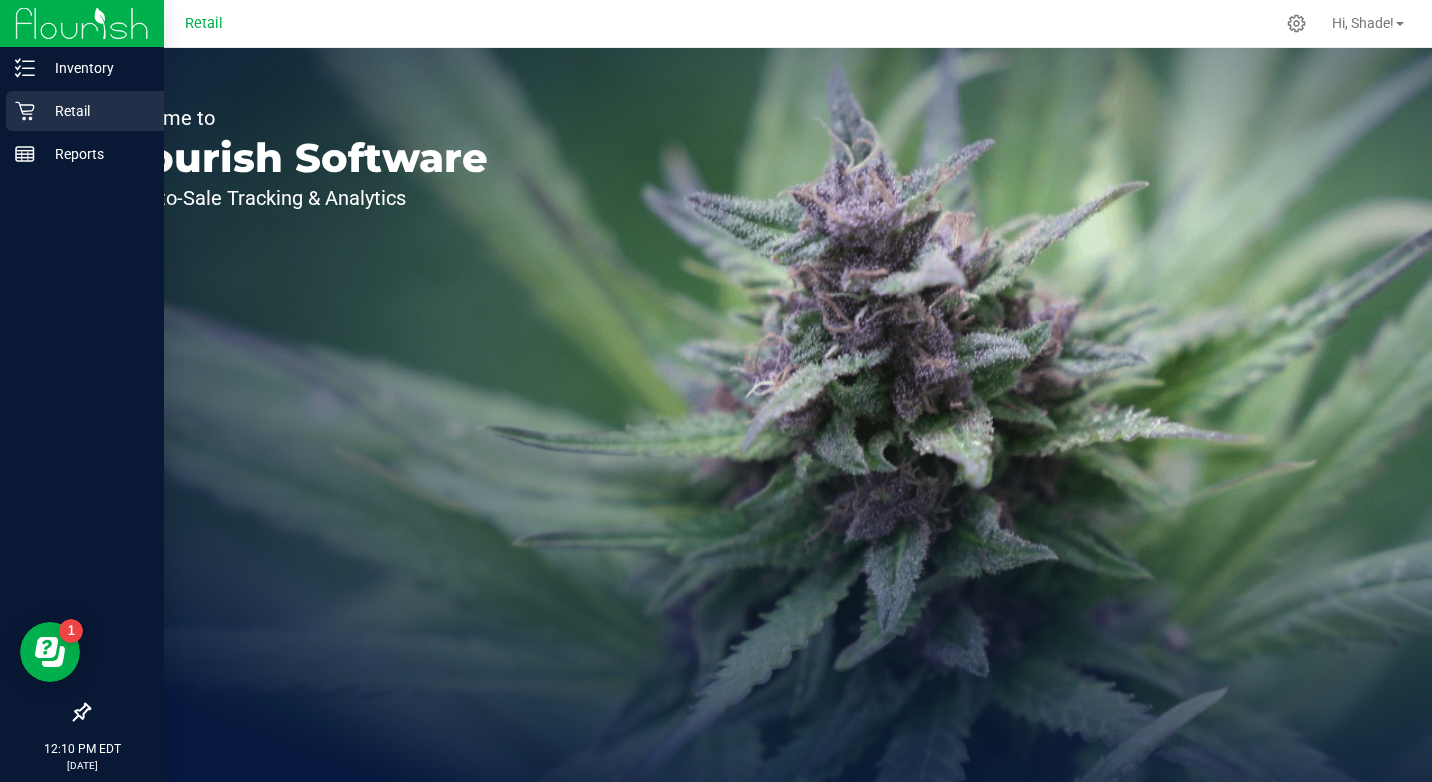 click 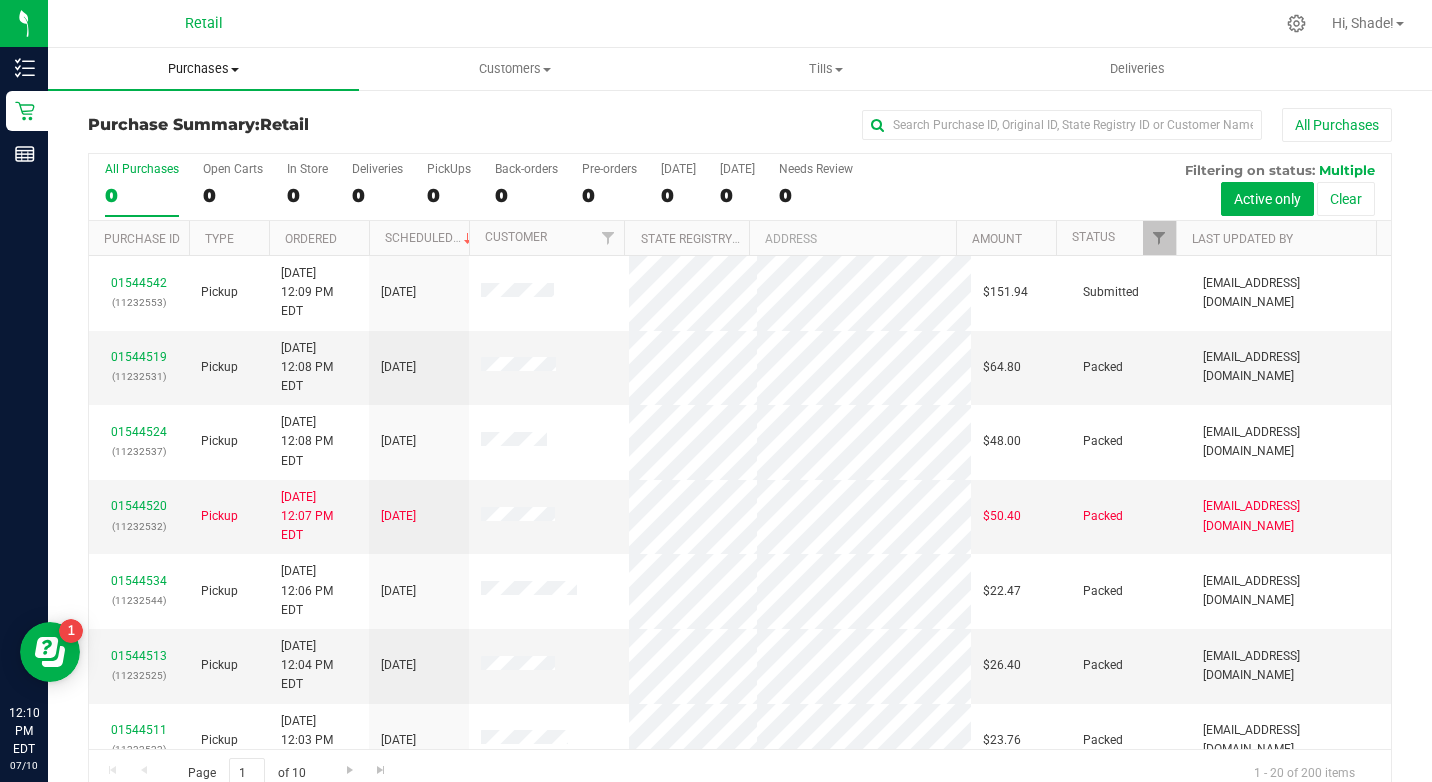 click on "Purchases" at bounding box center (203, 69) 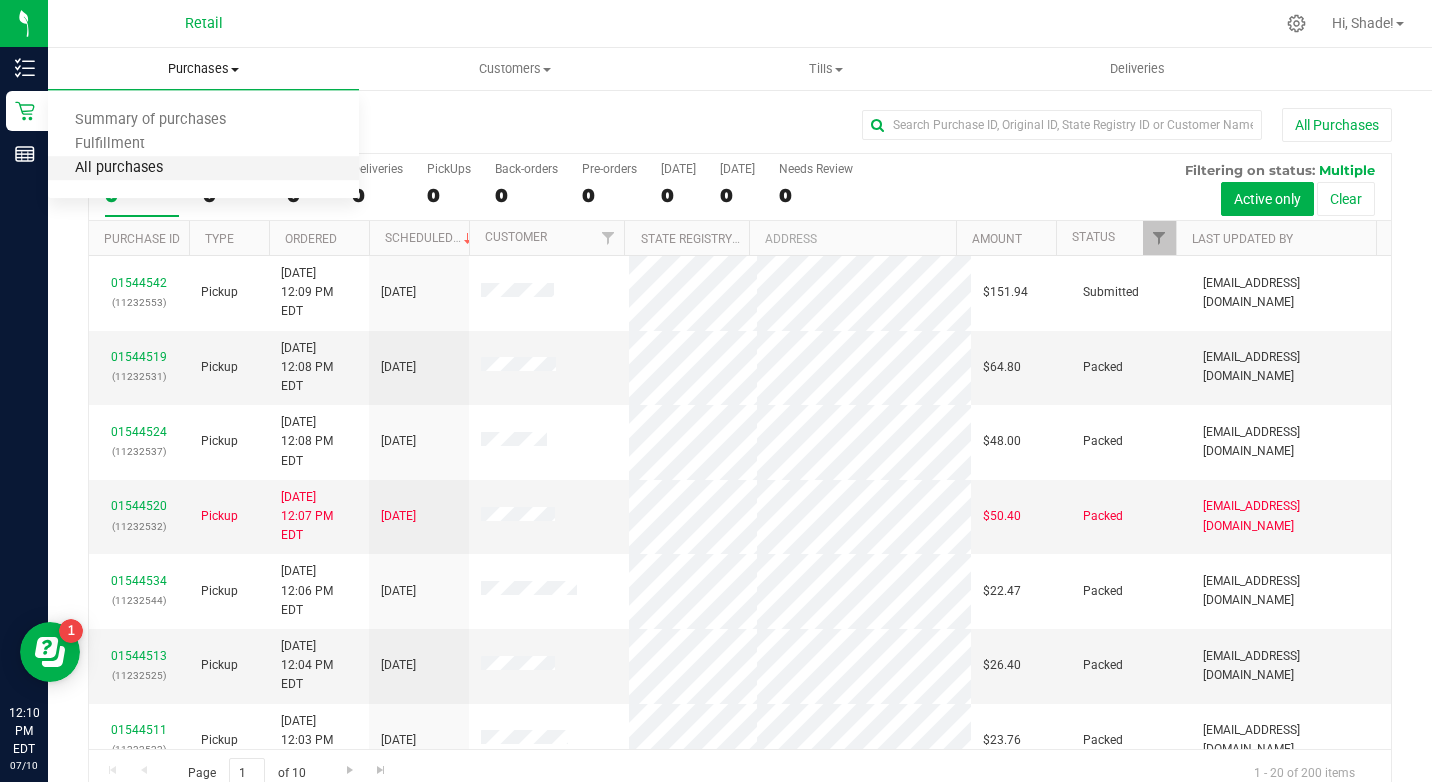 click on "All purchases" at bounding box center [119, 168] 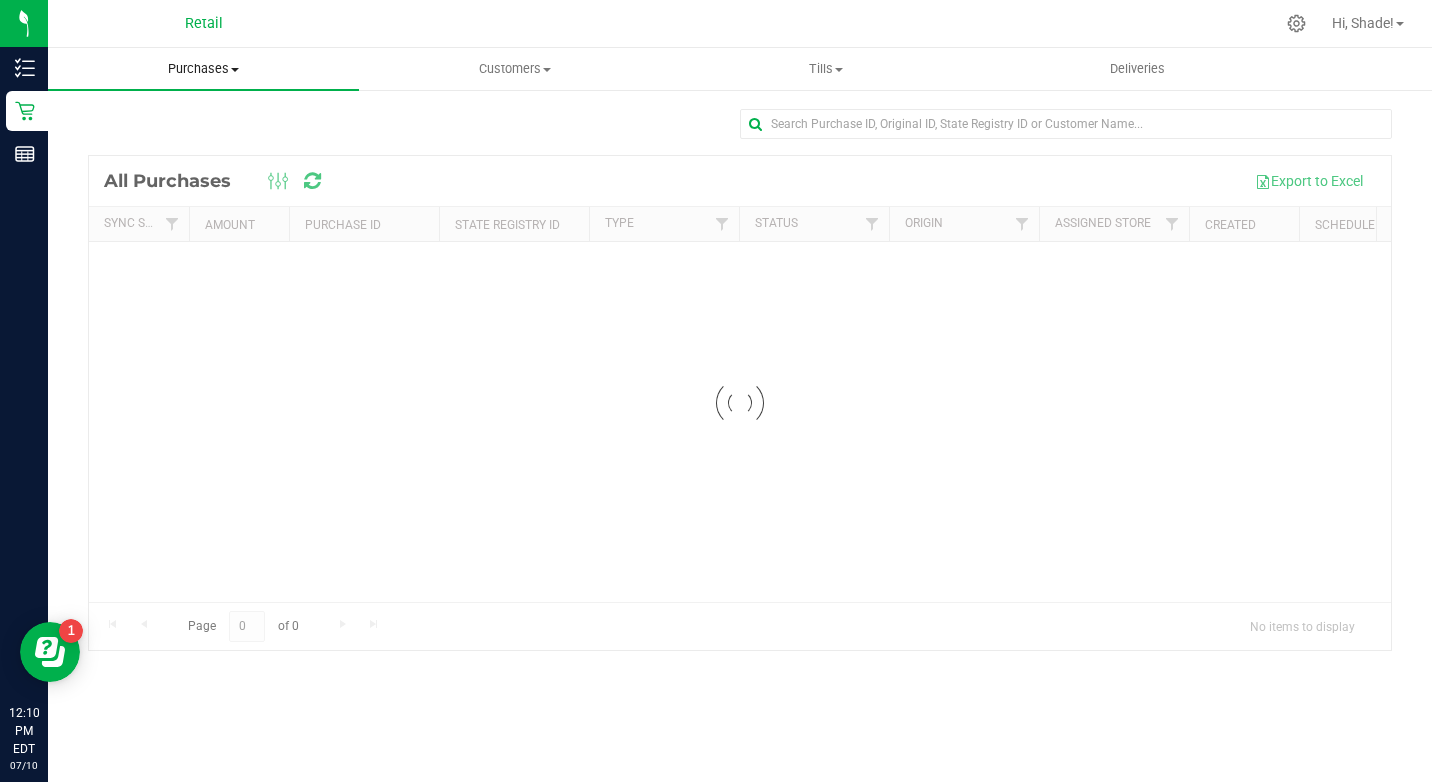 click on "Purchases" at bounding box center [203, 69] 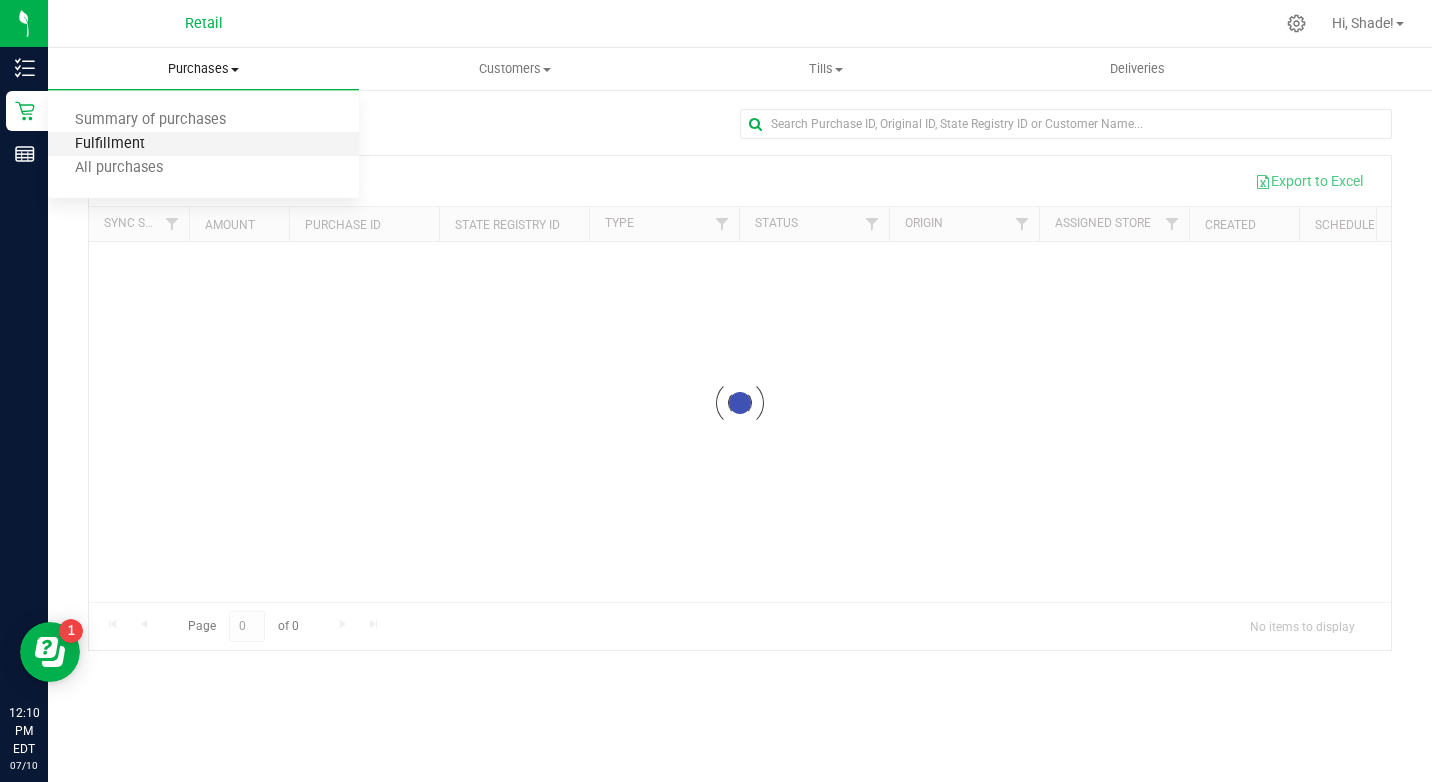 click on "Fulfillment" at bounding box center (110, 144) 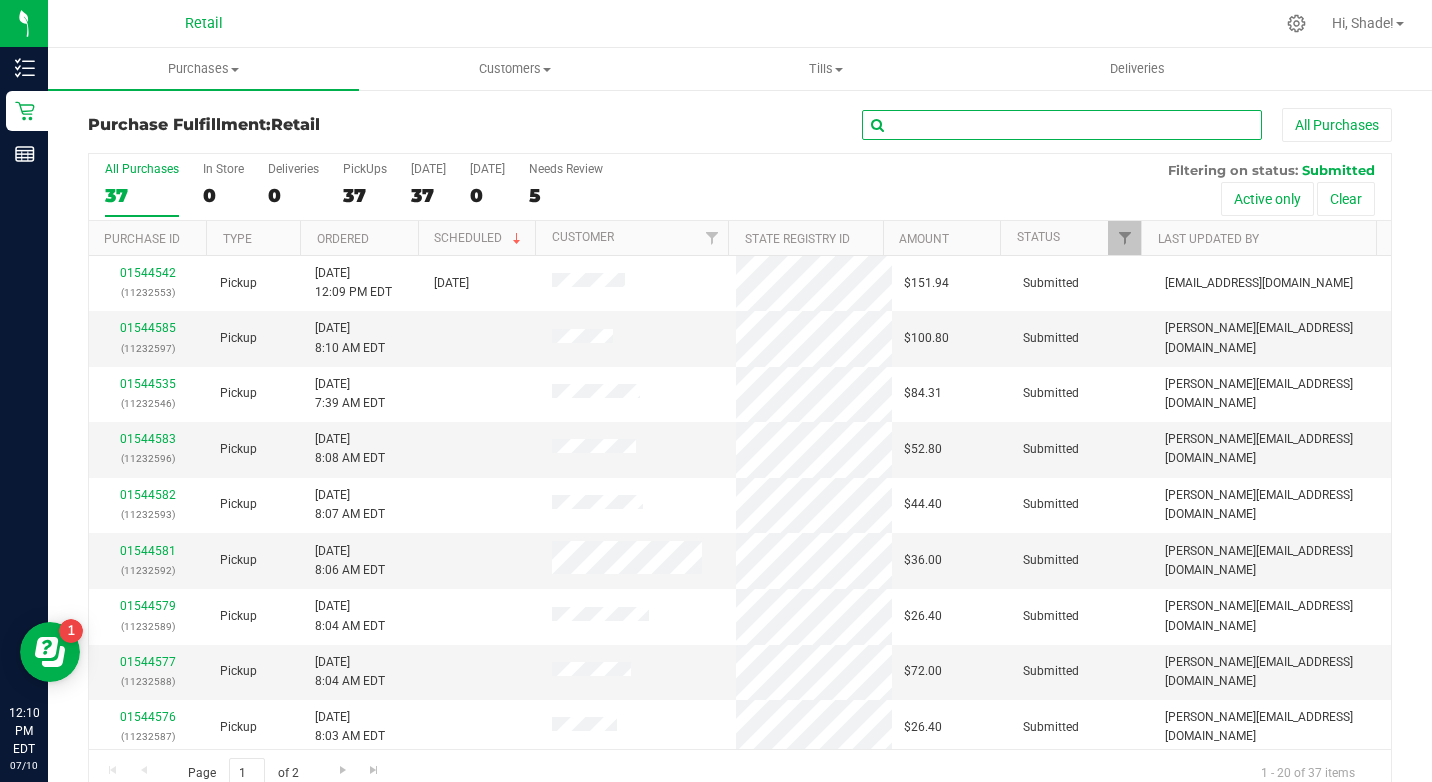 click at bounding box center [1062, 125] 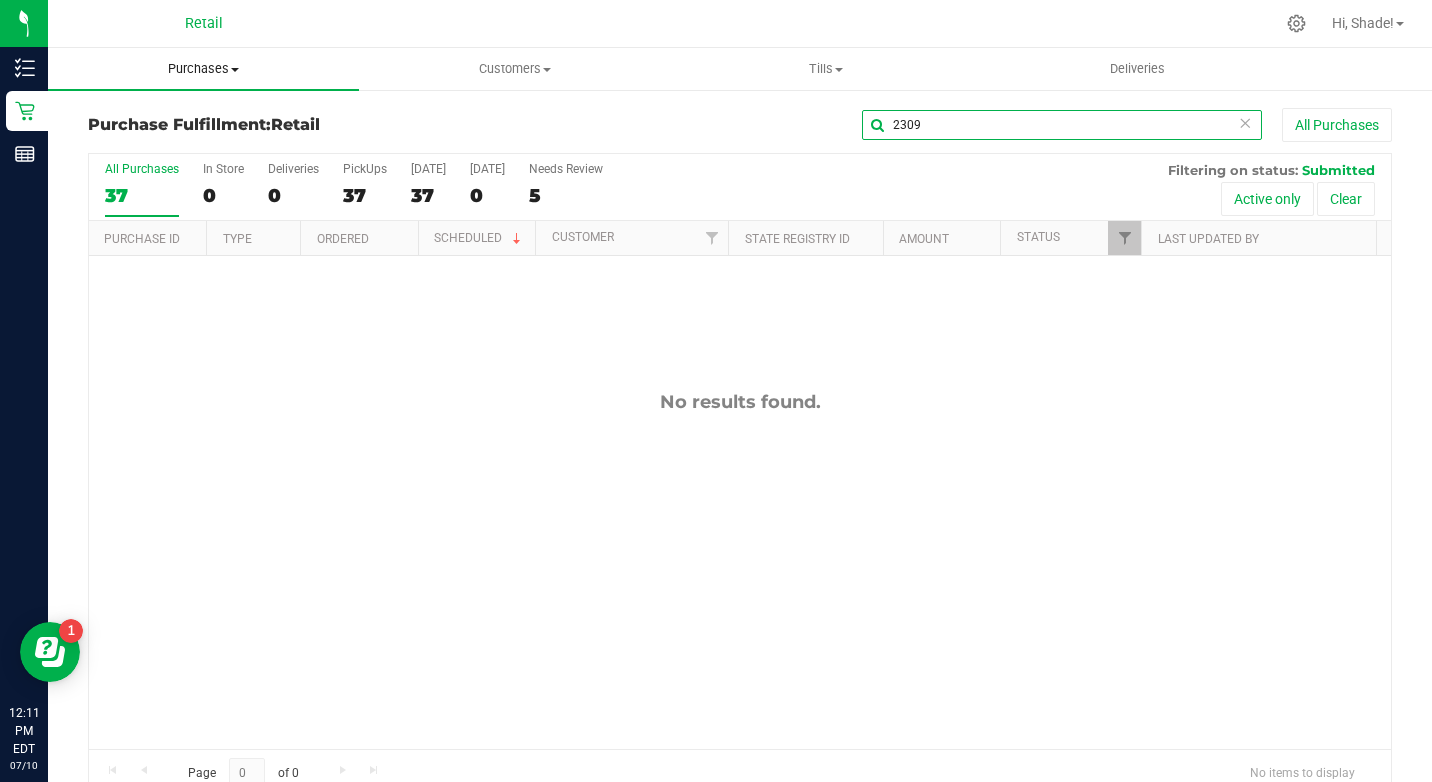 type on "2309" 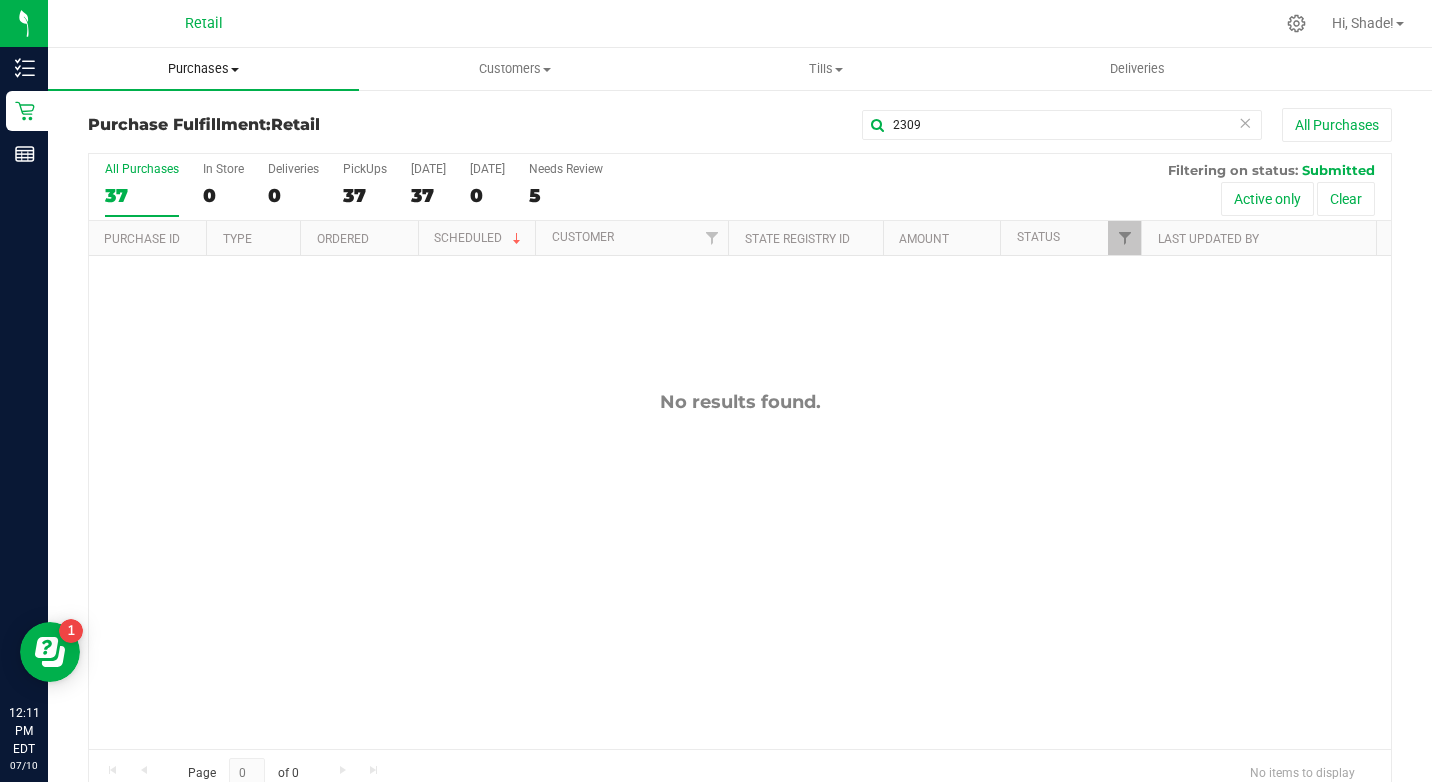 click on "Purchases" at bounding box center [203, 69] 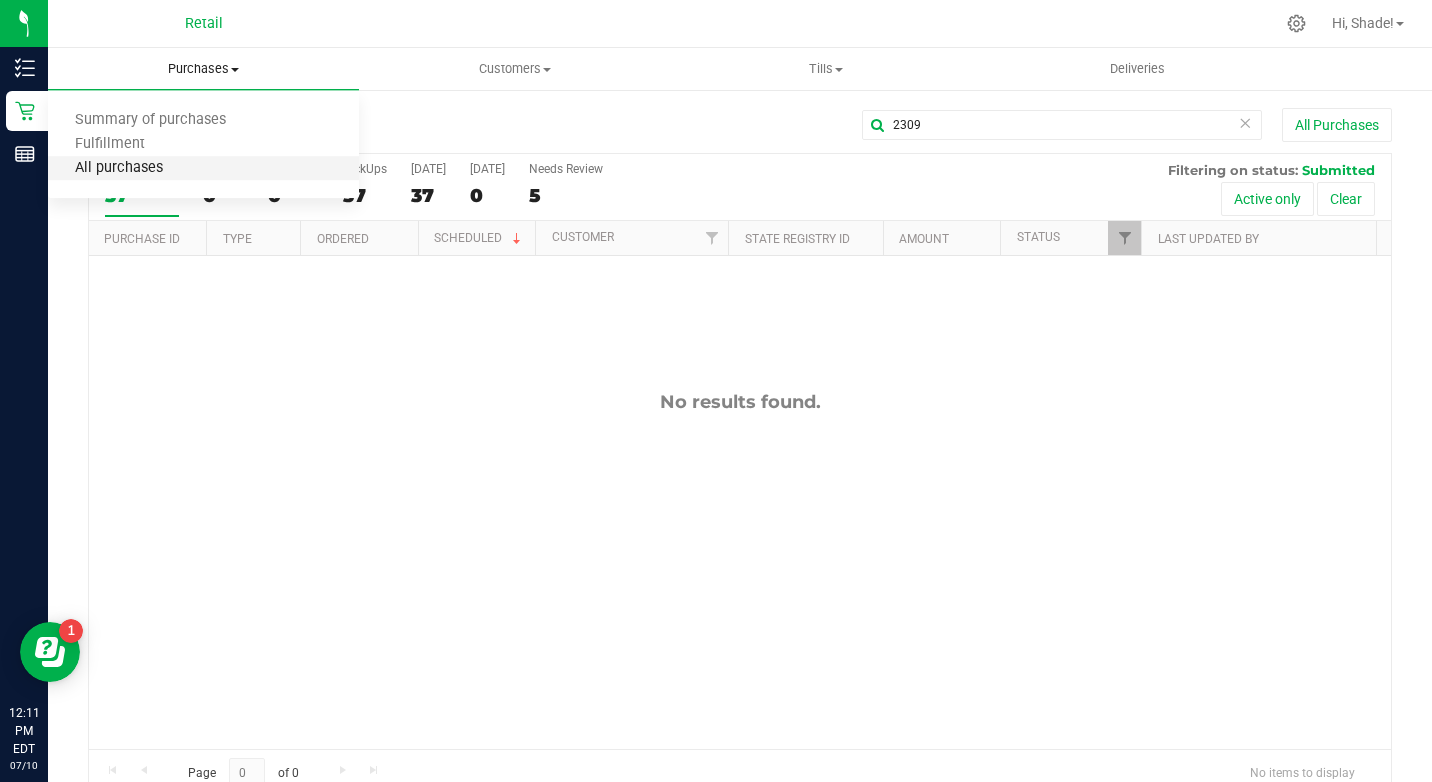 click on "All purchases" at bounding box center (119, 168) 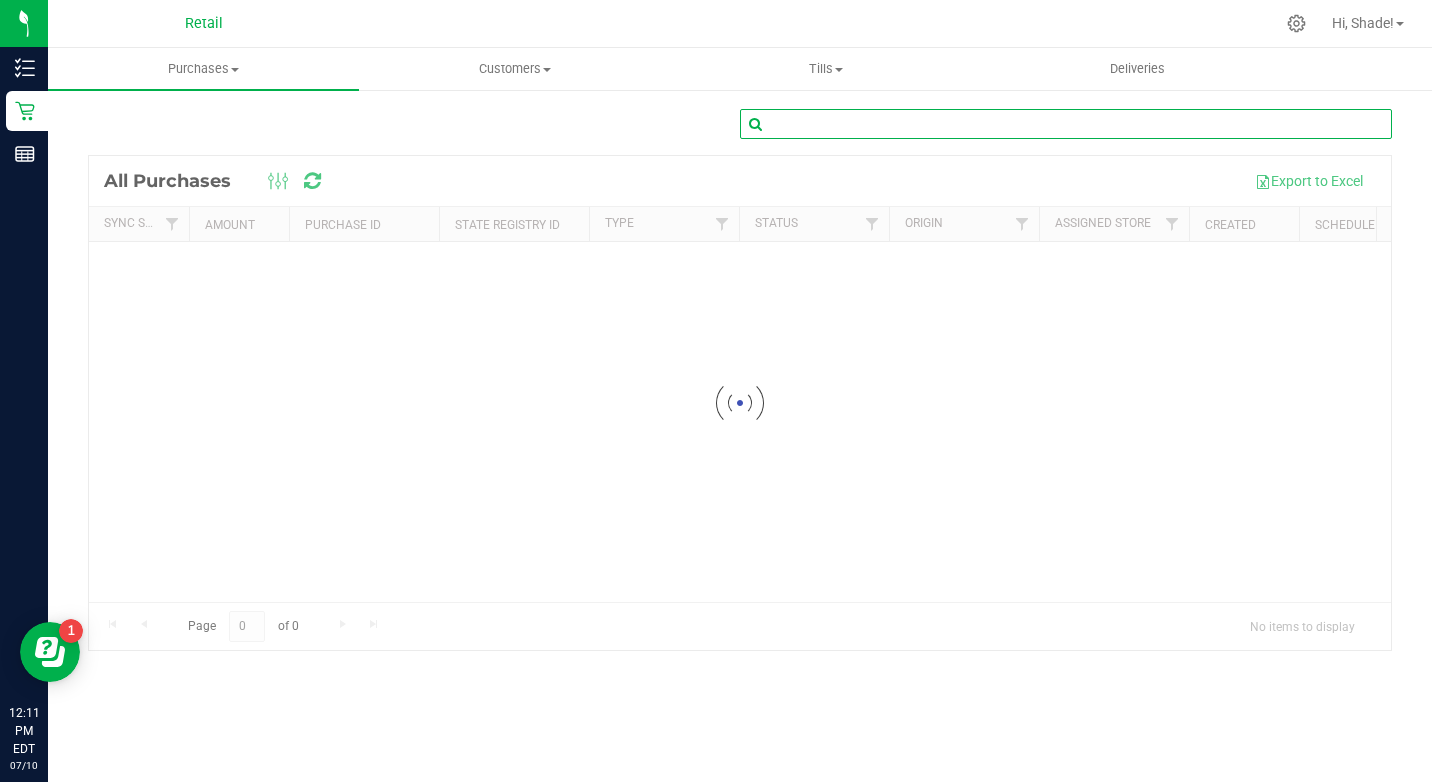 click at bounding box center (1066, 124) 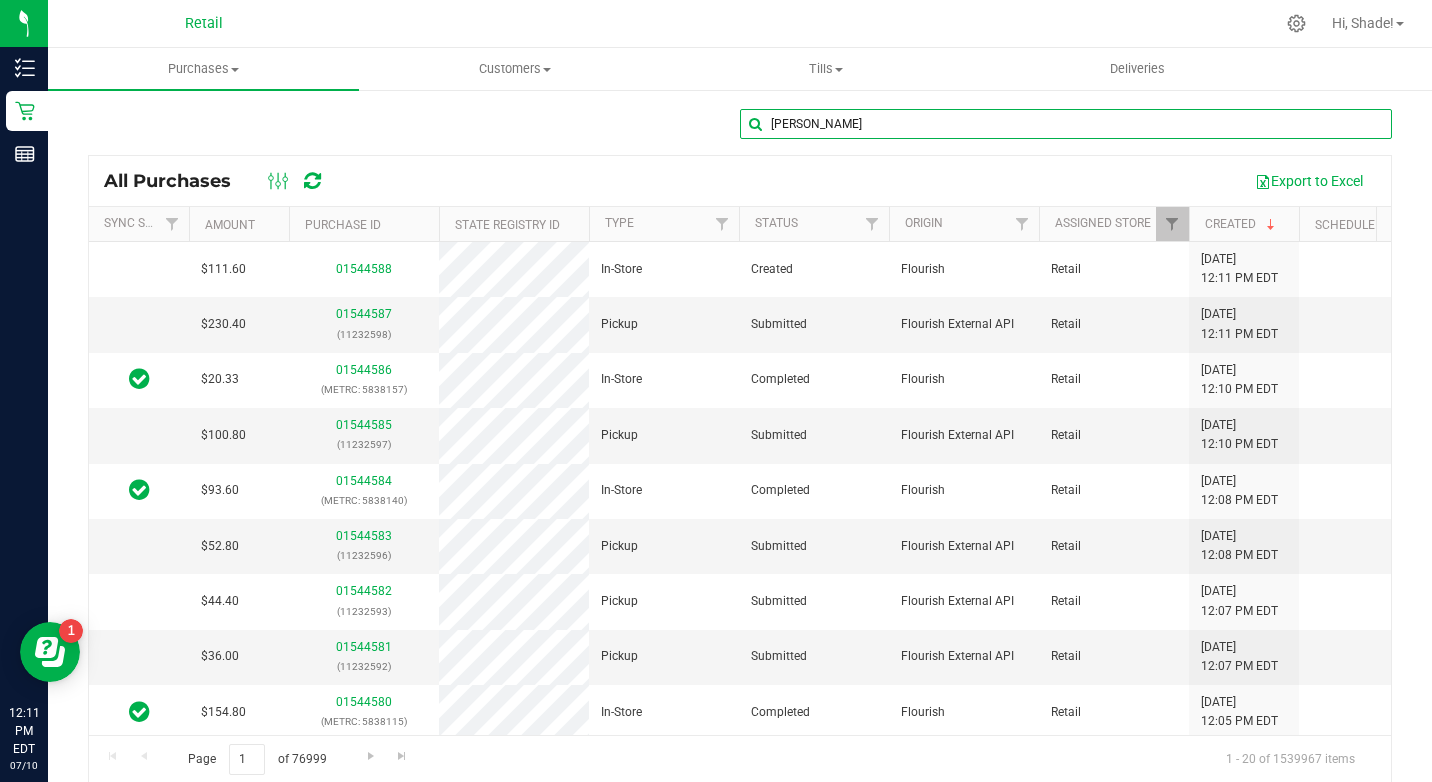 type on "jalissa" 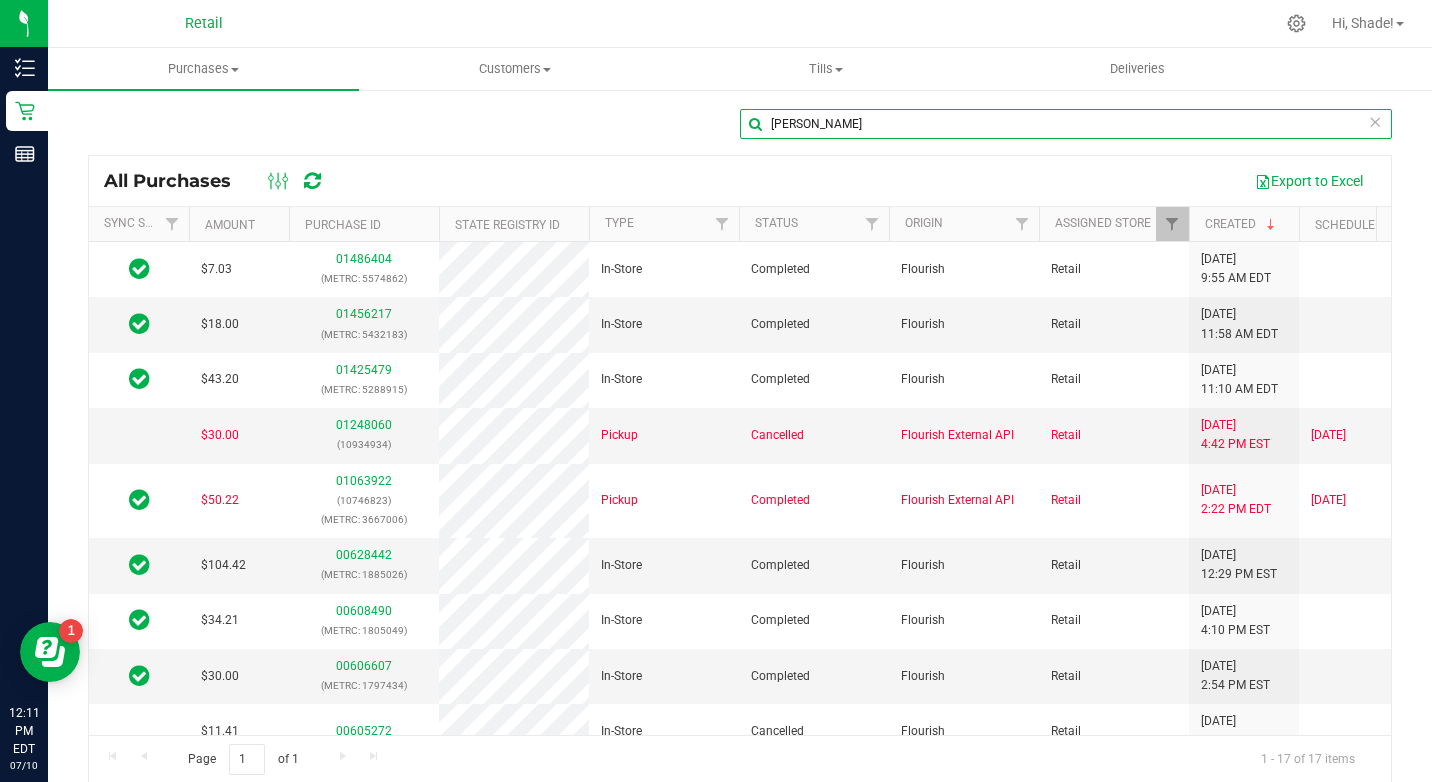 scroll, scrollTop: 0, scrollLeft: 334, axis: horizontal 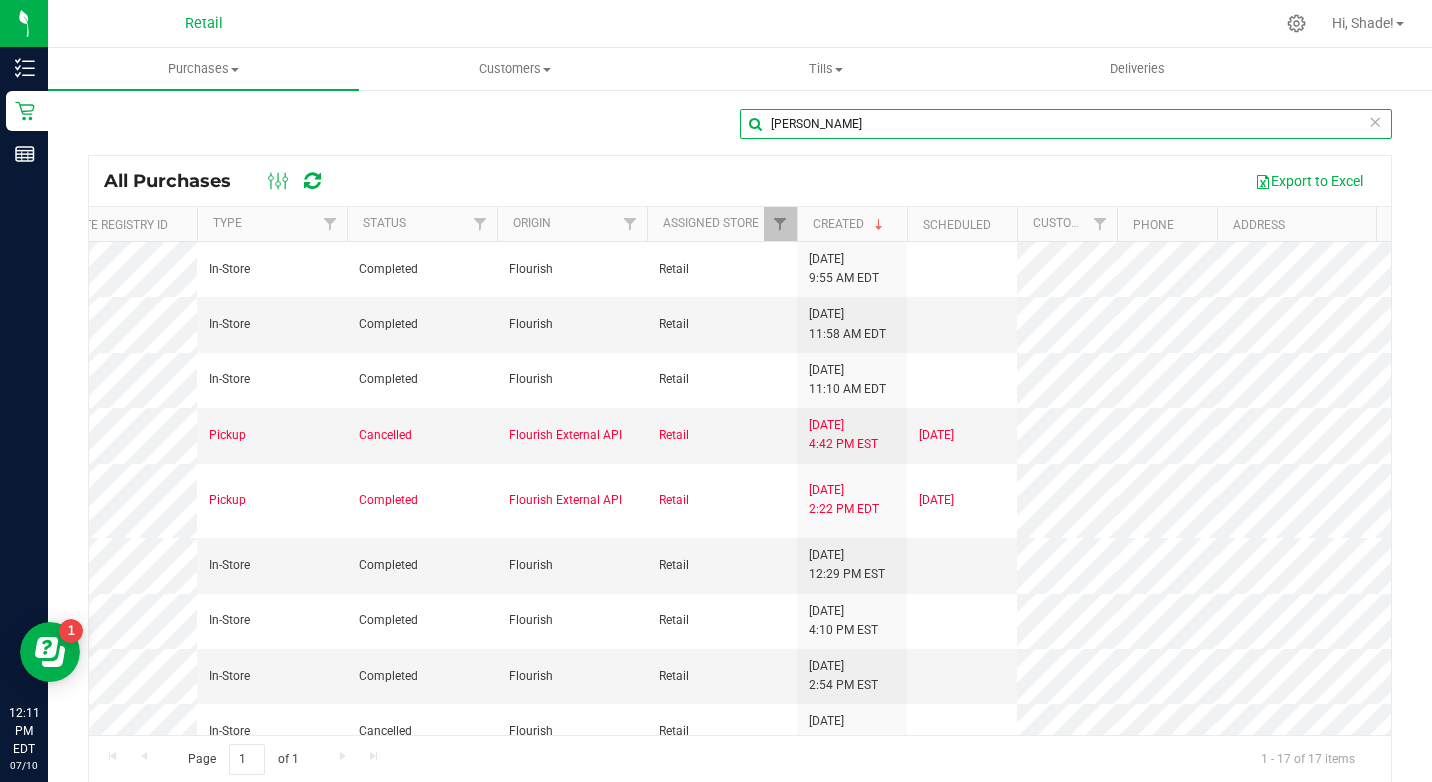 drag, startPoint x: 823, startPoint y: 124, endPoint x: 541, endPoint y: 122, distance: 282.00708 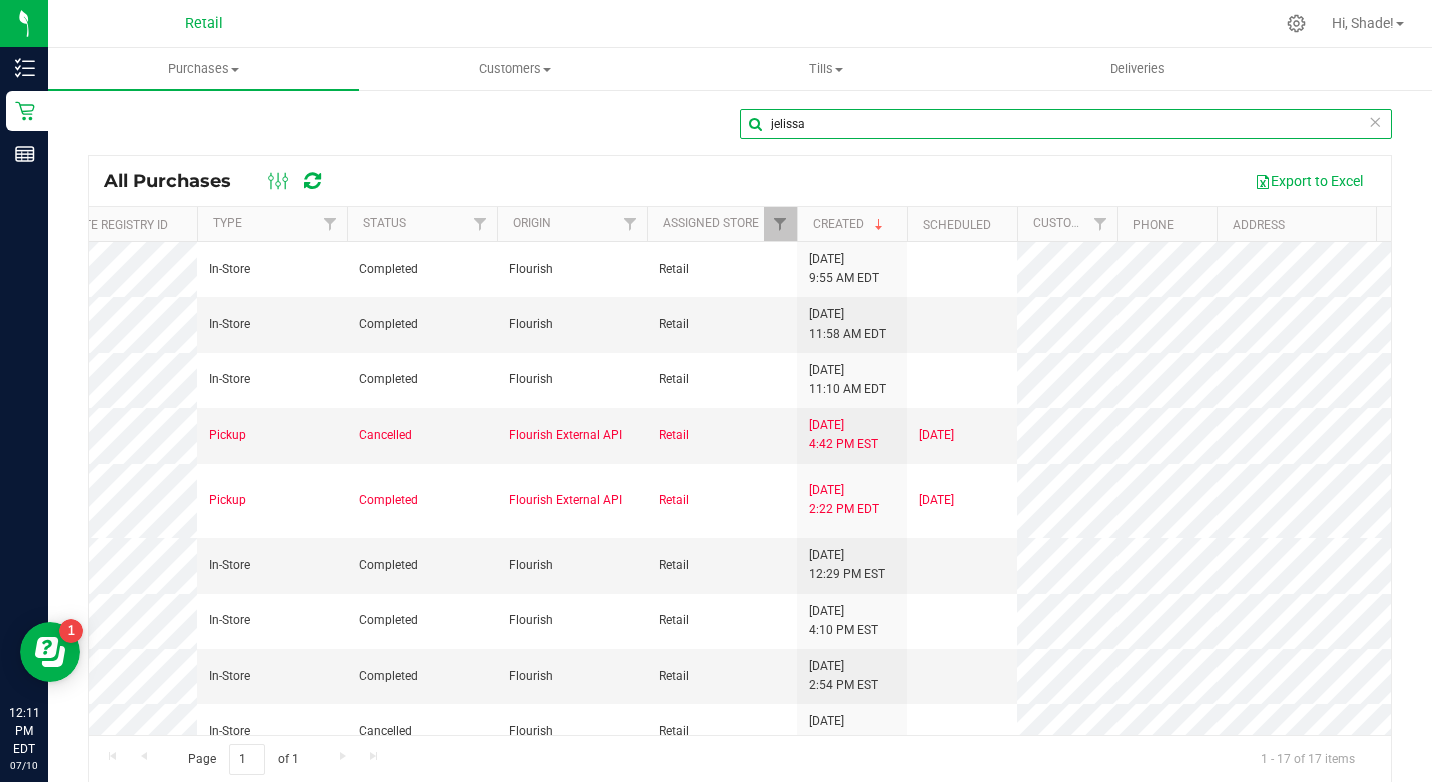 type on "jelissa" 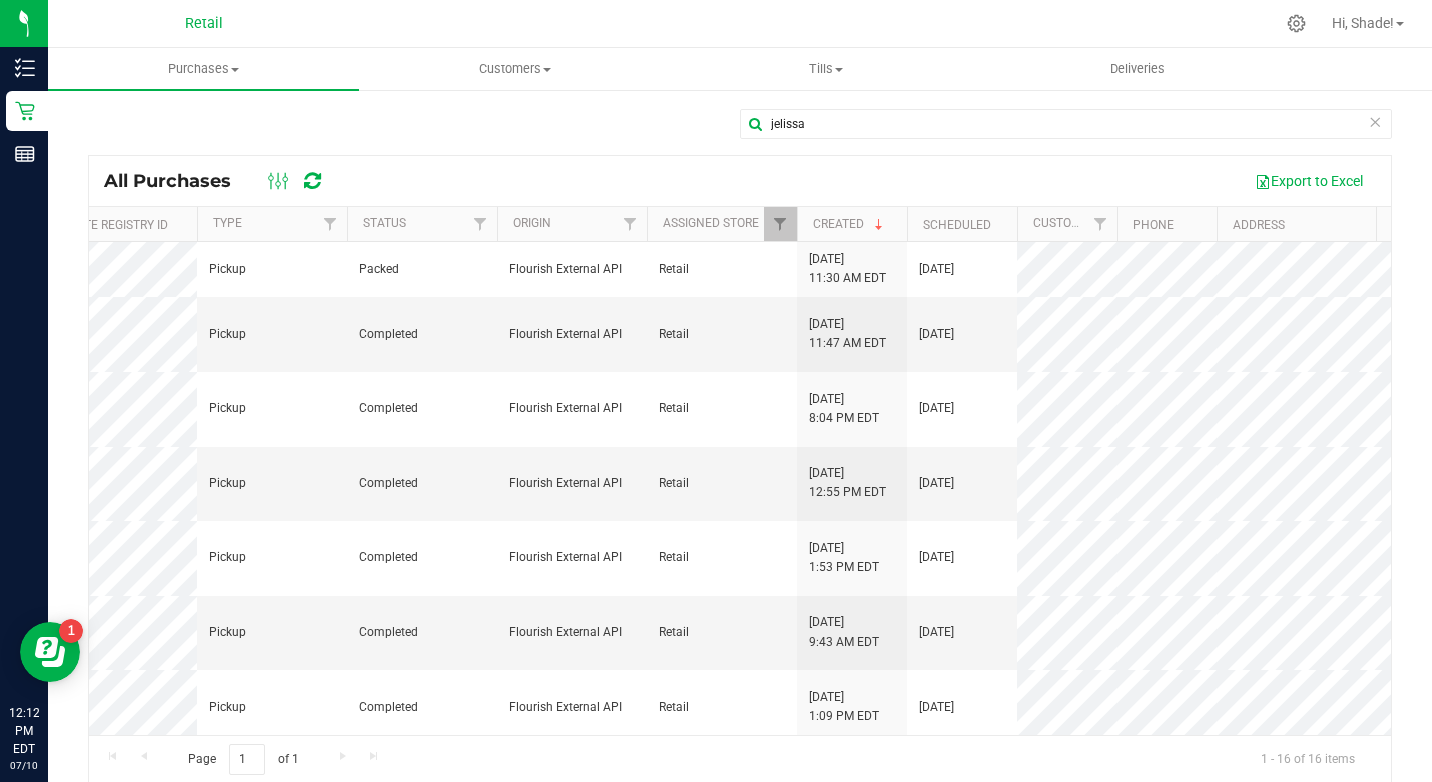 drag, startPoint x: 582, startPoint y: 734, endPoint x: -6, endPoint y: 679, distance: 590.56665 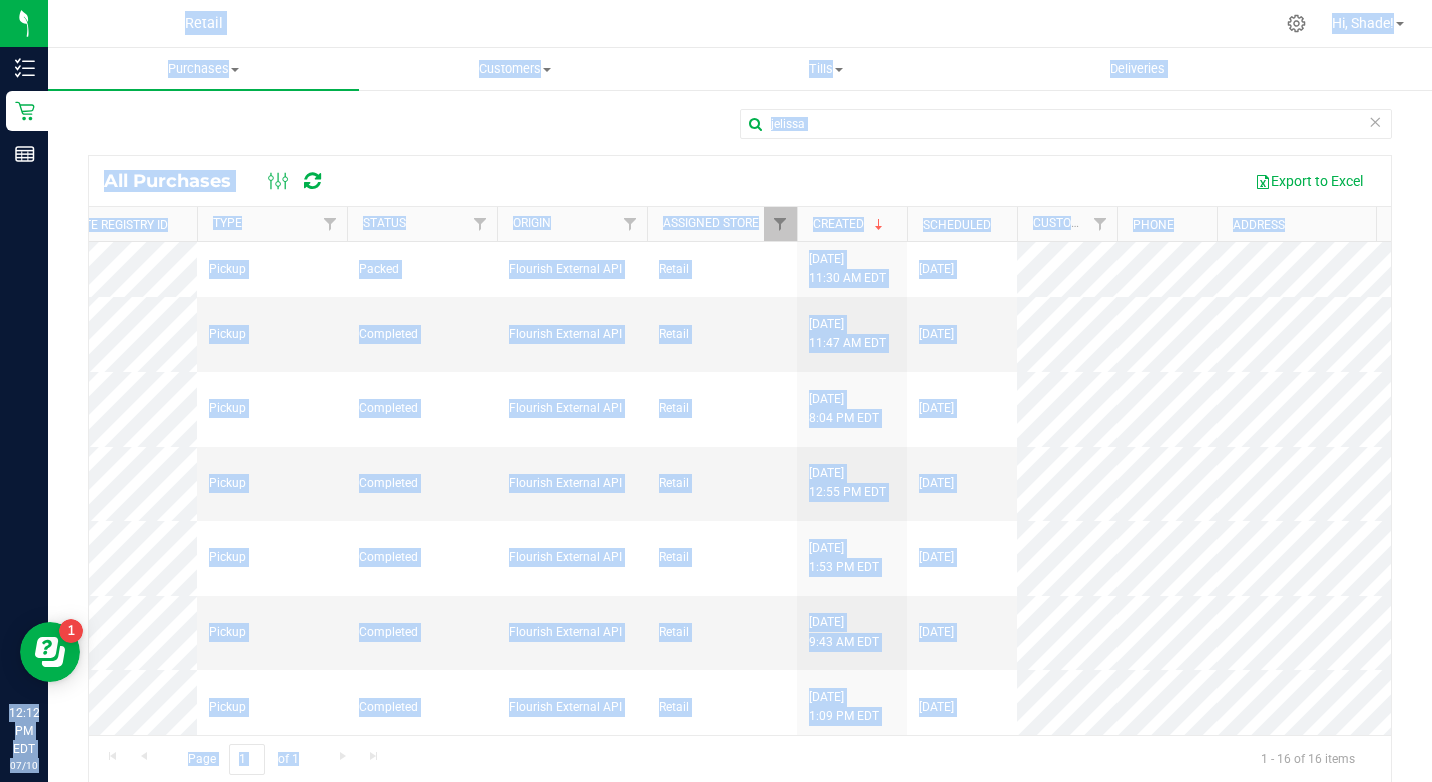 scroll, scrollTop: 33, scrollLeft: 50, axis: both 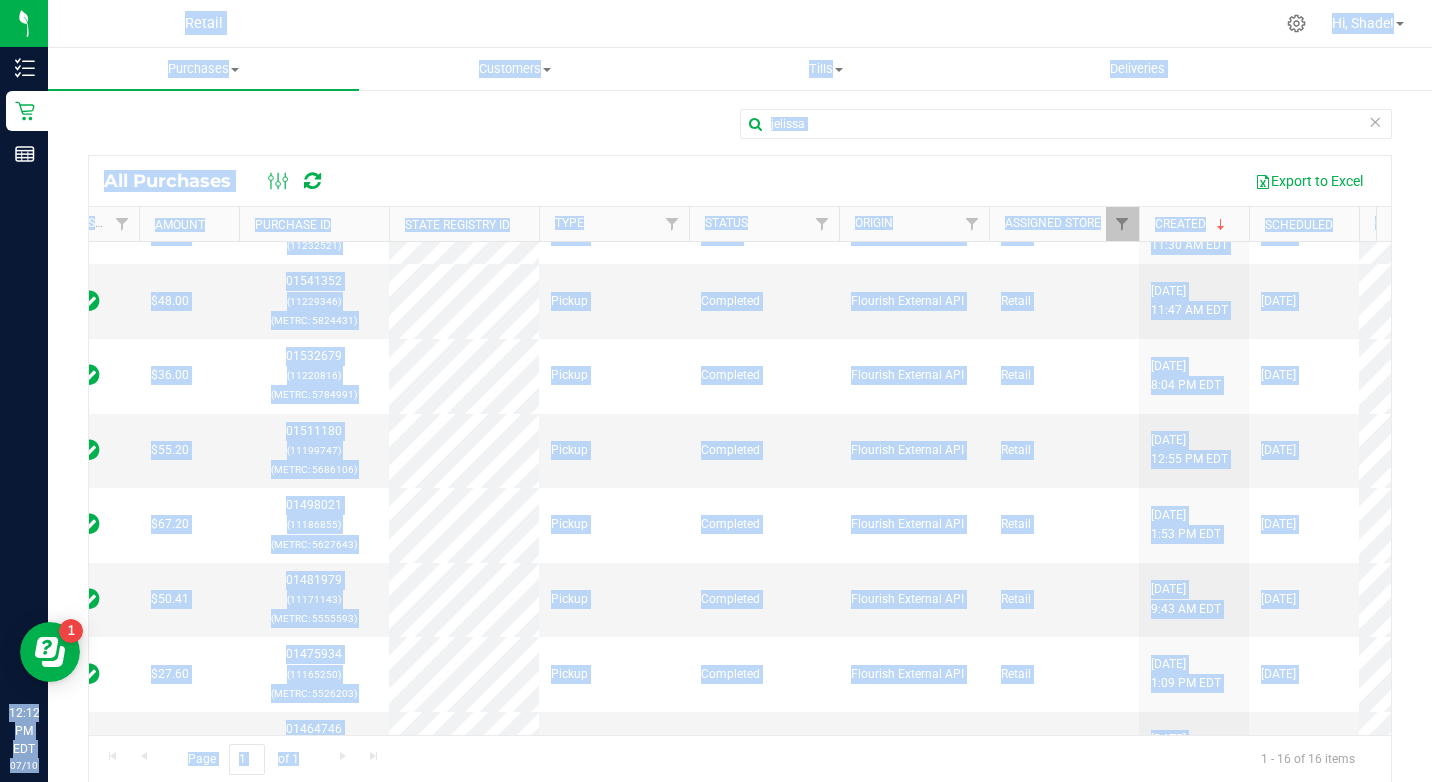 click on "jelissa" at bounding box center [740, 132] 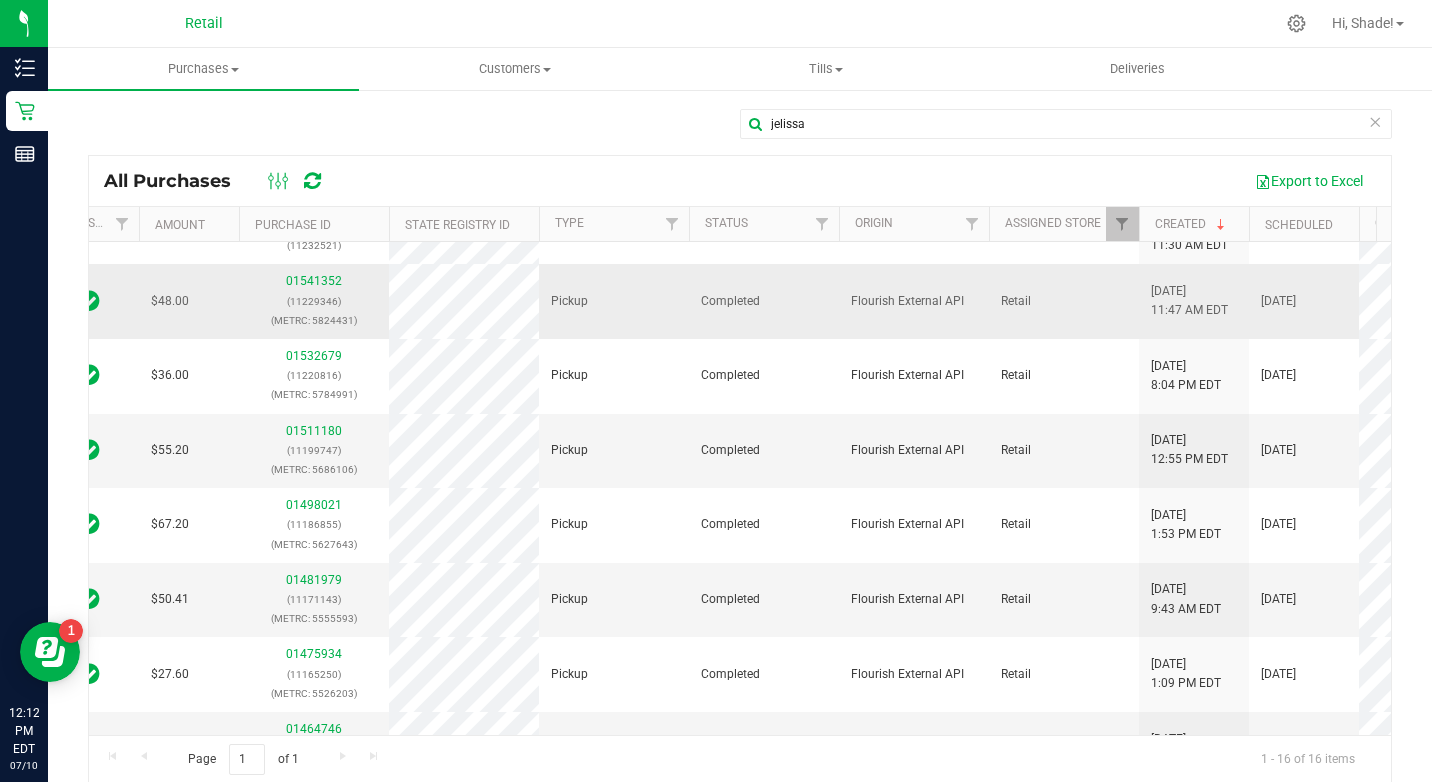 scroll, scrollTop: 0, scrollLeft: 50, axis: horizontal 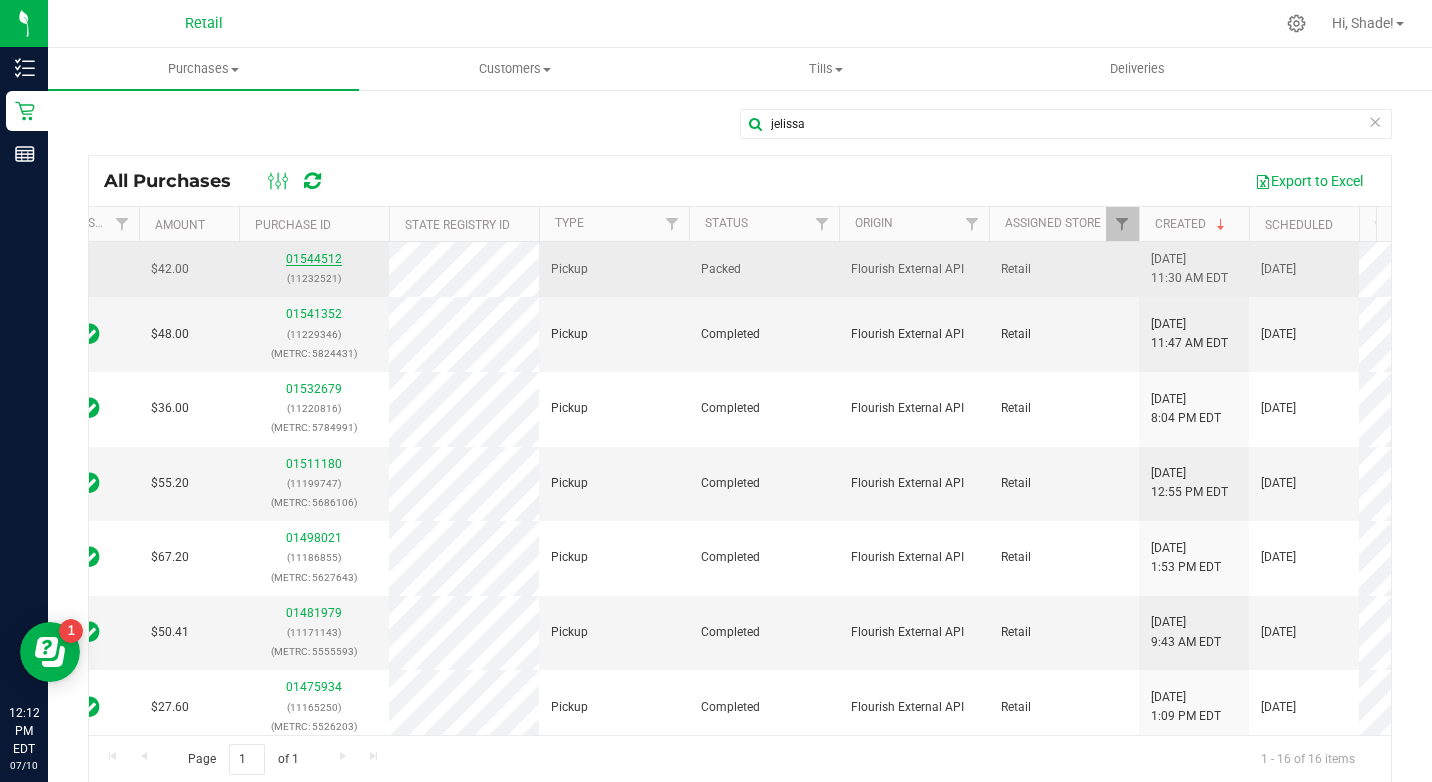 click on "01544512" at bounding box center [314, 259] 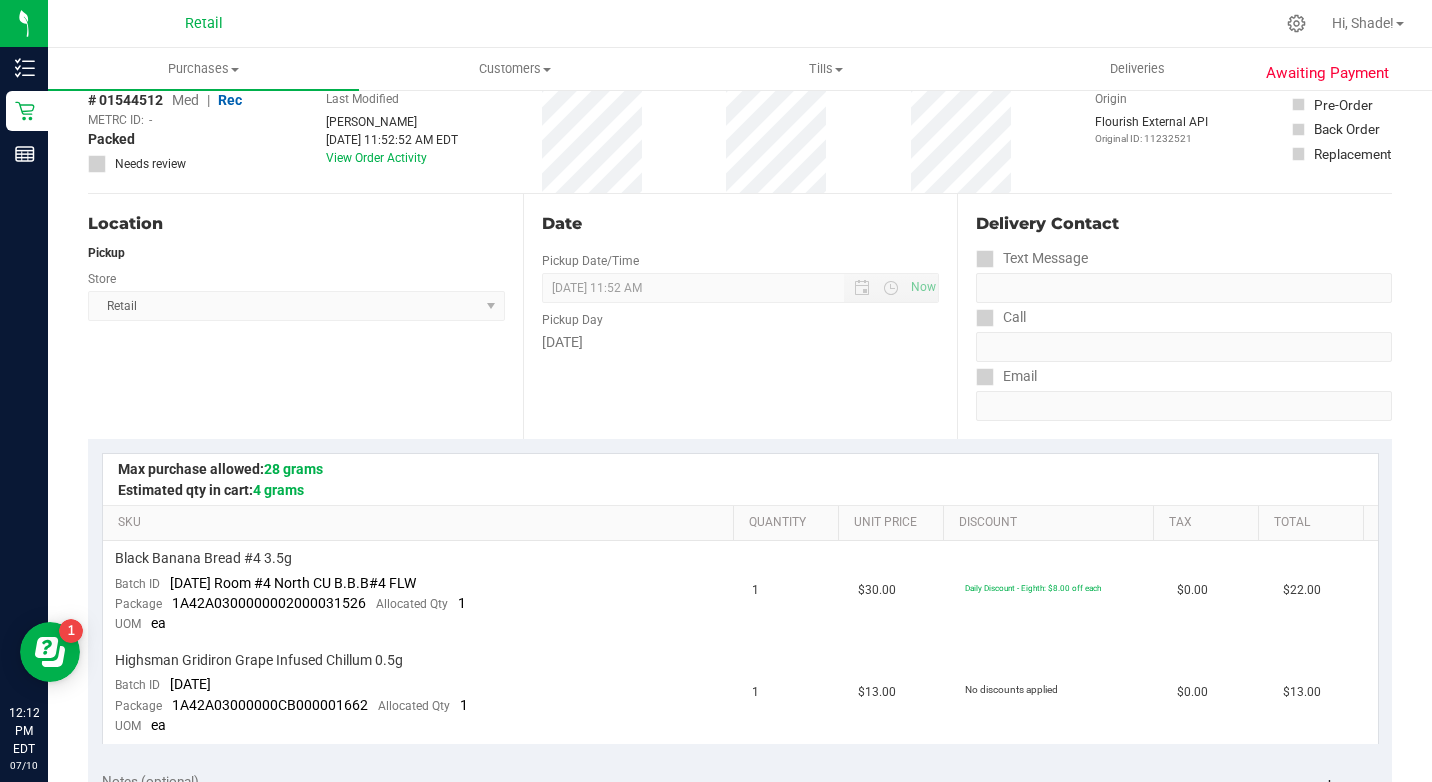 scroll, scrollTop: 0, scrollLeft: 0, axis: both 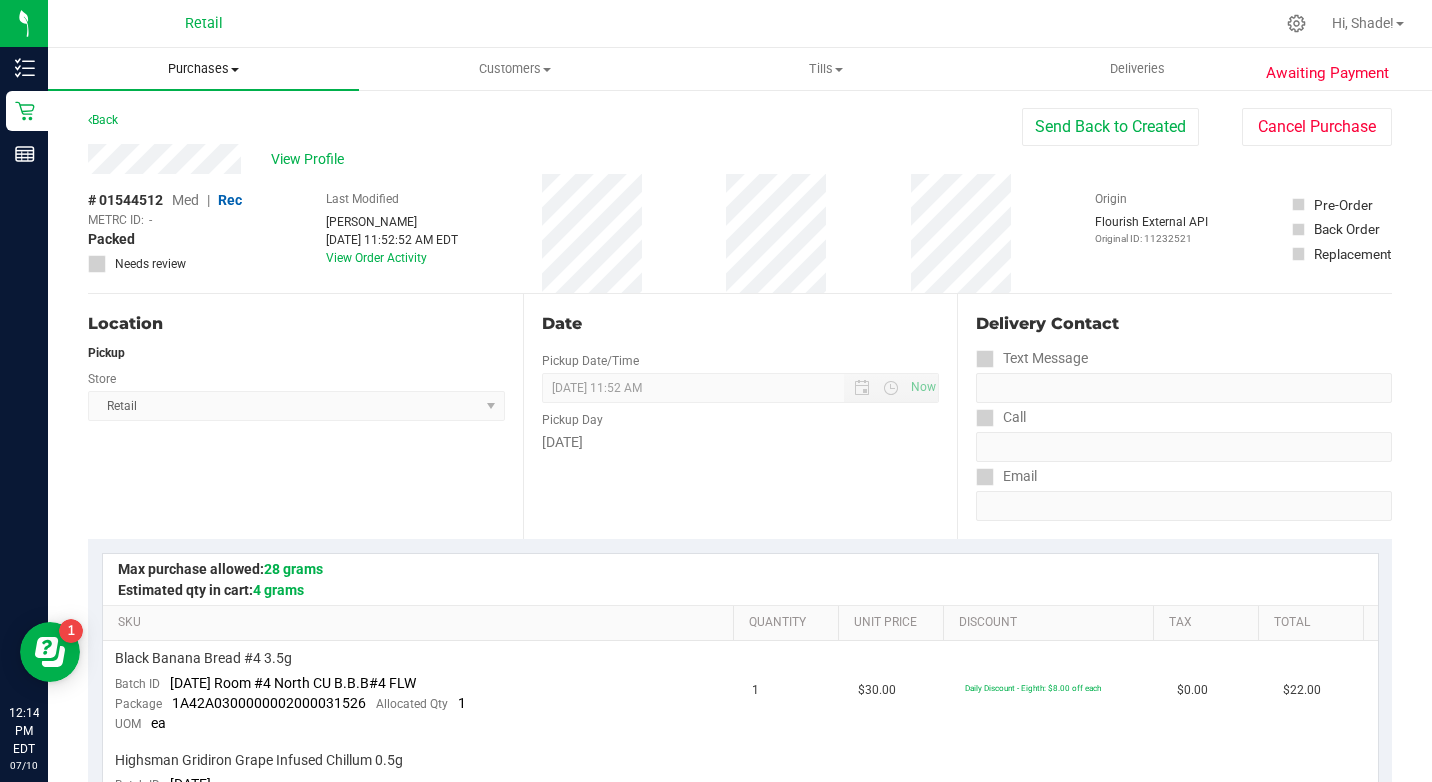 click on "Purchases" at bounding box center (203, 69) 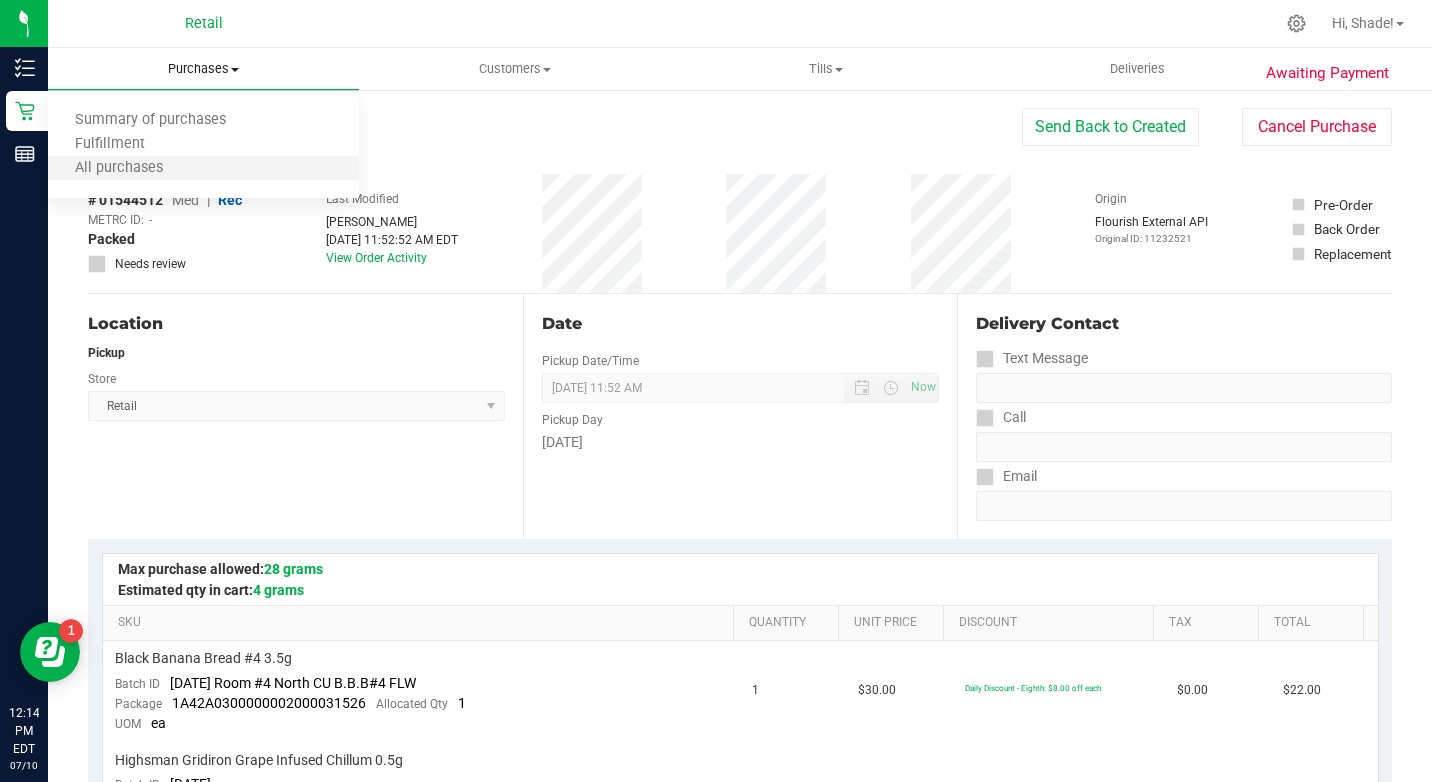 click on "All purchases" at bounding box center [203, 169] 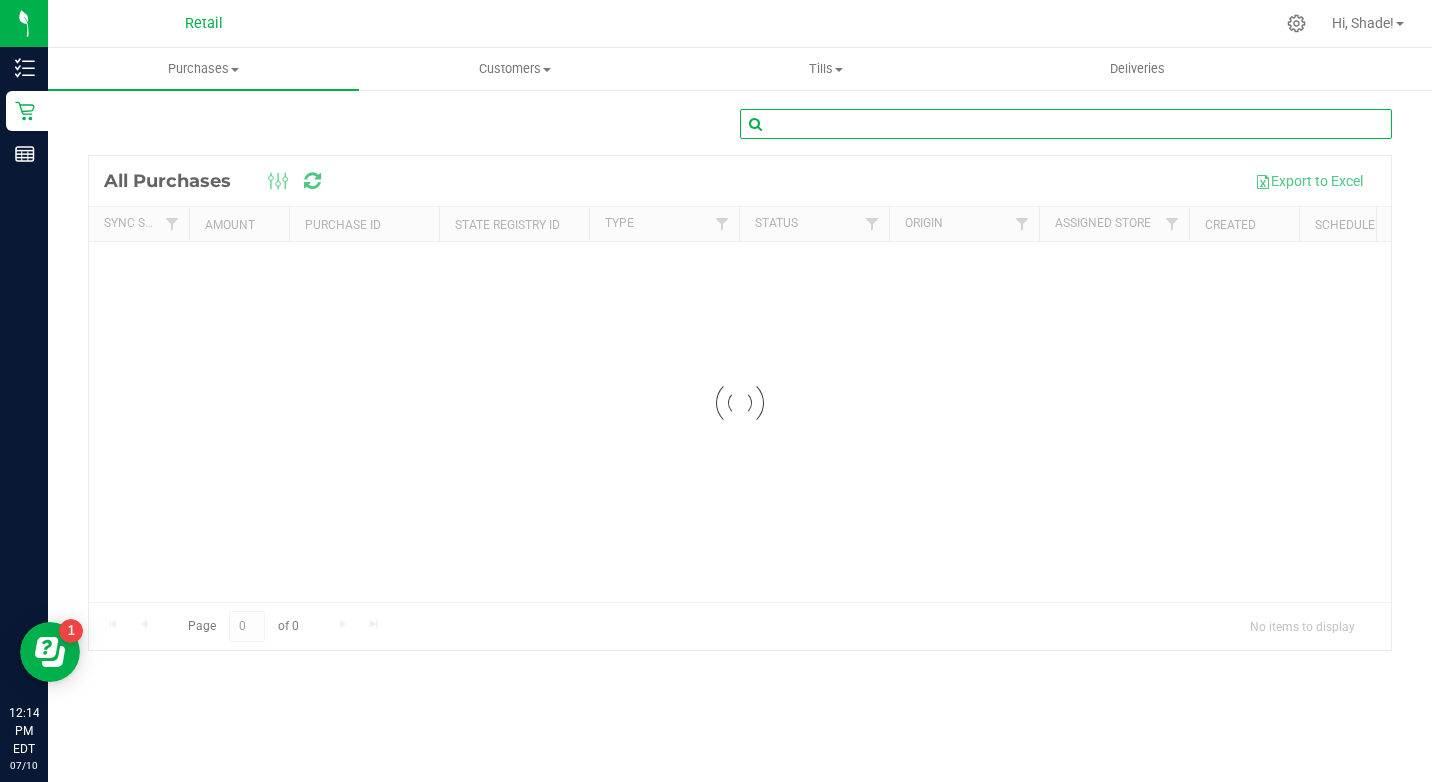 click at bounding box center [1066, 124] 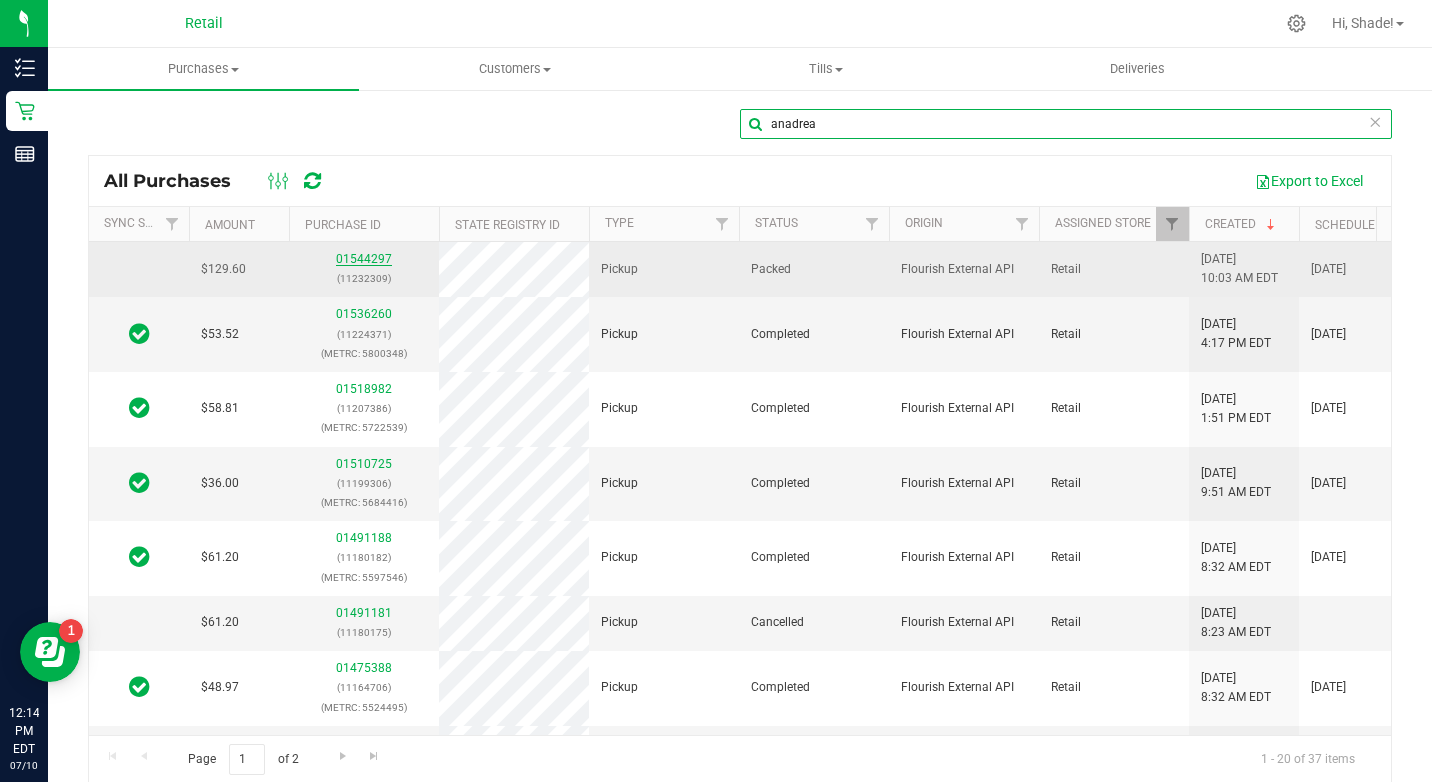 type on "anadrea" 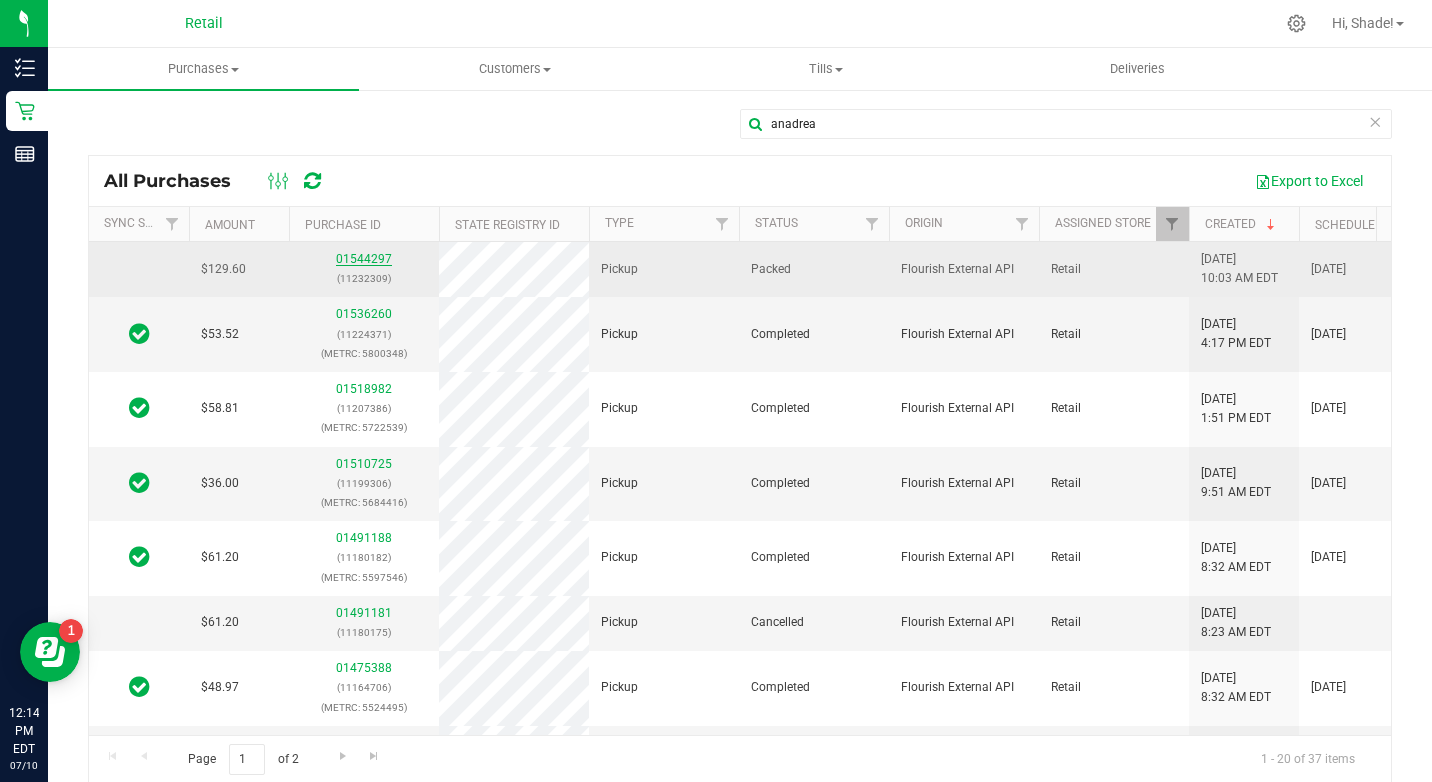 click on "01544297" at bounding box center [364, 259] 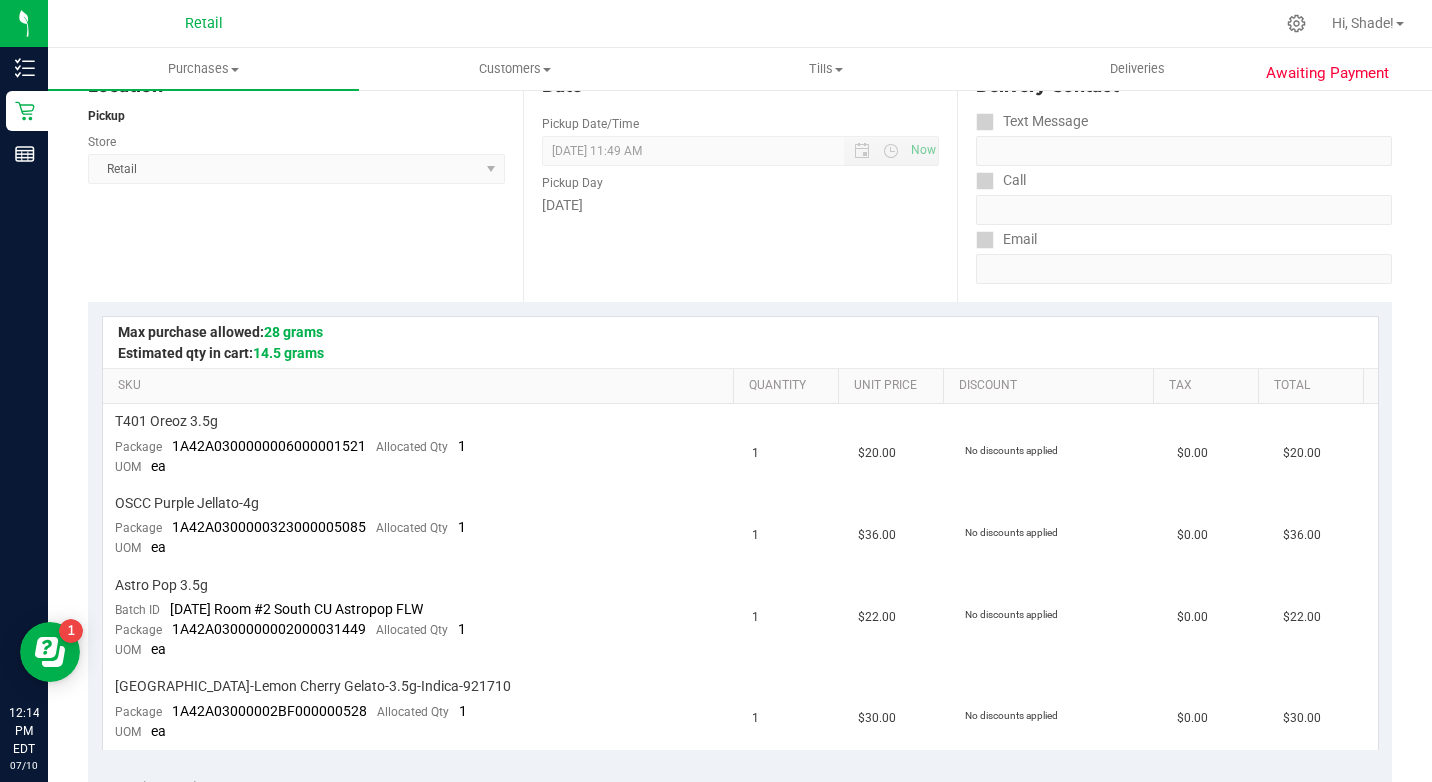 scroll, scrollTop: 0, scrollLeft: 0, axis: both 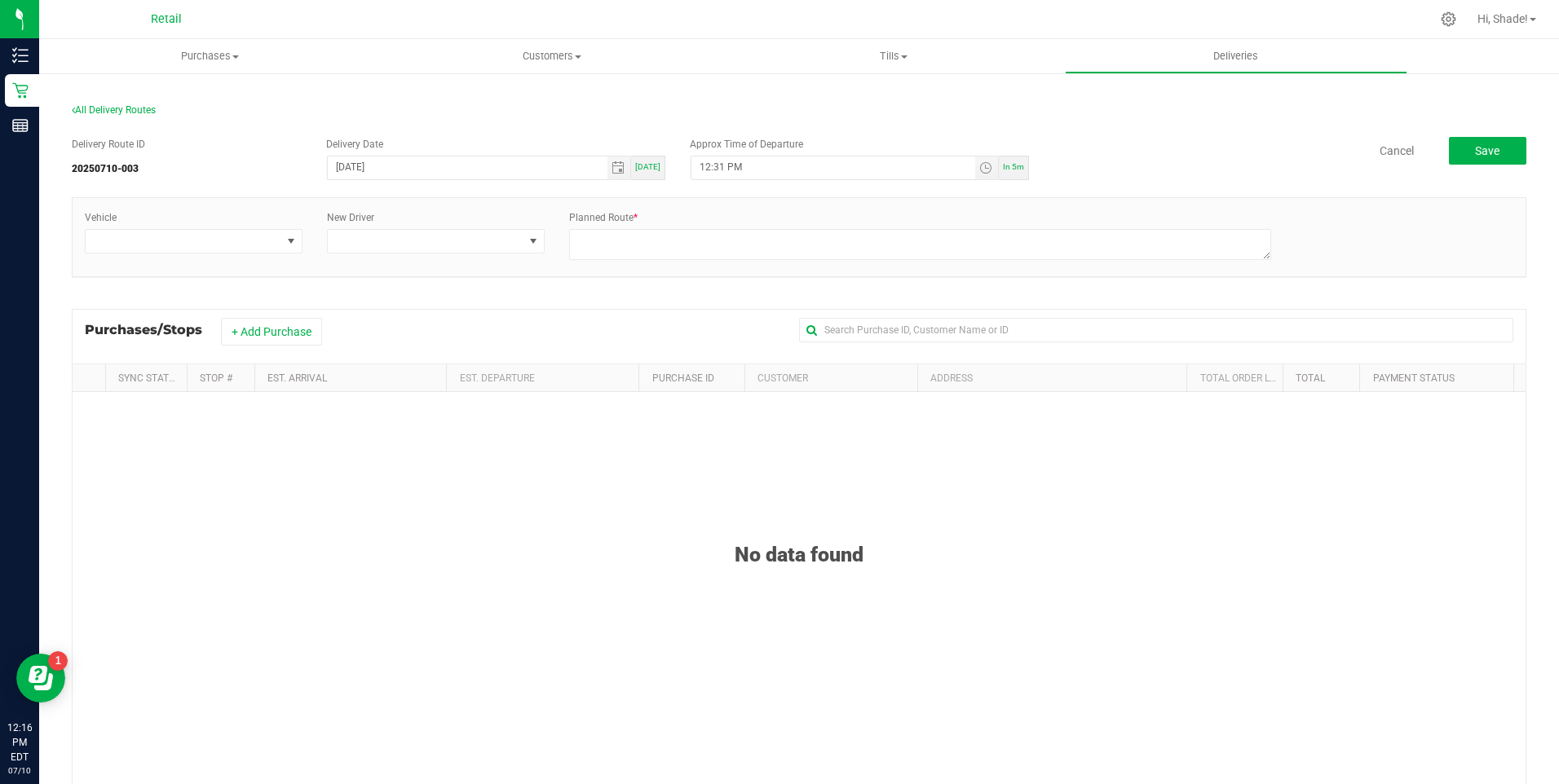click on "Purchases/Stops
+ Add Purchase" at bounding box center (799, 336) 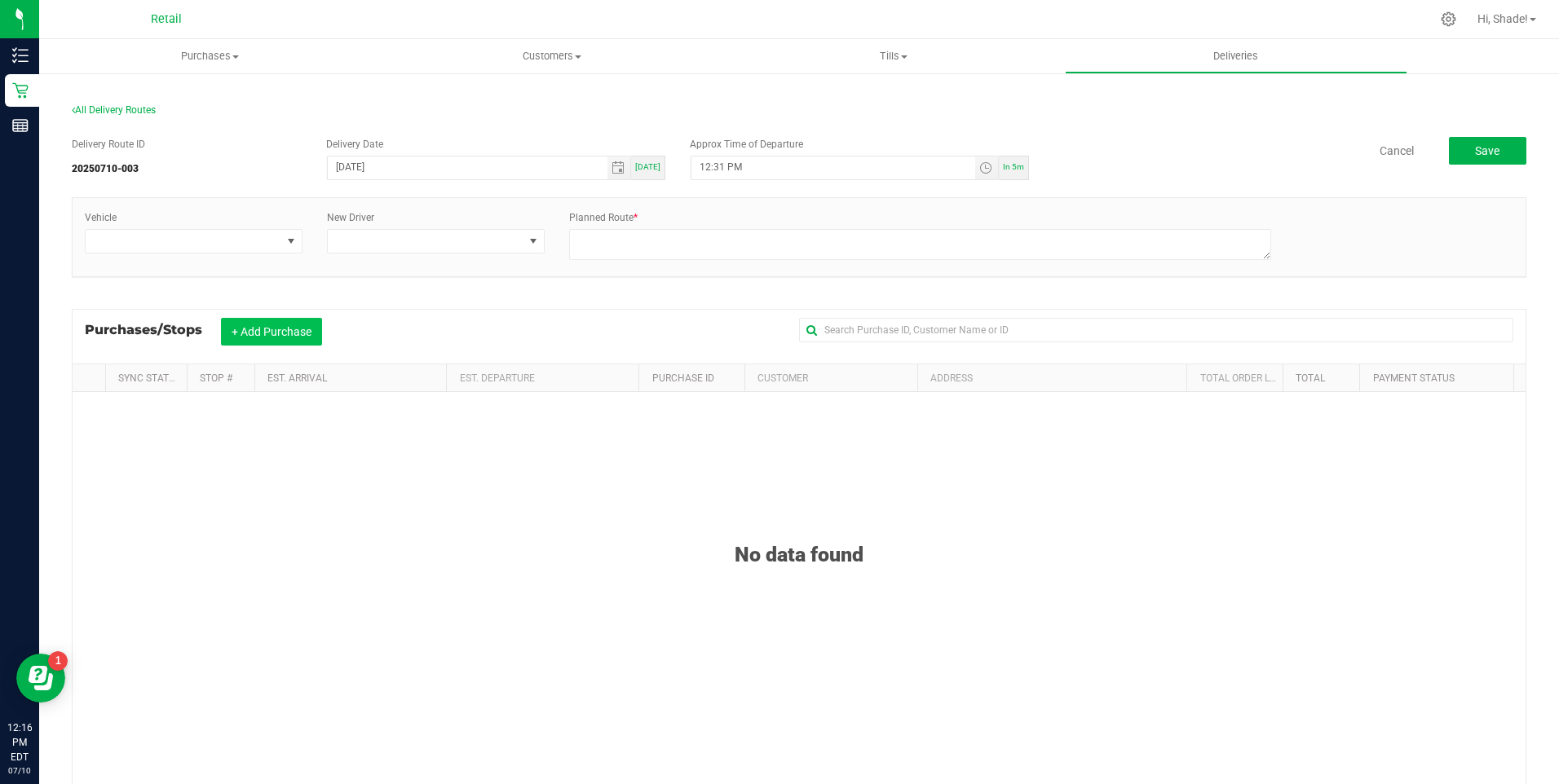 click on "+ Add Purchase" at bounding box center (272, 332) 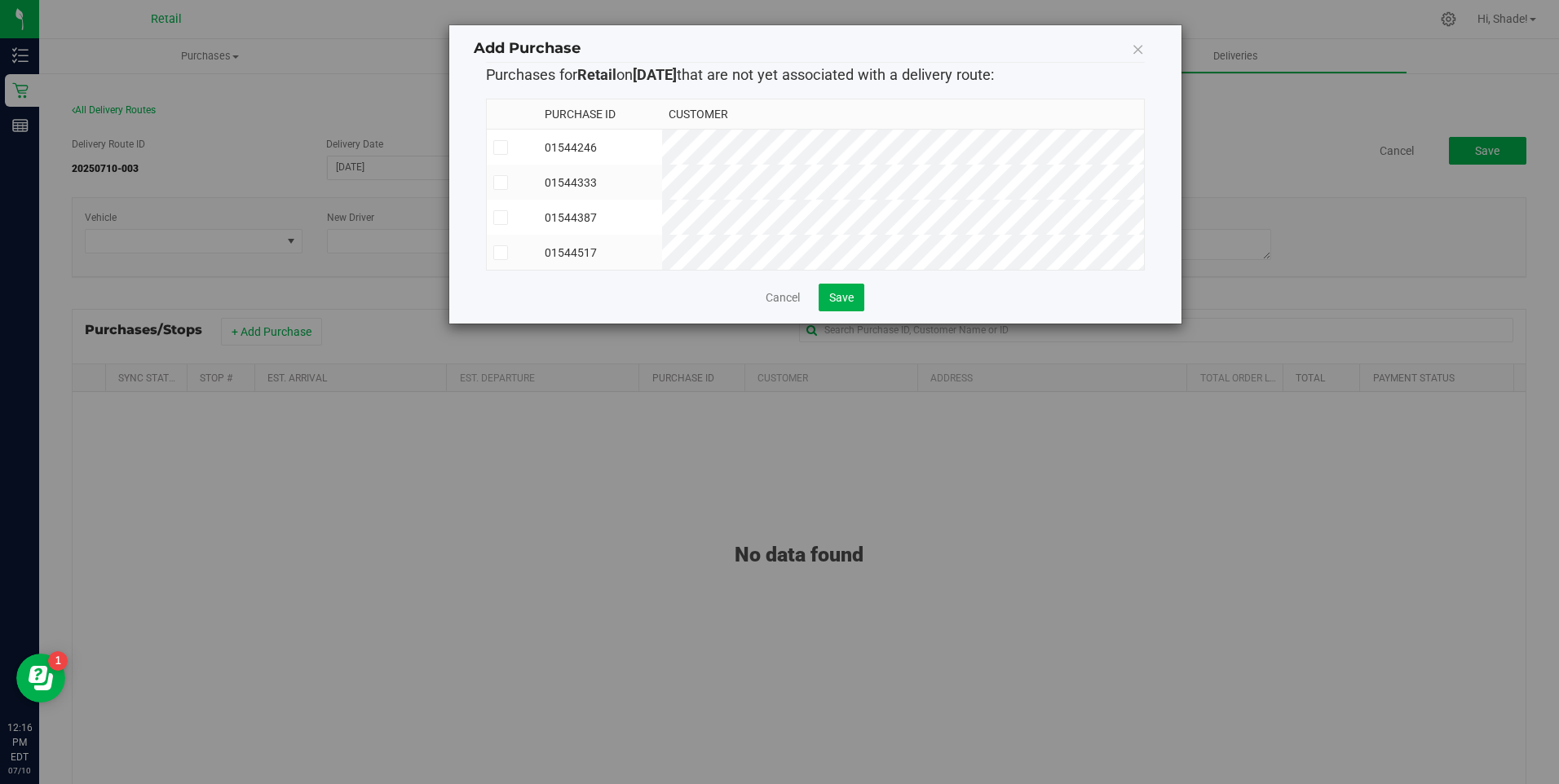 click at bounding box center (500, 183) 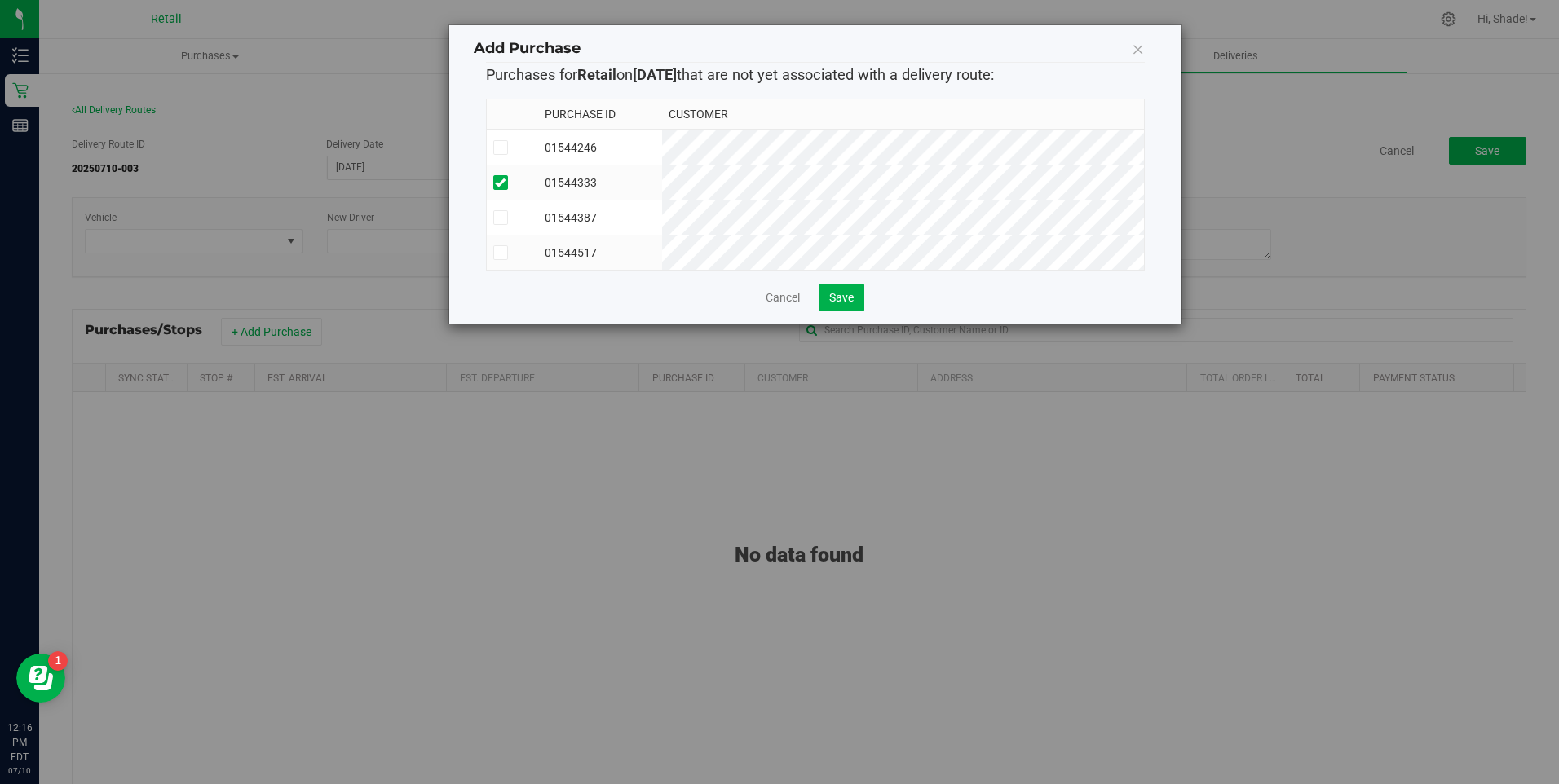 click at bounding box center (0, 0) 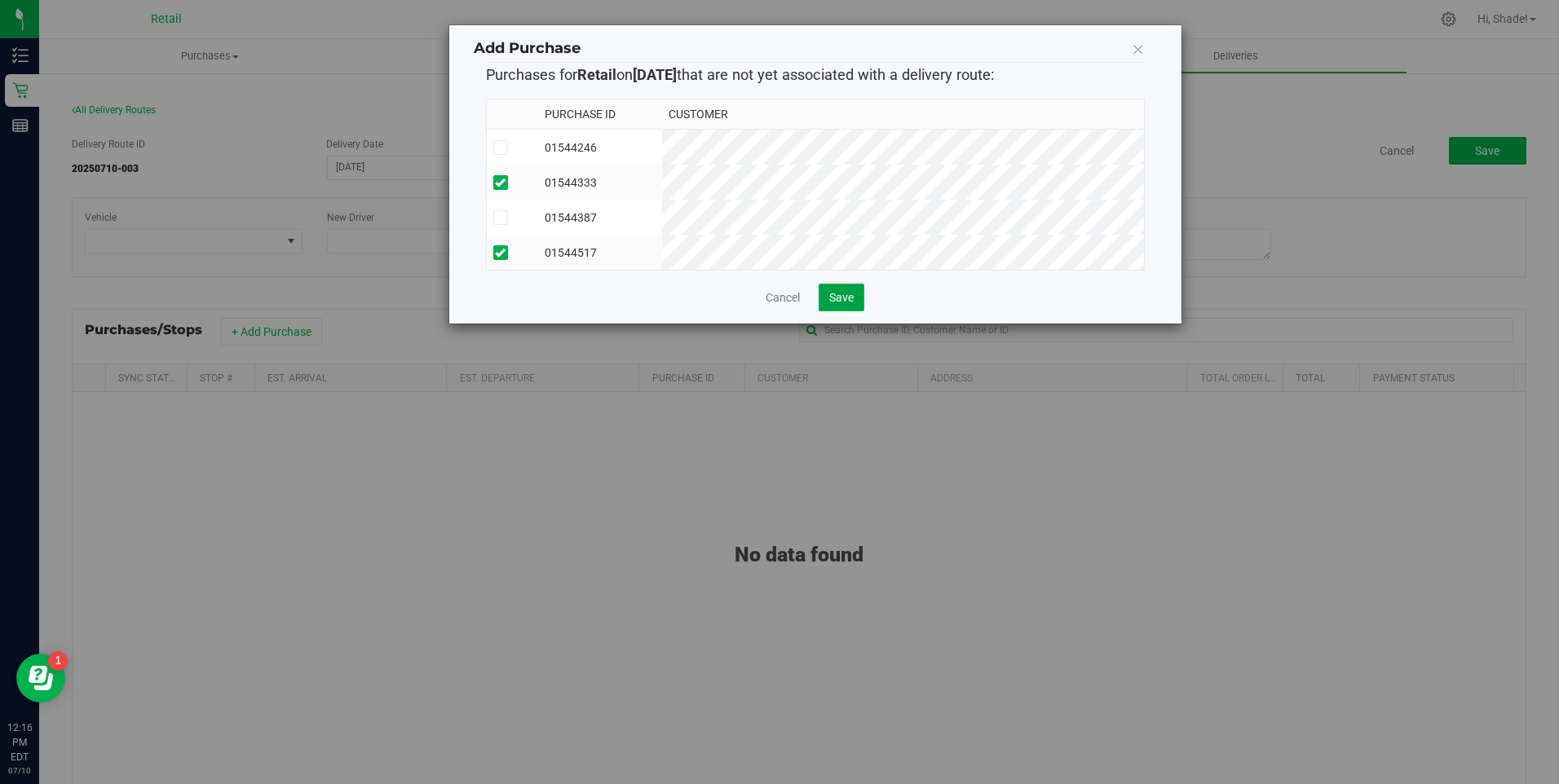 click on "Save" 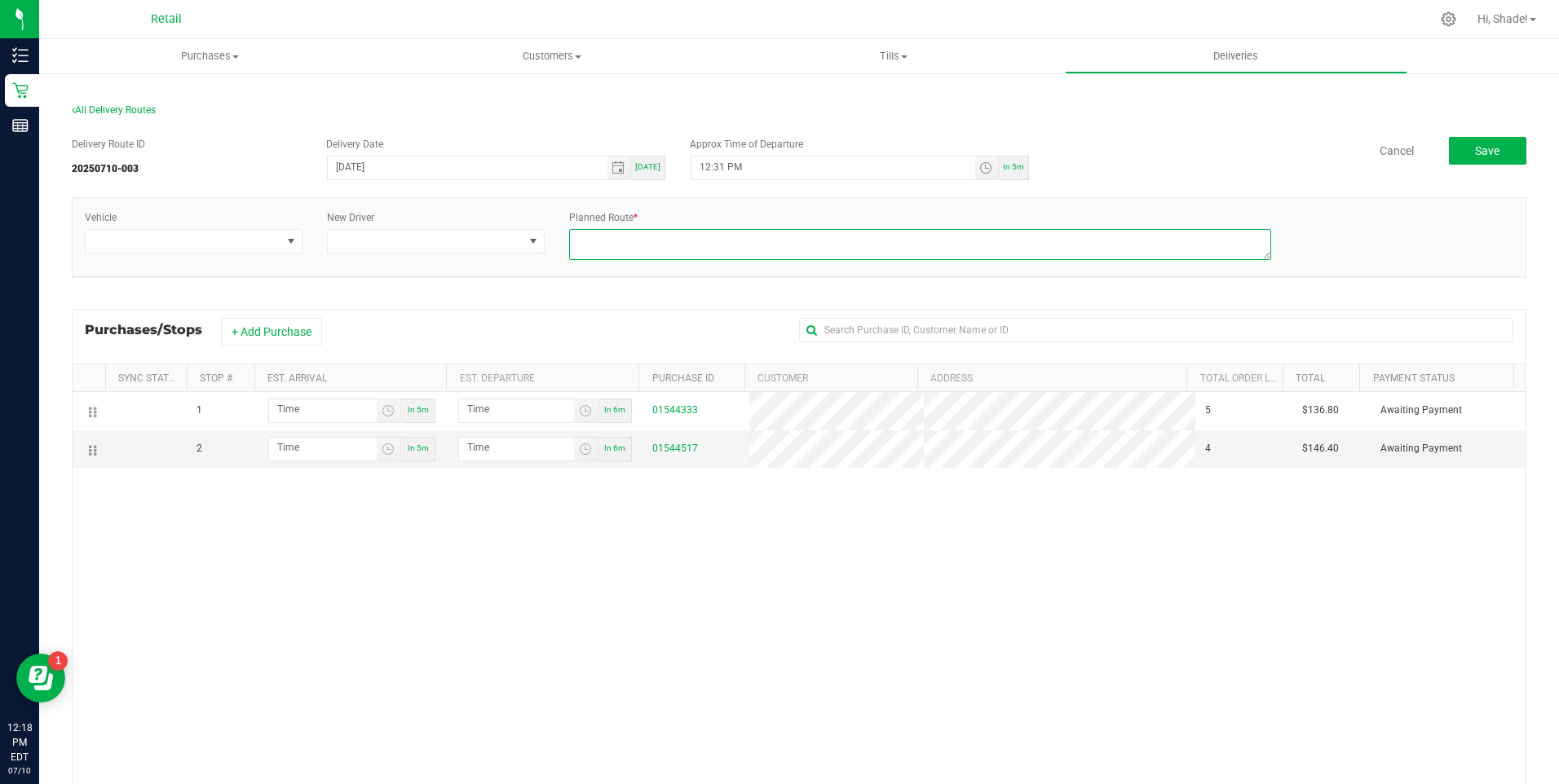 click at bounding box center (920, 244) 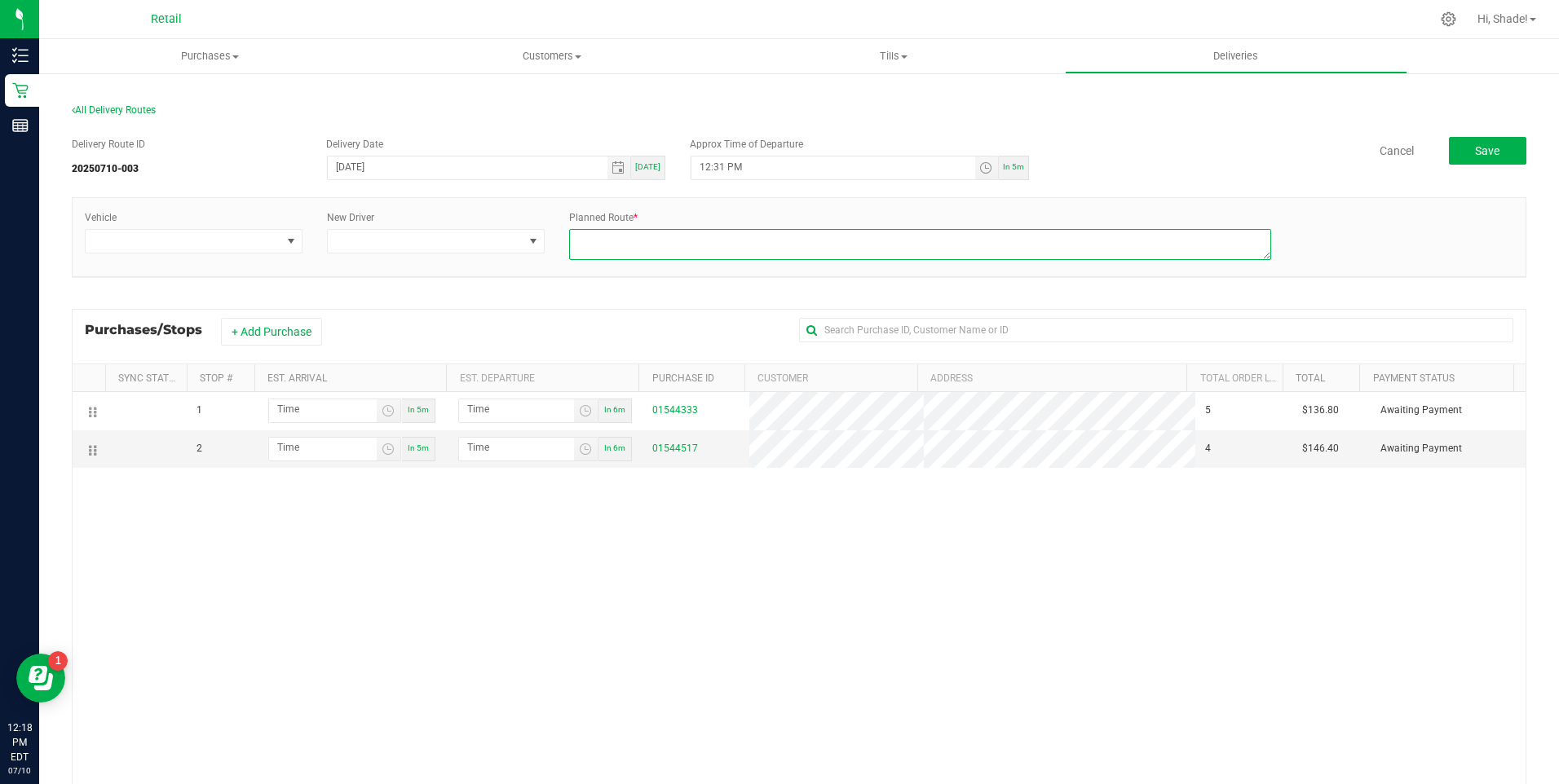 paste on "[STREET_ADDRESS][PERSON_NAME].
Go for 59 ft.
Turn left toward [GEOGRAPHIC_DATA] St.
Go for 72 ft.
Turn left onto [PERSON_NAME][GEOGRAPHIC_DATA].
Go for 102 ft.
Turn right onto [PERSON_NAME] (RI-246 N).
Go for 0.4 mi.
Turn left and take ramp onto RI-146 N (Louisquisset Pike).
Go for 1.7 mi.
Take exit 2 toward RI-15/[GEOGRAPHIC_DATA].
Go for 0.2 mi.
Turn right onto [GEOGRAPHIC_DATA] (RI-15).
Go for 0.7 mi.
Turn left onto Power Rd.
Go for 0.2 mi.
Turn left onto [PERSON_NAME][GEOGRAPHIC_DATA].
Go for 36 ft." 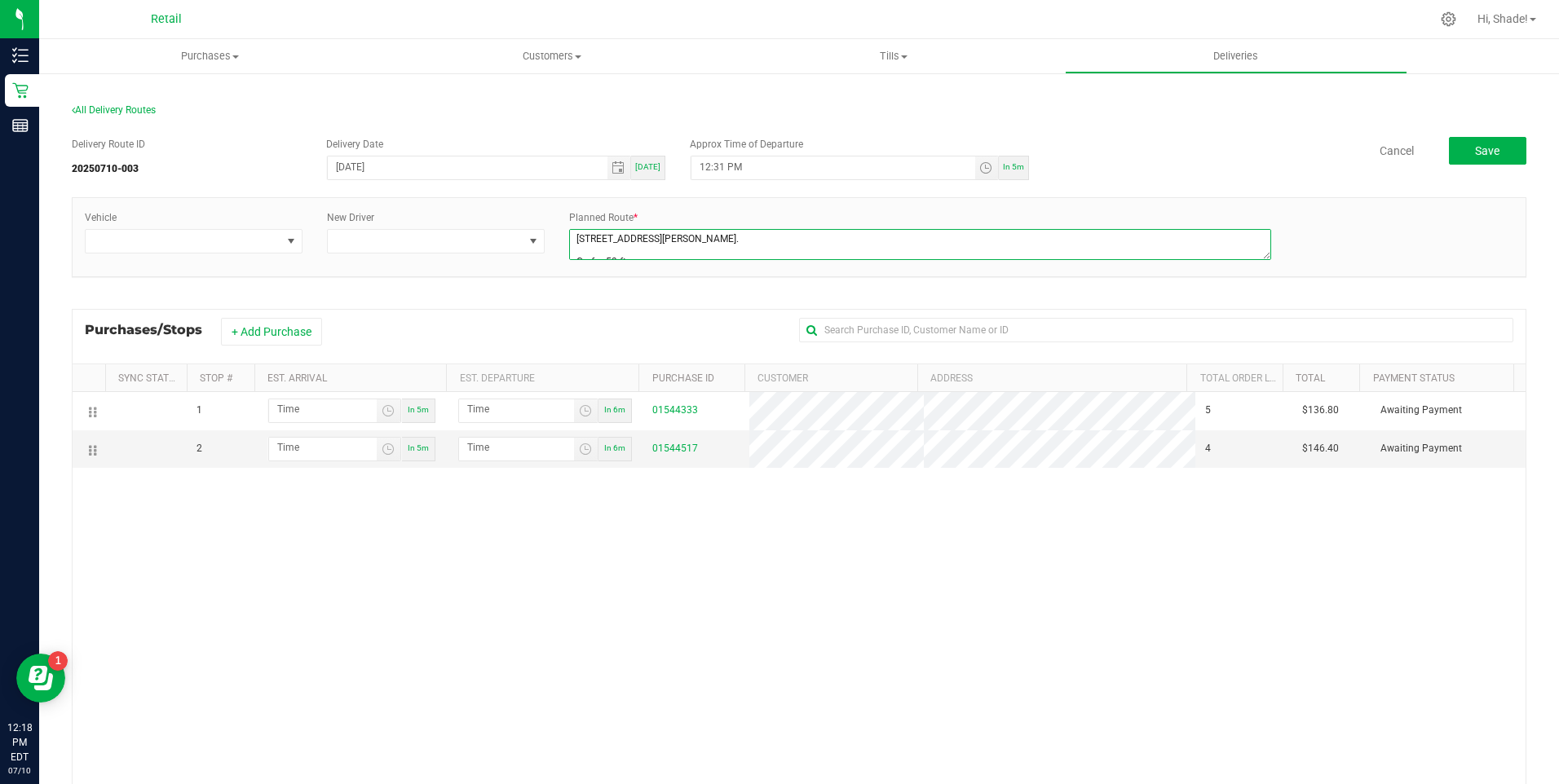 scroll, scrollTop: 385, scrollLeft: 0, axis: vertical 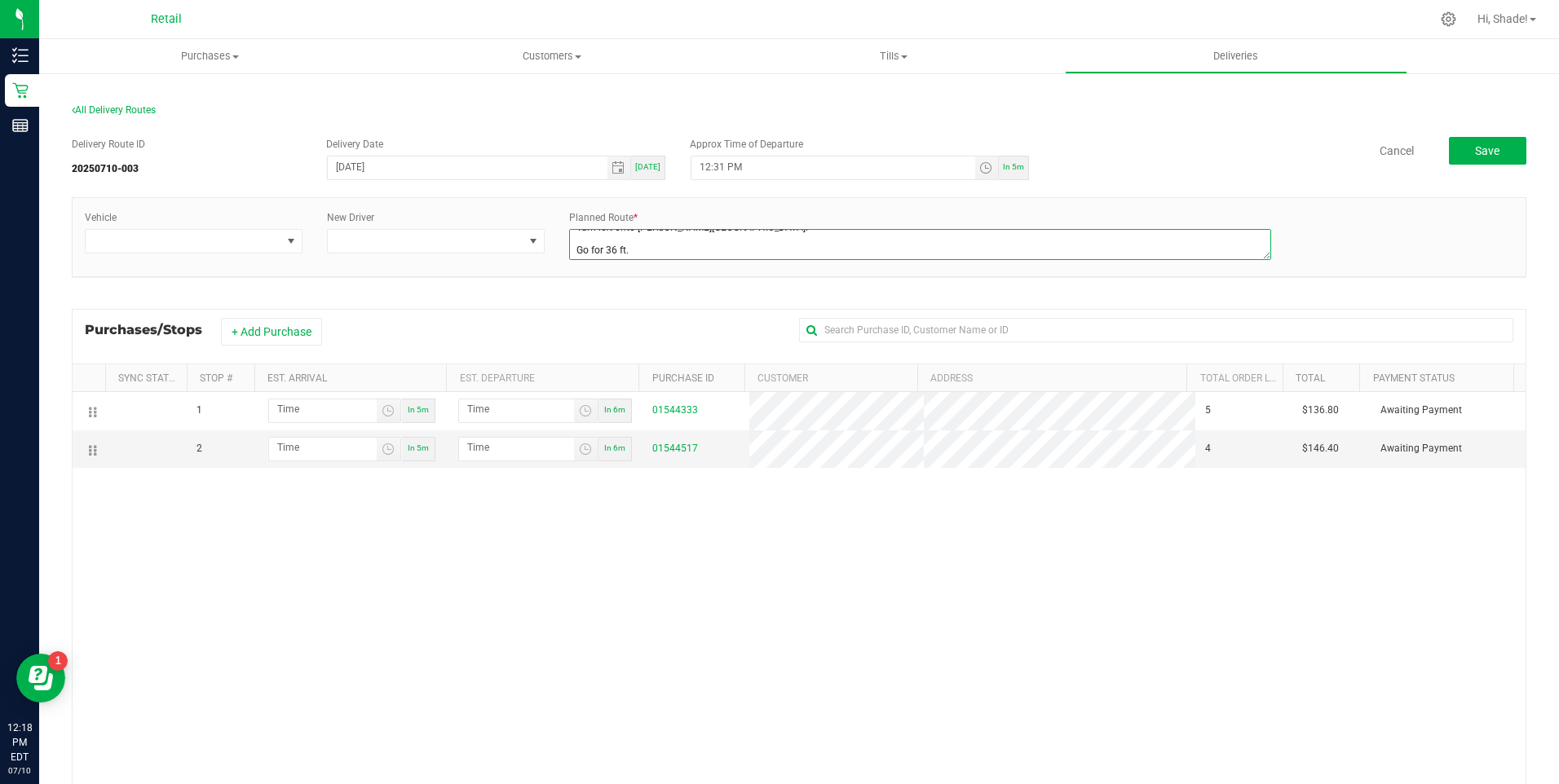 click at bounding box center [920, 244] 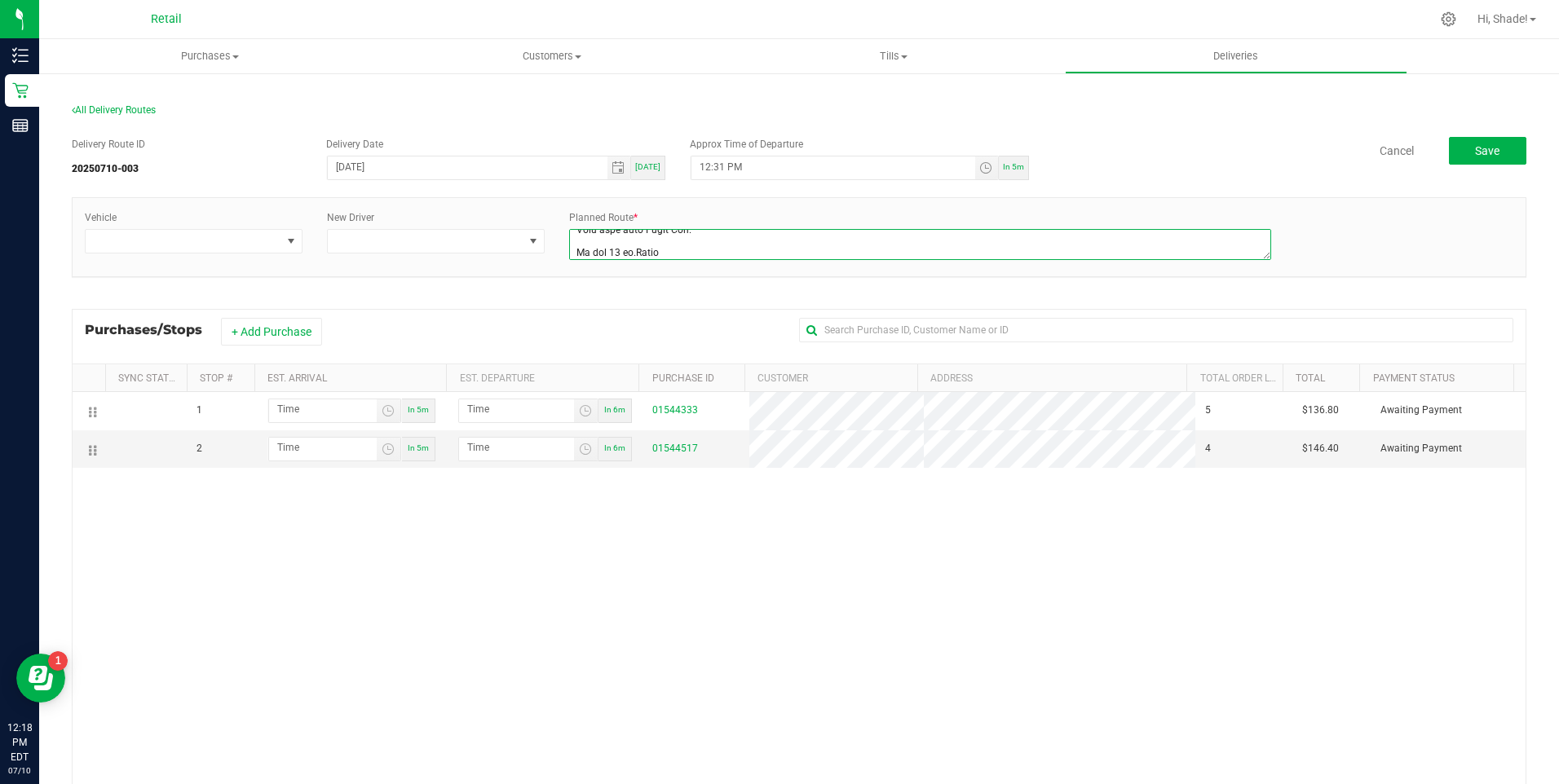 scroll, scrollTop: 933, scrollLeft: 0, axis: vertical 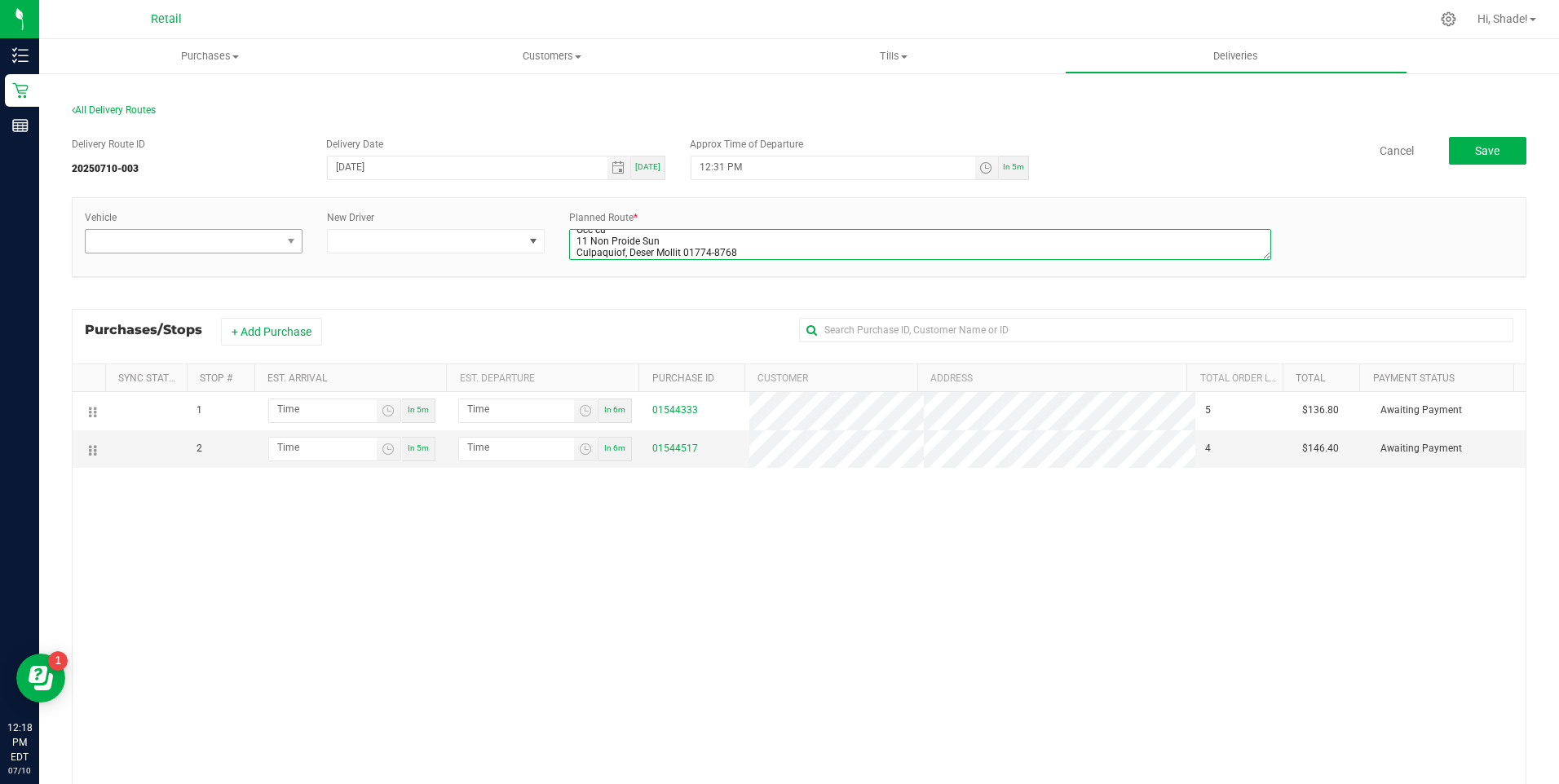 type on "[STREET_ADDRESS][PERSON_NAME].
Go for 59 ft.
Turn left toward [GEOGRAPHIC_DATA] St.
Go for 72 ft.
Turn left onto [PERSON_NAME][GEOGRAPHIC_DATA].
Go for 102 ft.
Turn right onto [PERSON_NAME] (RI-246 N).
Go for 0.4 mi.
Turn left and take ramp onto RI-146 N (Louisquisset Pike).
Go for 1.7 mi.
Take exit 2 toward RI-15/[GEOGRAPHIC_DATA].
Go for 0.2 mi.
Turn right onto [GEOGRAPHIC_DATA] (RI-15).
Go for 0.7 mi.
Turn left onto Power Rd.
Go for 0.2 mi.
Turn left onto [PERSON_NAME][GEOGRAPHIC_DATA].
Go for 36 ft.Start
Head west on [PERSON_NAME][GEOGRAPHIC_DATA].
Go for 371 ft.
Turn left onto [PERSON_NAME][GEOGRAPHIC_DATA].
Go for 0.3 mi.
Turn right onto [GEOGRAPHIC_DATA] (RI-15).
Go for 0.7 mi.
Turn left and take ramp onto RI-146 S (Louisquisset Pike) toward I-95 S.
Go for 2.5 mi.
Continue on I-95 S.
Go for 1.3 mi.
Take exit 36A toward US-6 E/[GEOGRAPHIC_DATA]/[GEOGRAPHIC_DATA] onto [GEOGRAPHIC_DATA] E ([GEOGRAPHIC_DATA]).
Go for 3.4 mi.
Take exit 2B toward [GEOGRAPHIC_DATA]/[GEOGRAPHIC_DATA]-114 S onto [GEOGRAPHIC_DATA].
Go for 1.4 mi.
Continue on Wampanoag Trl (RI-114 S).
Go for 3.5 mi.
Turn right onto [GEOGRAPHIC_DATA] (RI..." 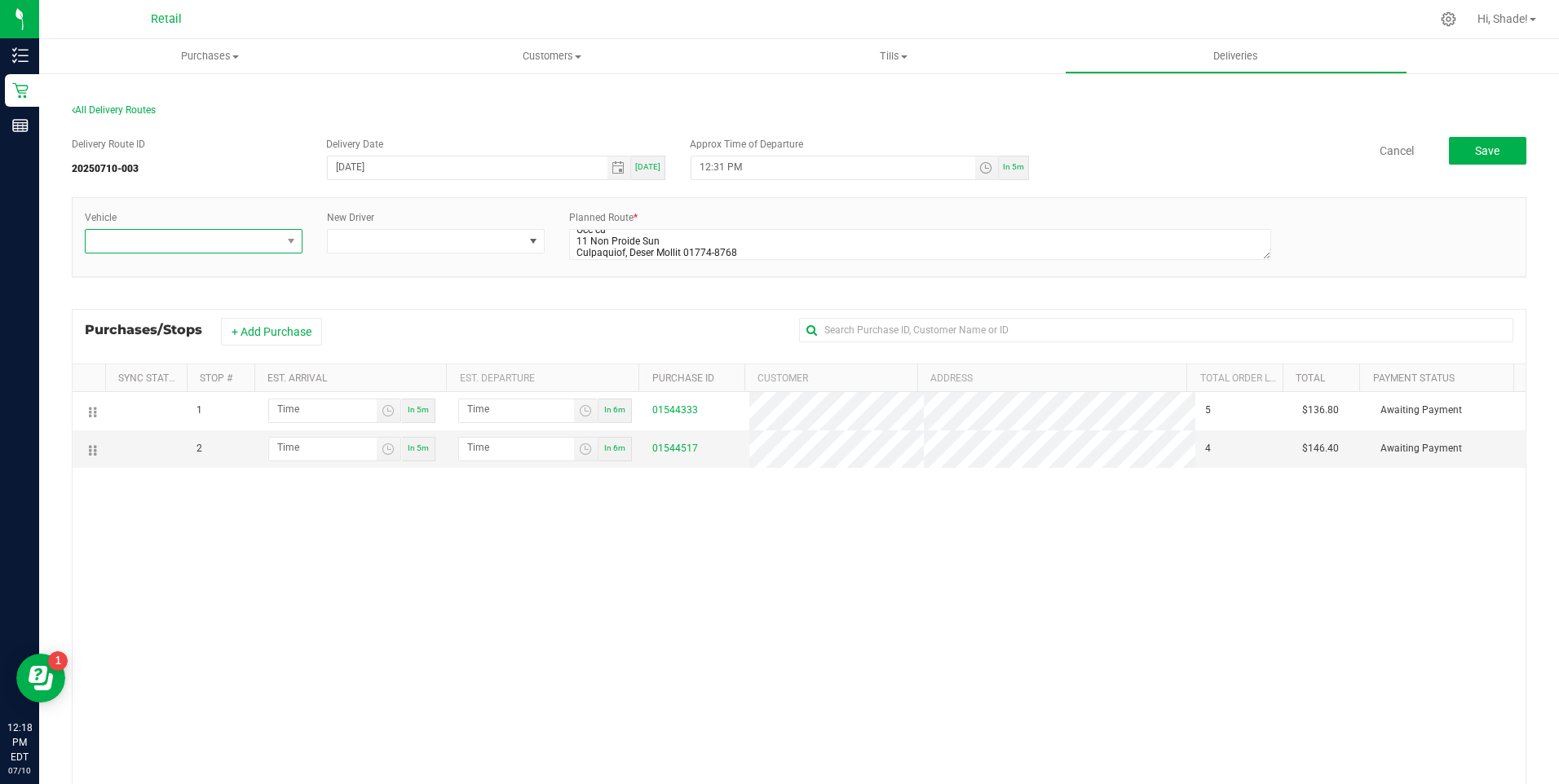 click at bounding box center [291, 241] 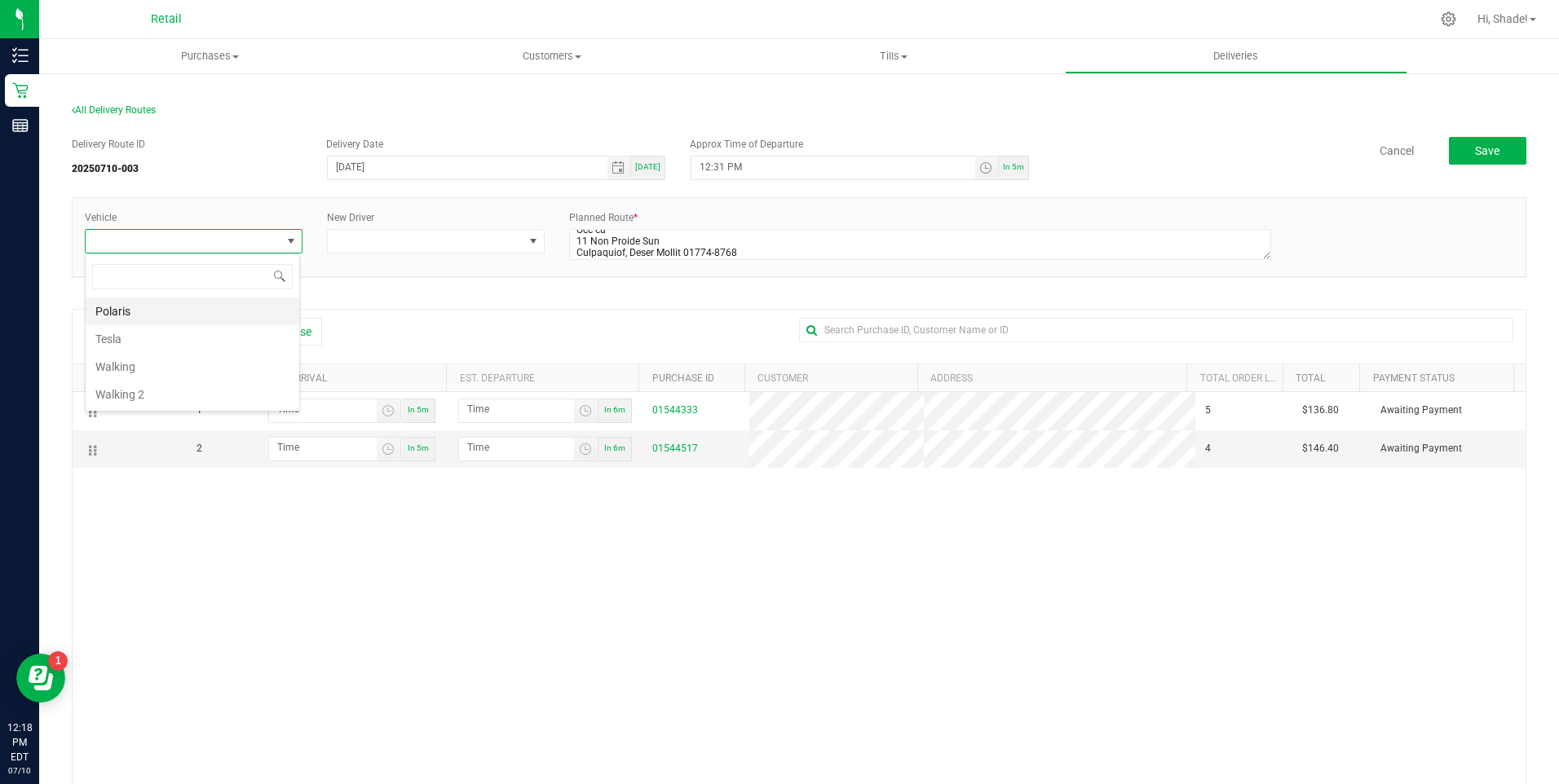 scroll, scrollTop: 81472, scrollLeft: 81322, axis: both 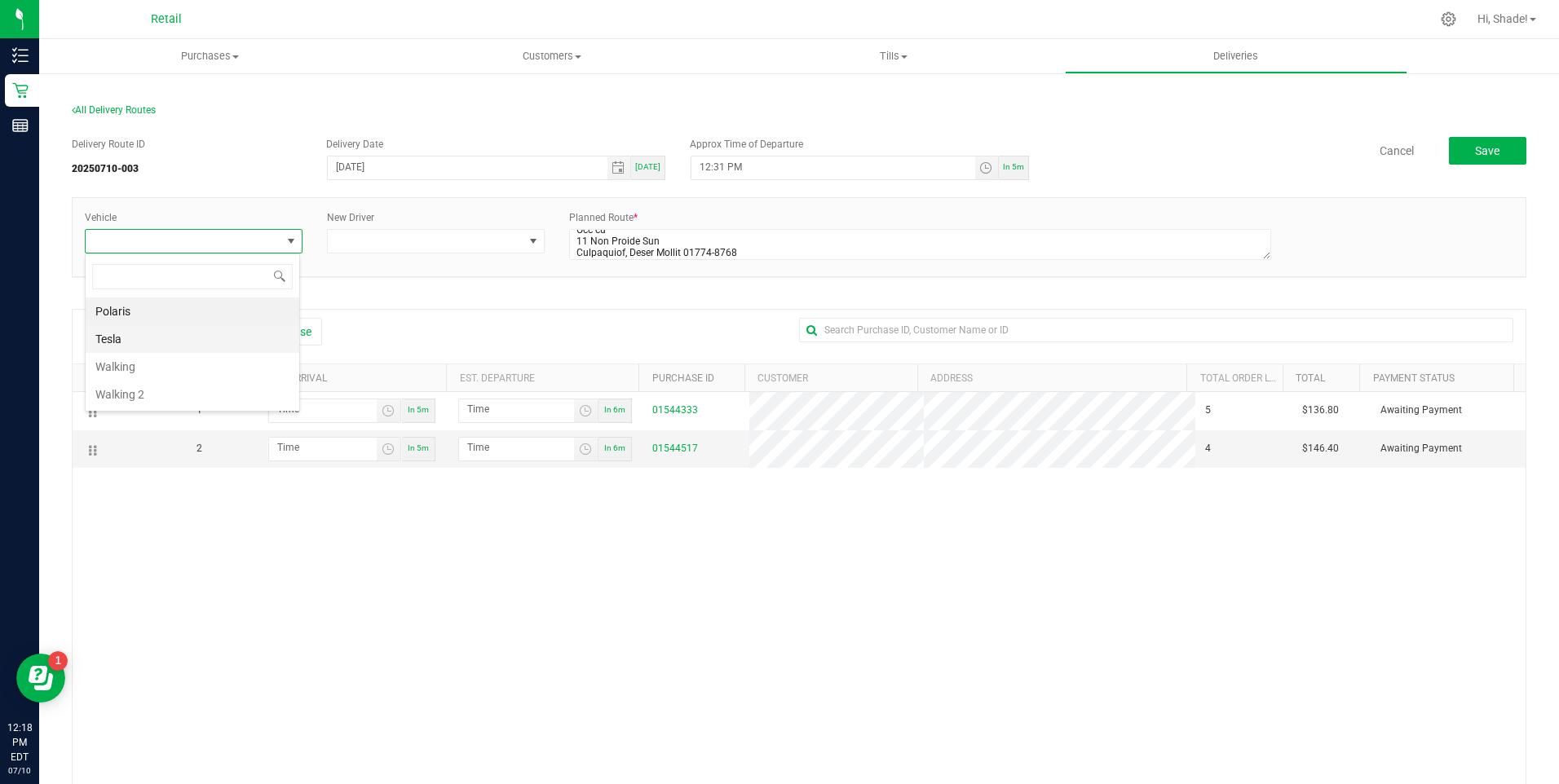click on "Tesla" at bounding box center [192, 339] 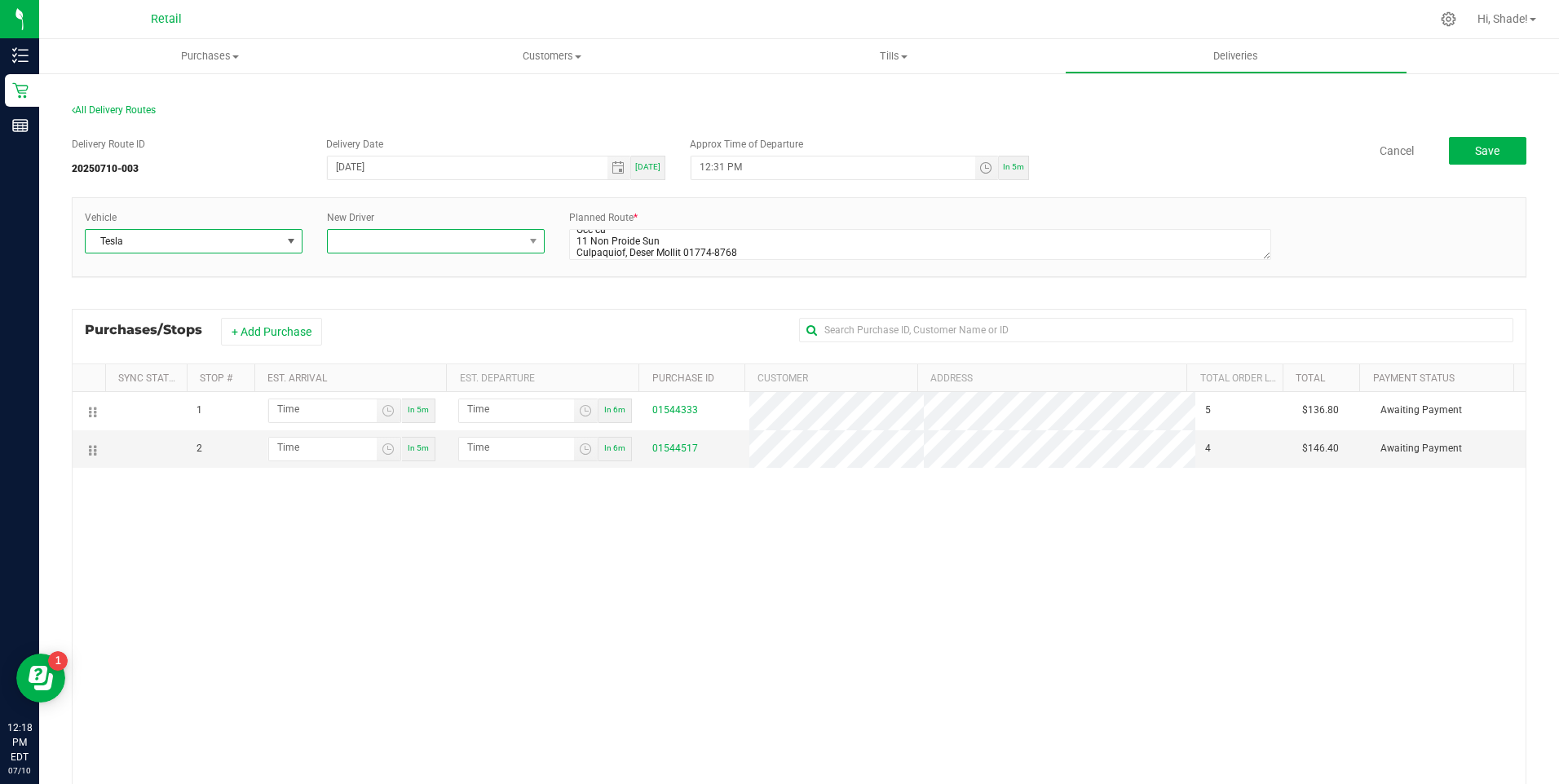 click at bounding box center (426, 241) 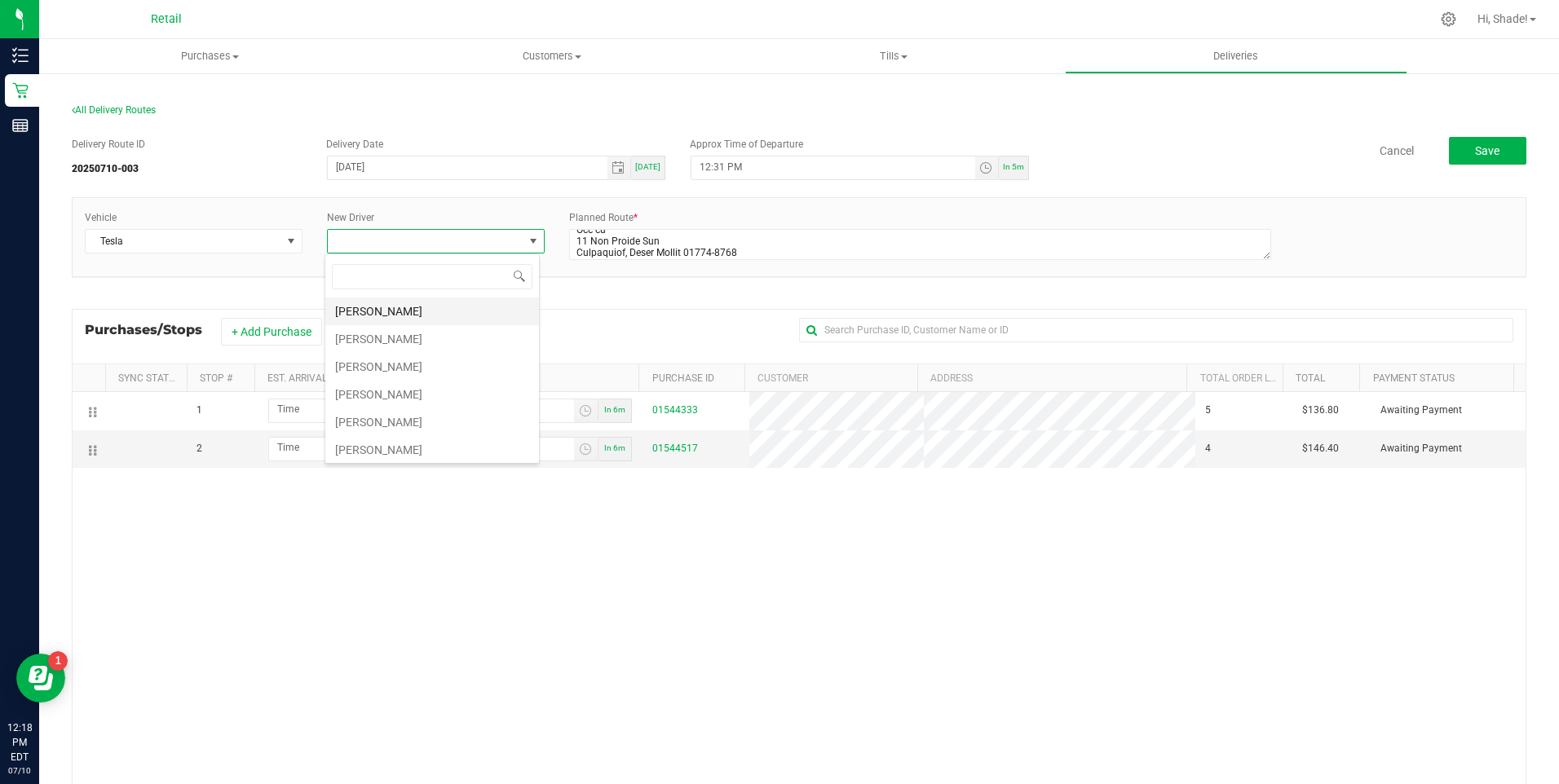 scroll, scrollTop: 81472, scrollLeft: 81322, axis: both 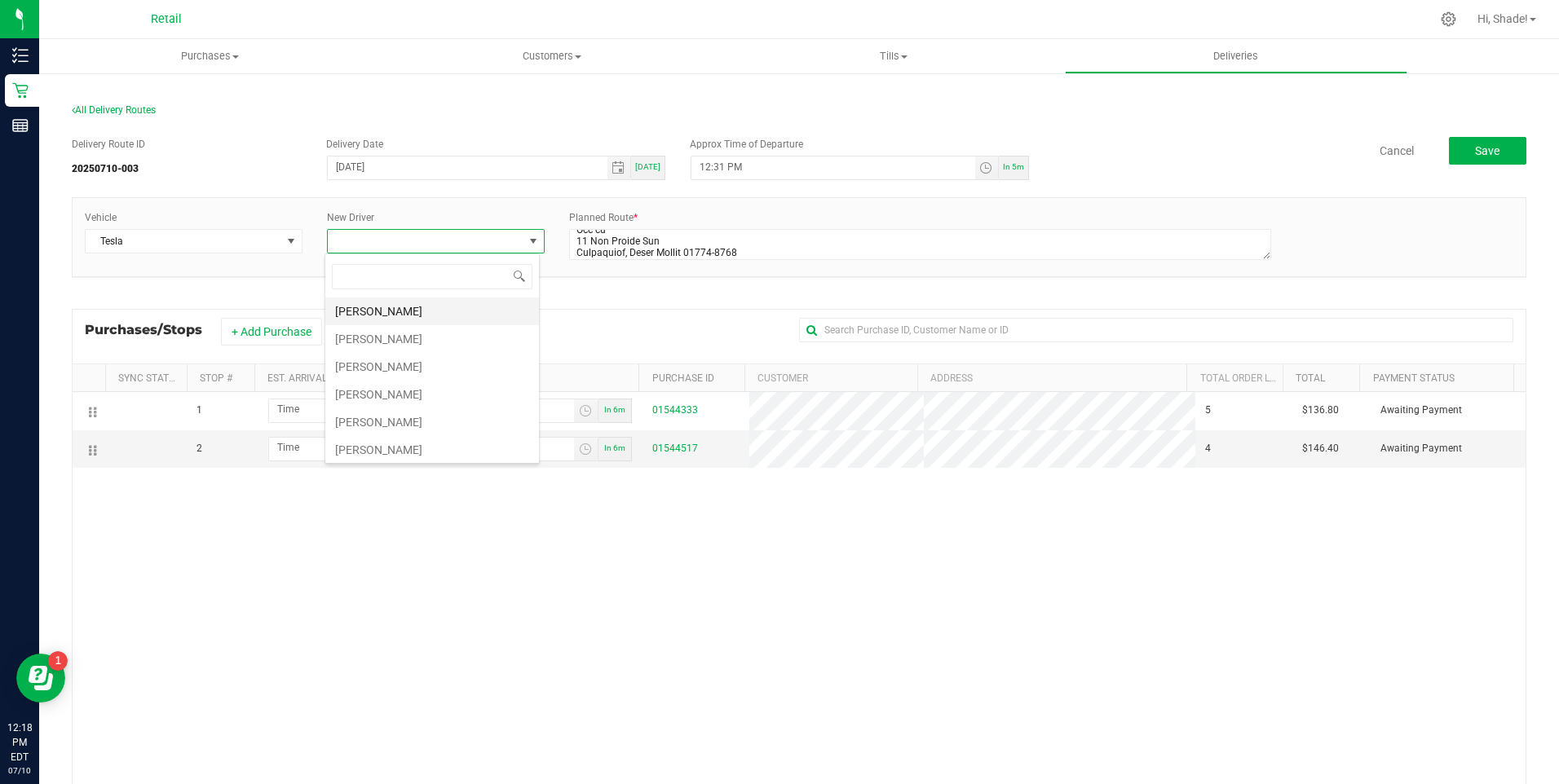 click on "[PERSON_NAME]" at bounding box center (432, 311) 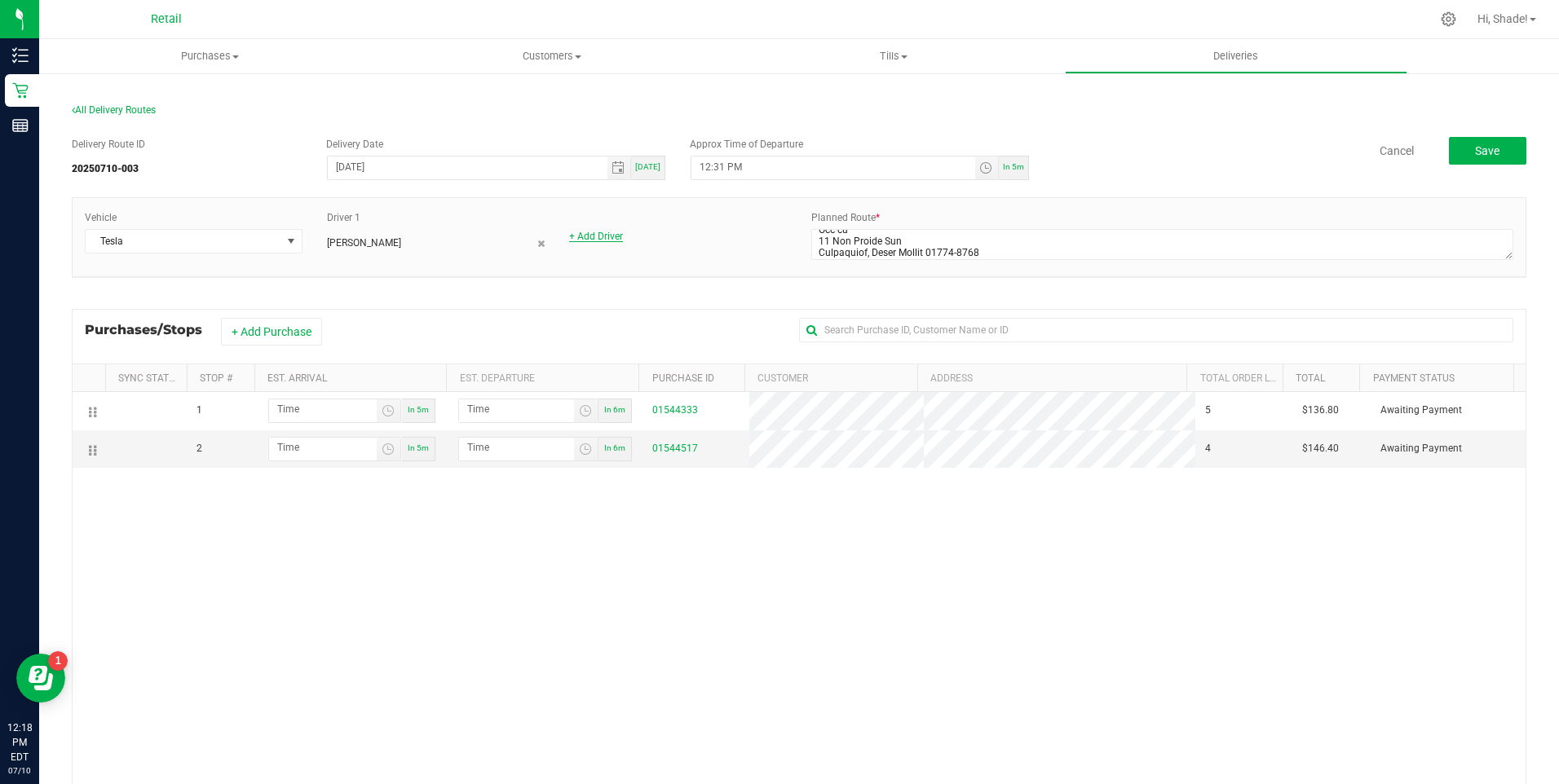 click on "+ Add Driver" at bounding box center [596, 236] 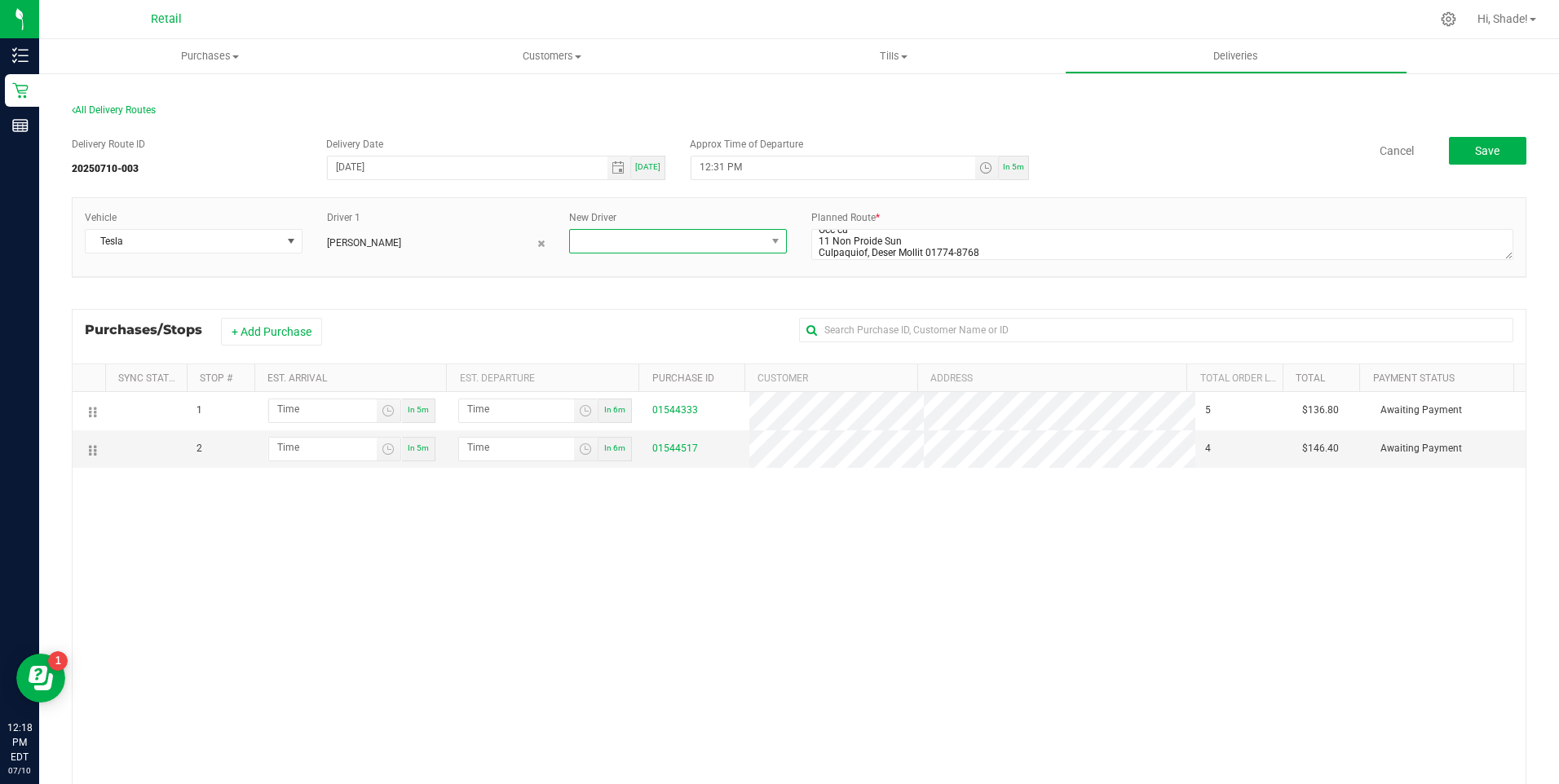 click at bounding box center [668, 241] 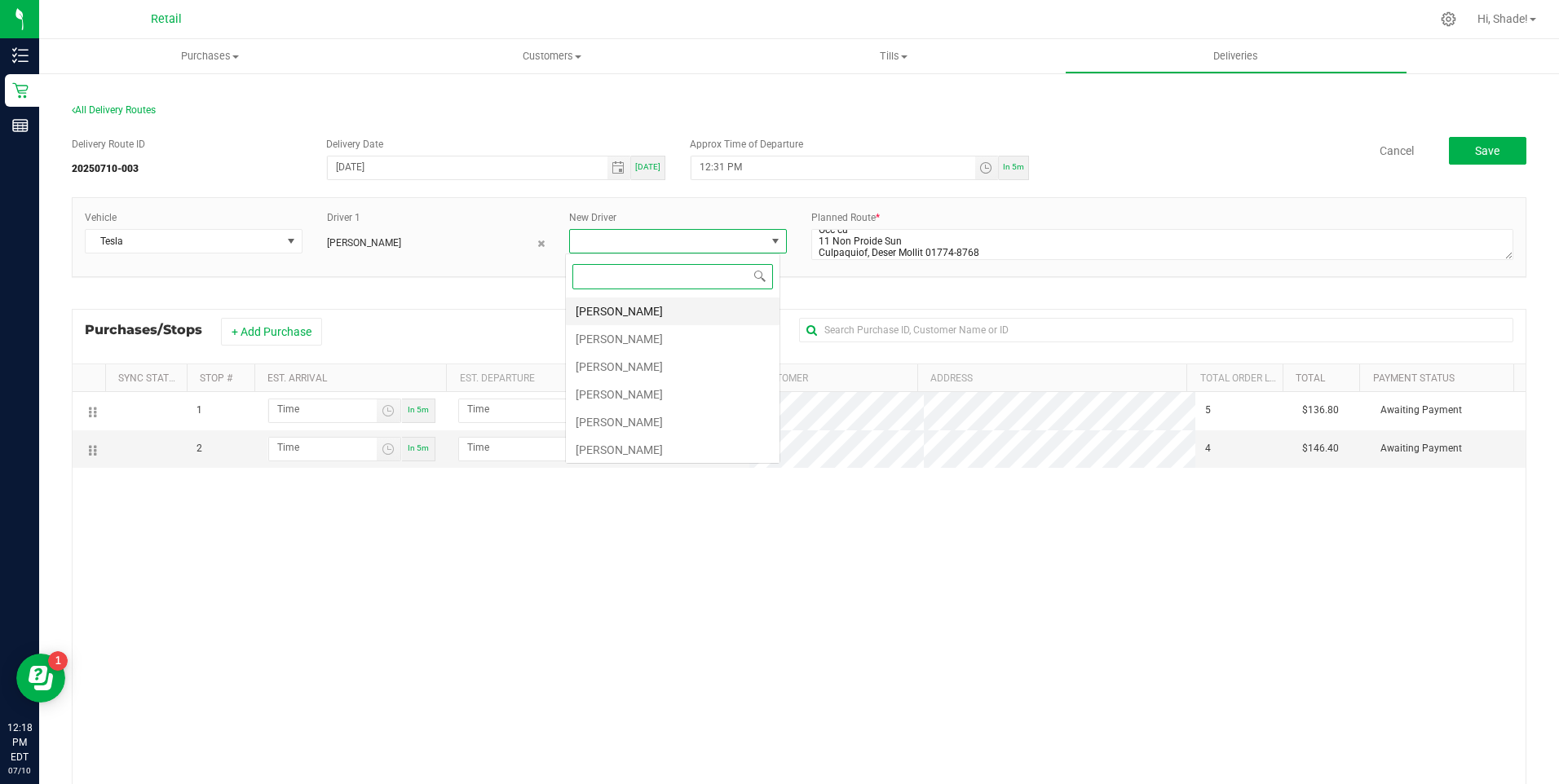 scroll, scrollTop: 81472, scrollLeft: 81322, axis: both 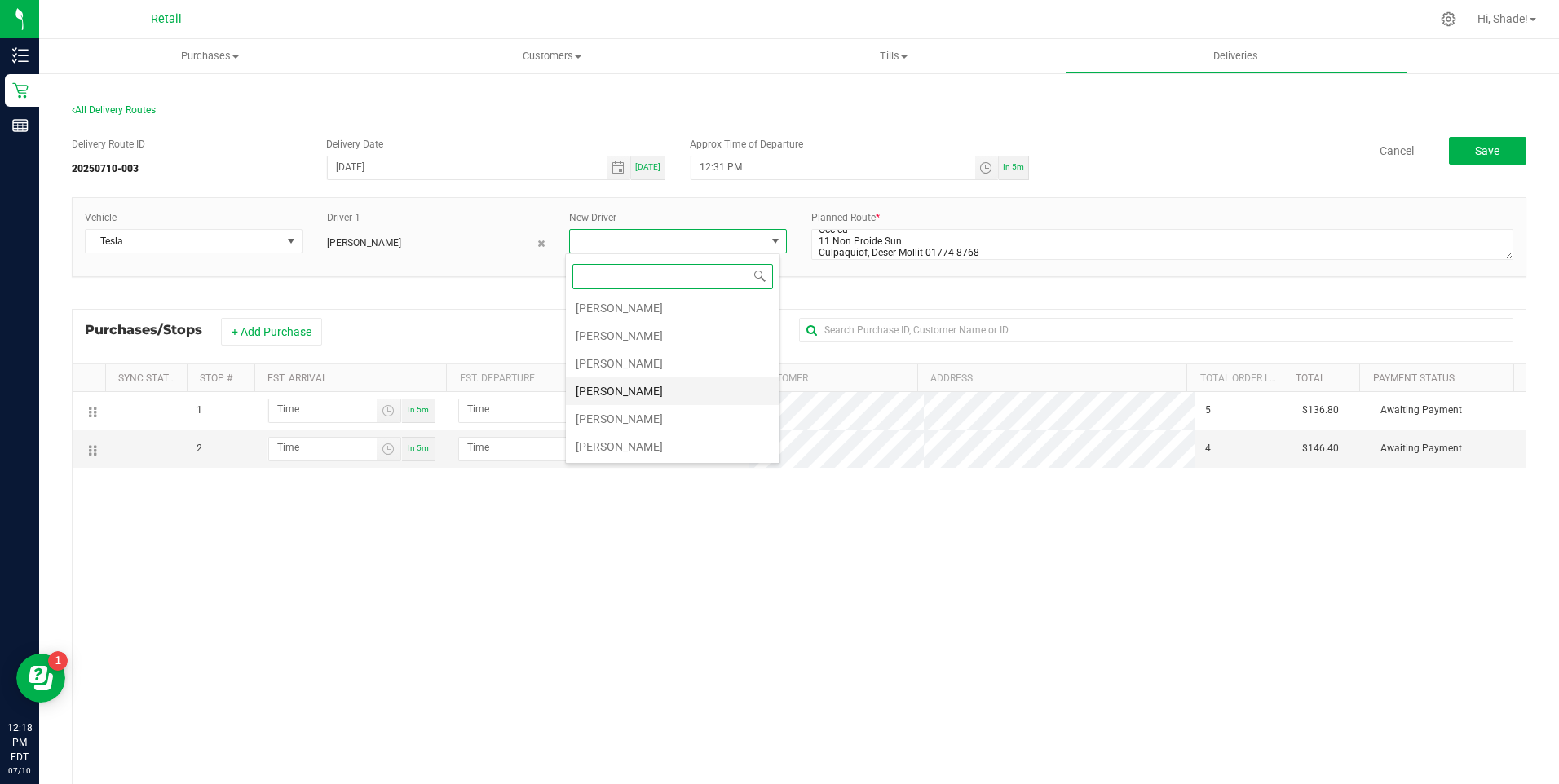 click on "[PERSON_NAME]" at bounding box center (673, 391) 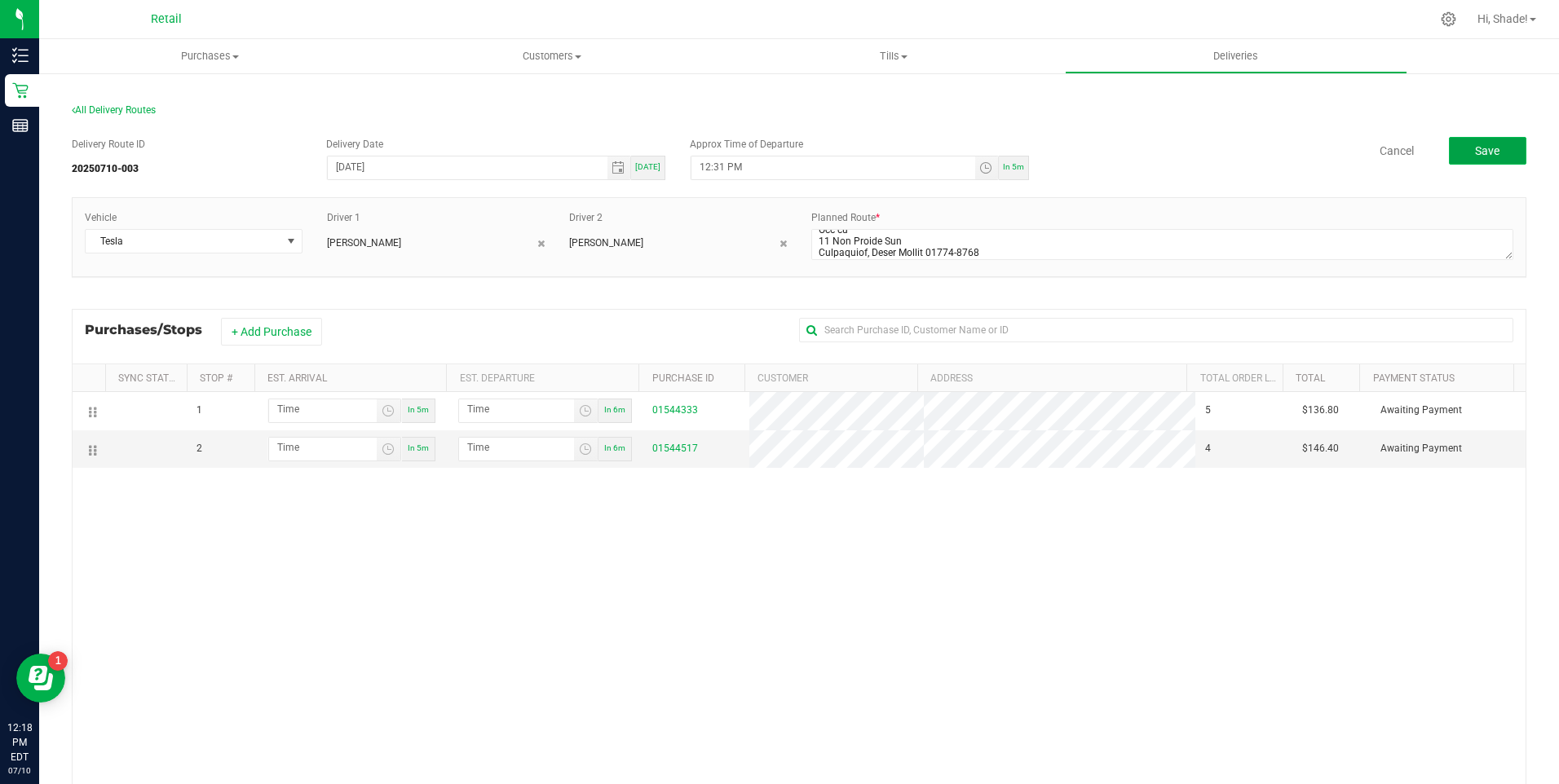 click on "Save" 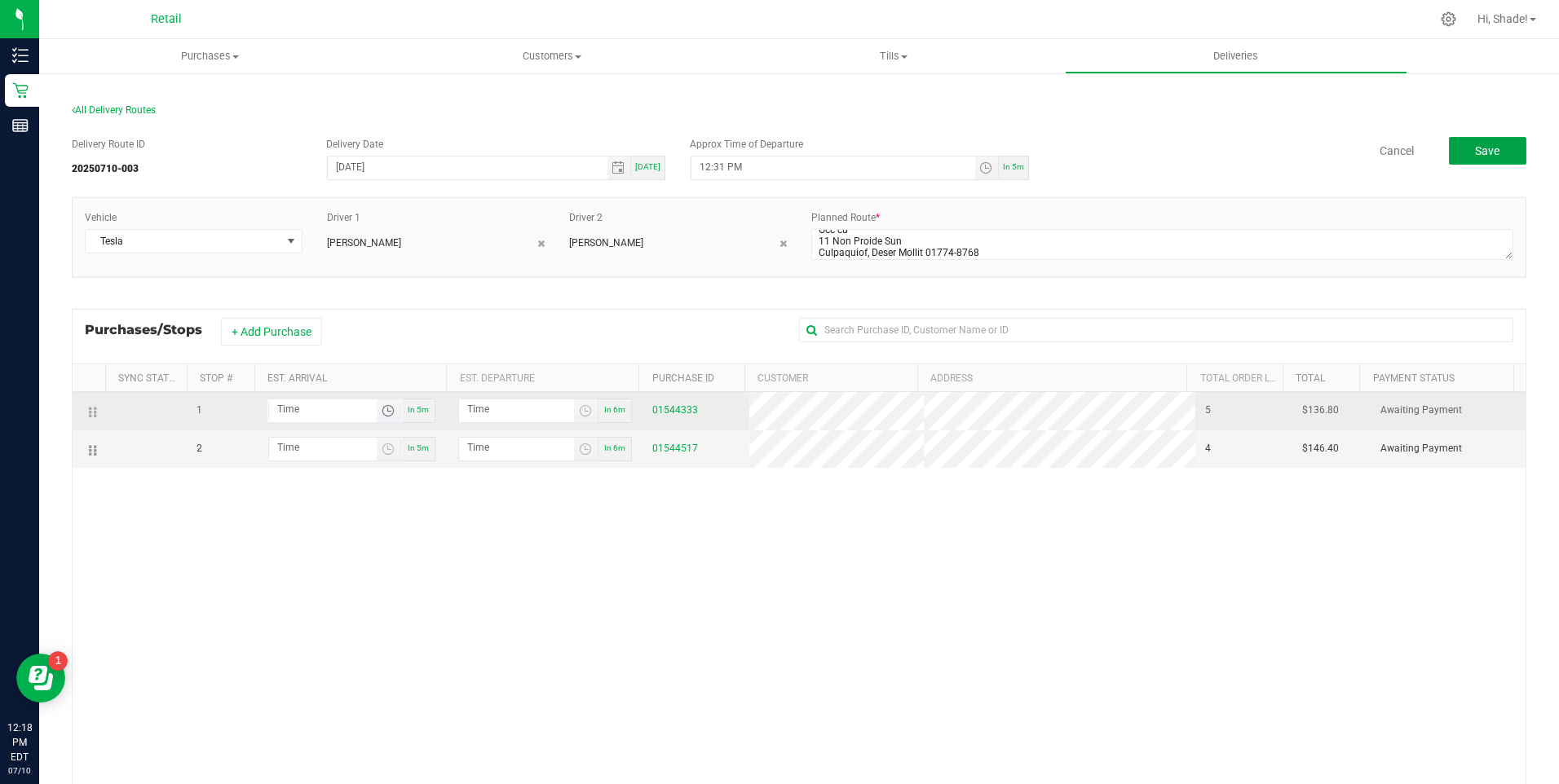 click at bounding box center (388, 411) 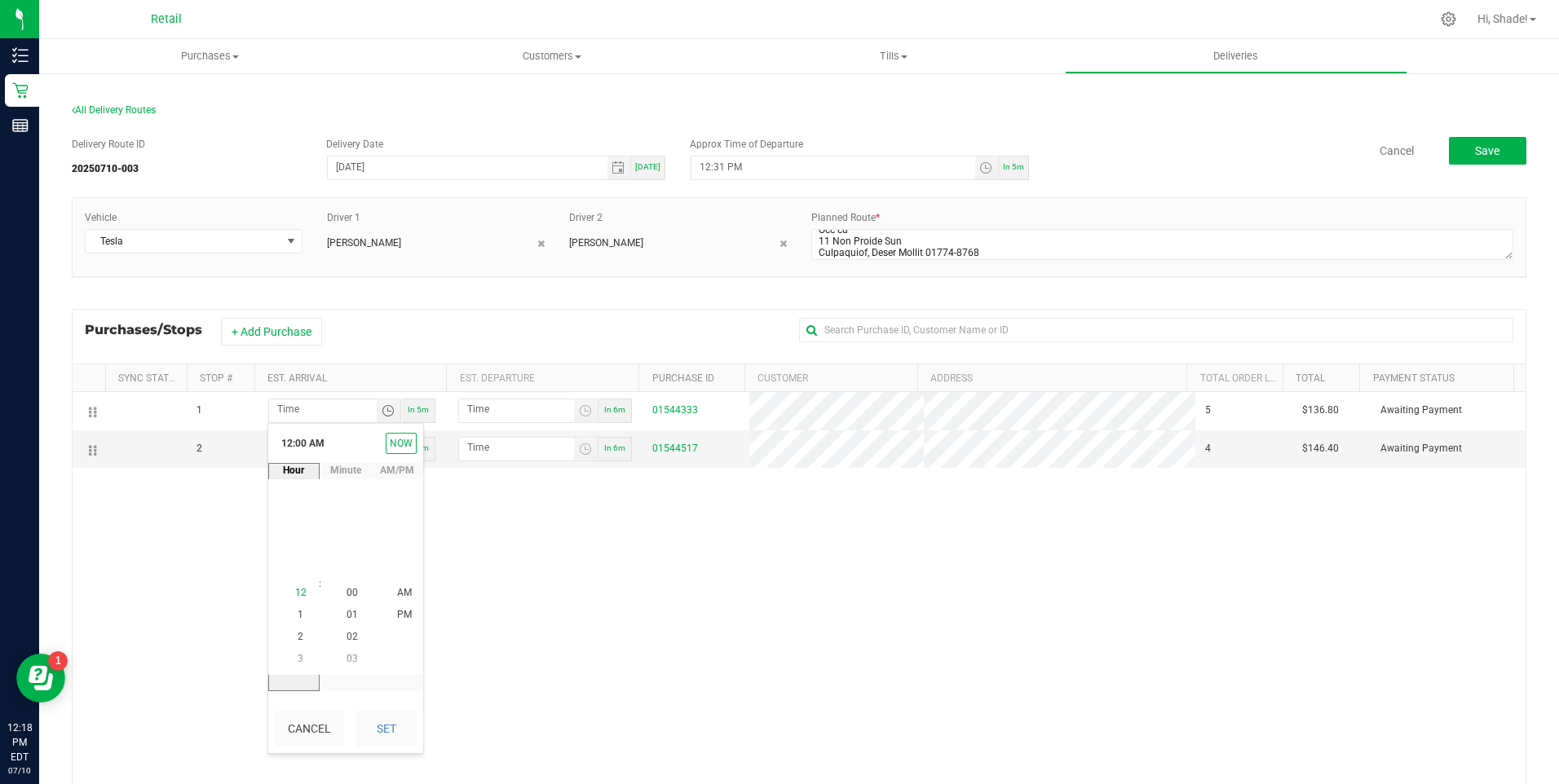 click on "12" at bounding box center (301, 592) 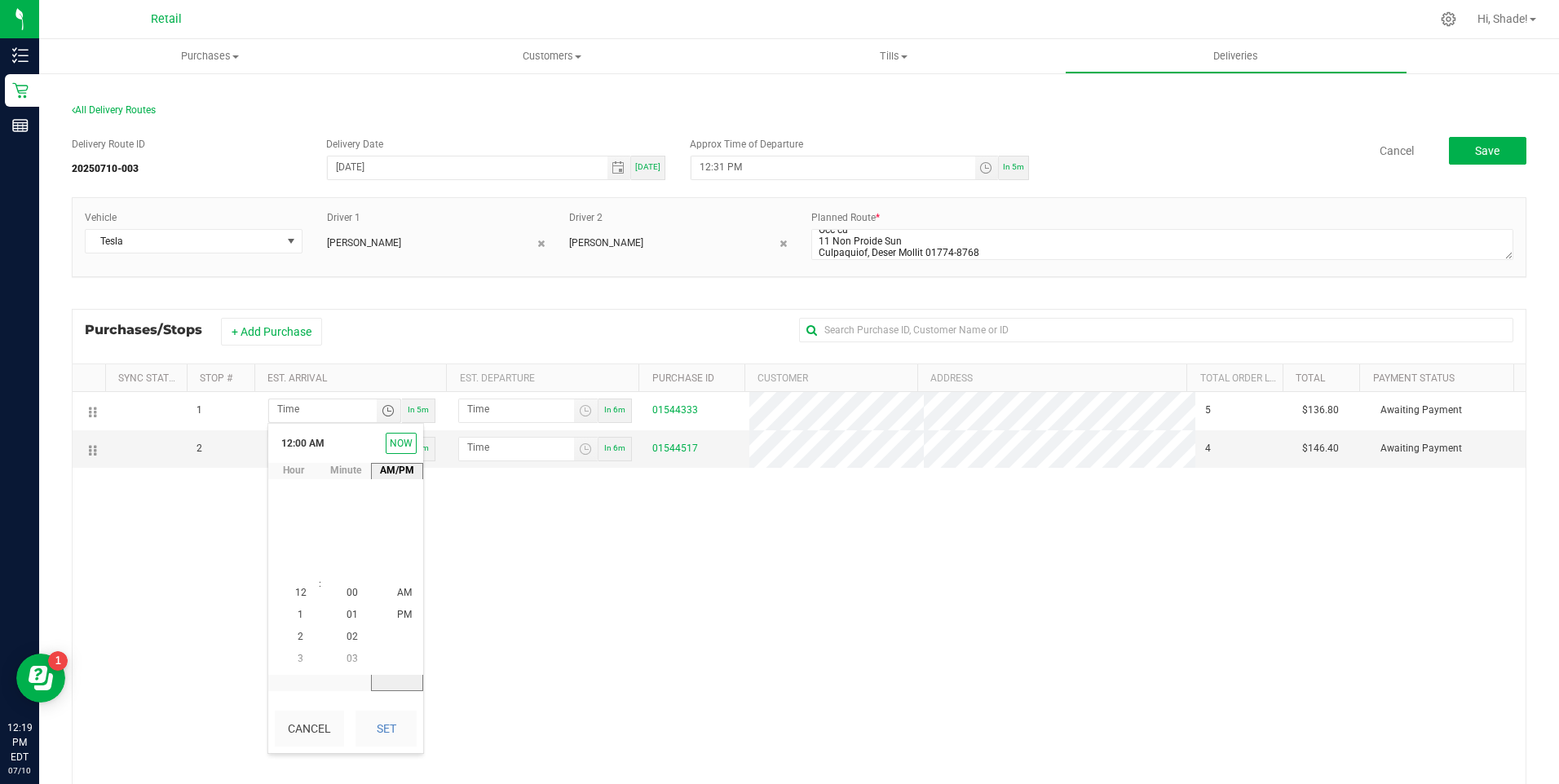 drag, startPoint x: 409, startPoint y: 473, endPoint x: 403, endPoint y: 480, distance: 9.219544 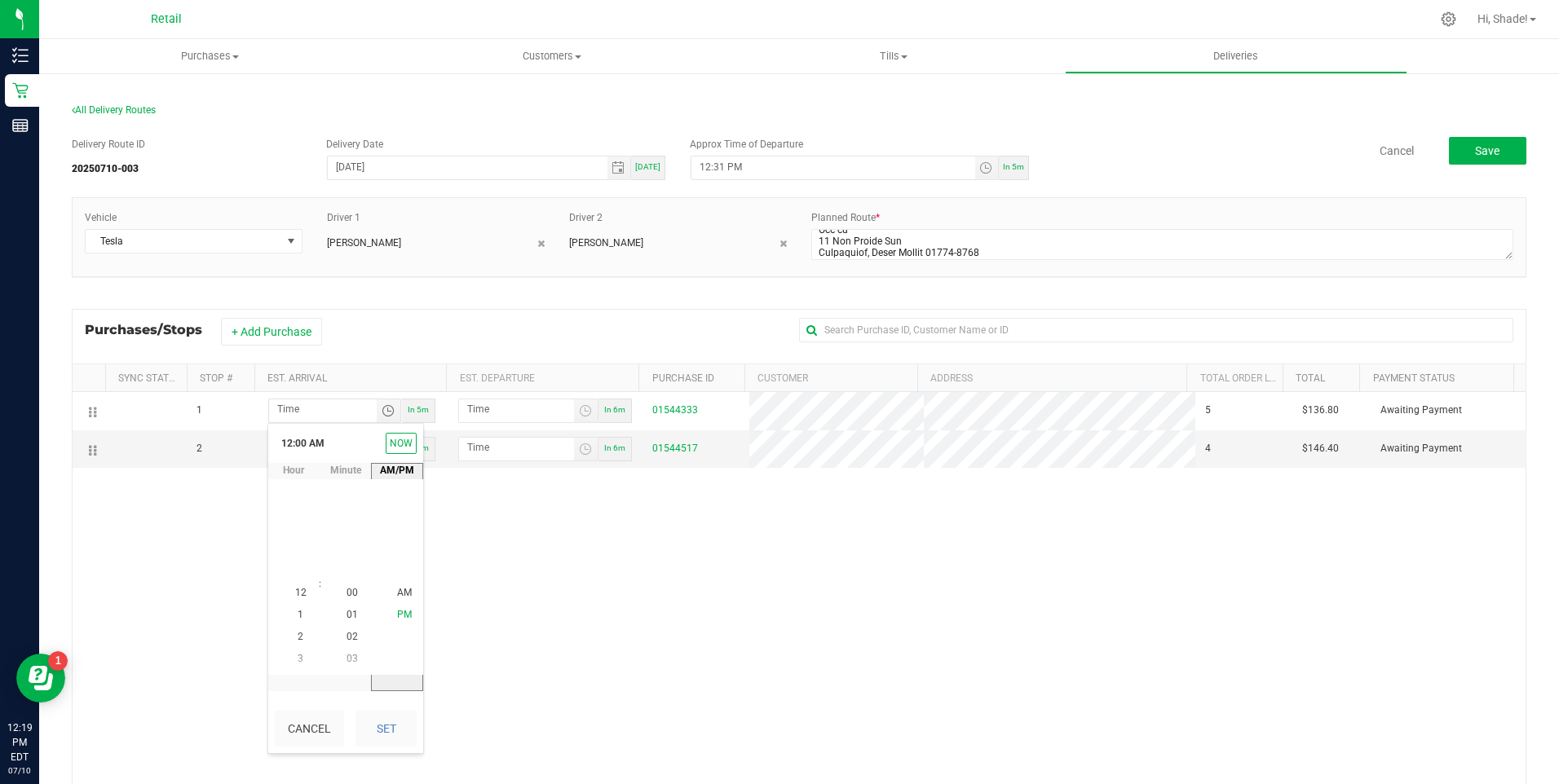 click on "PM" at bounding box center (404, 615) 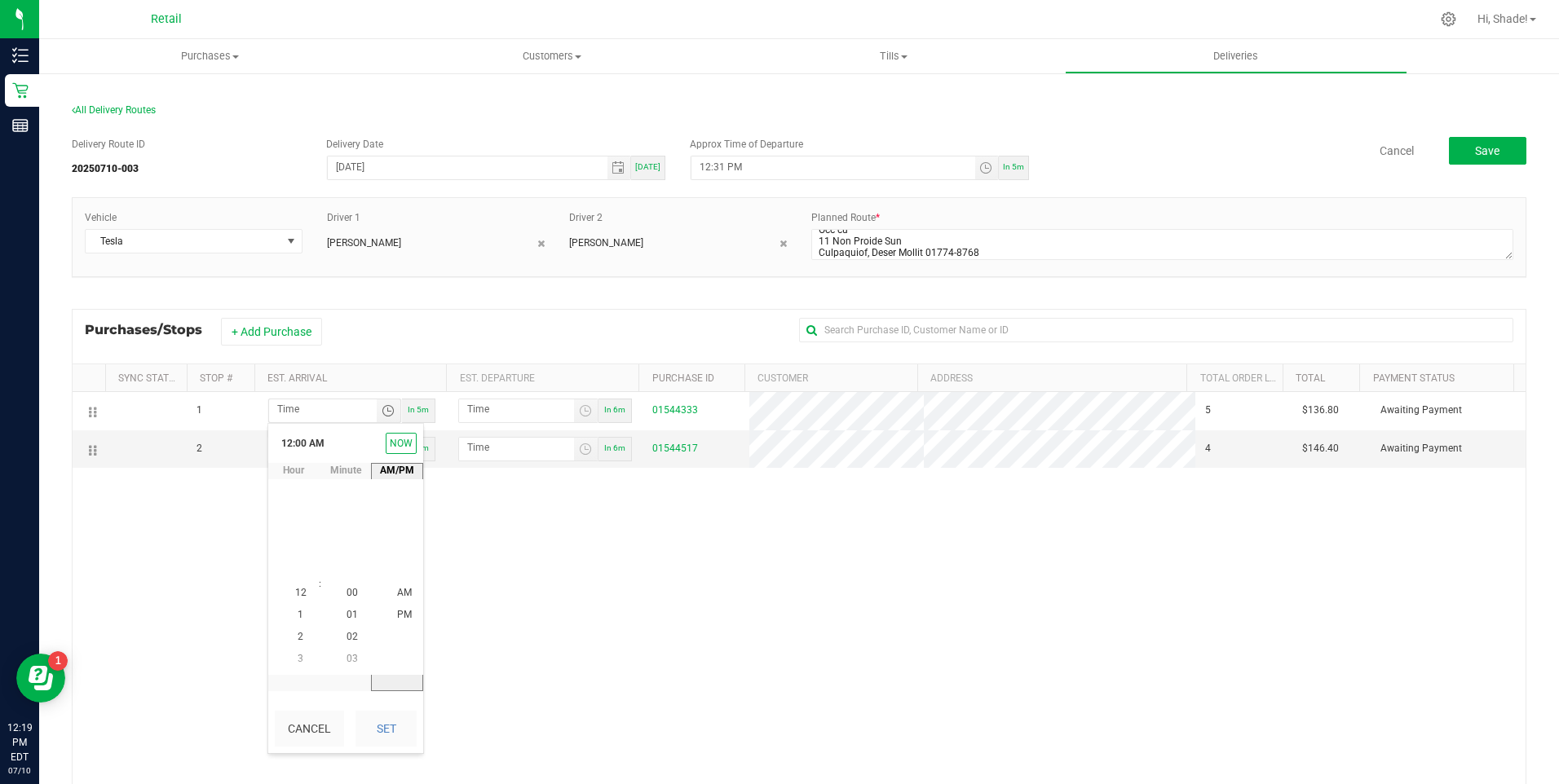 scroll, scrollTop: 266, scrollLeft: 0, axis: vertical 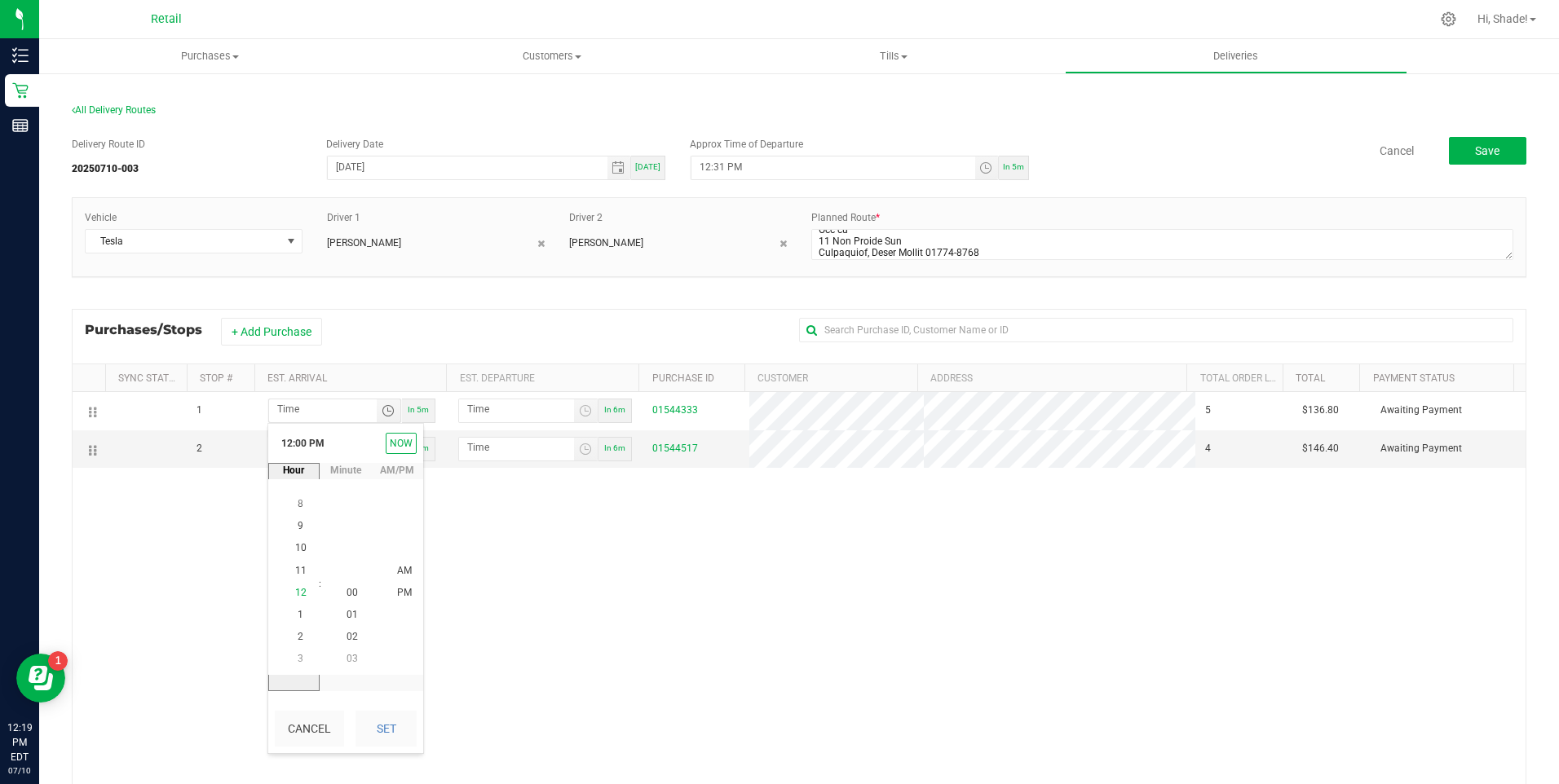click on "12" at bounding box center [301, 592] 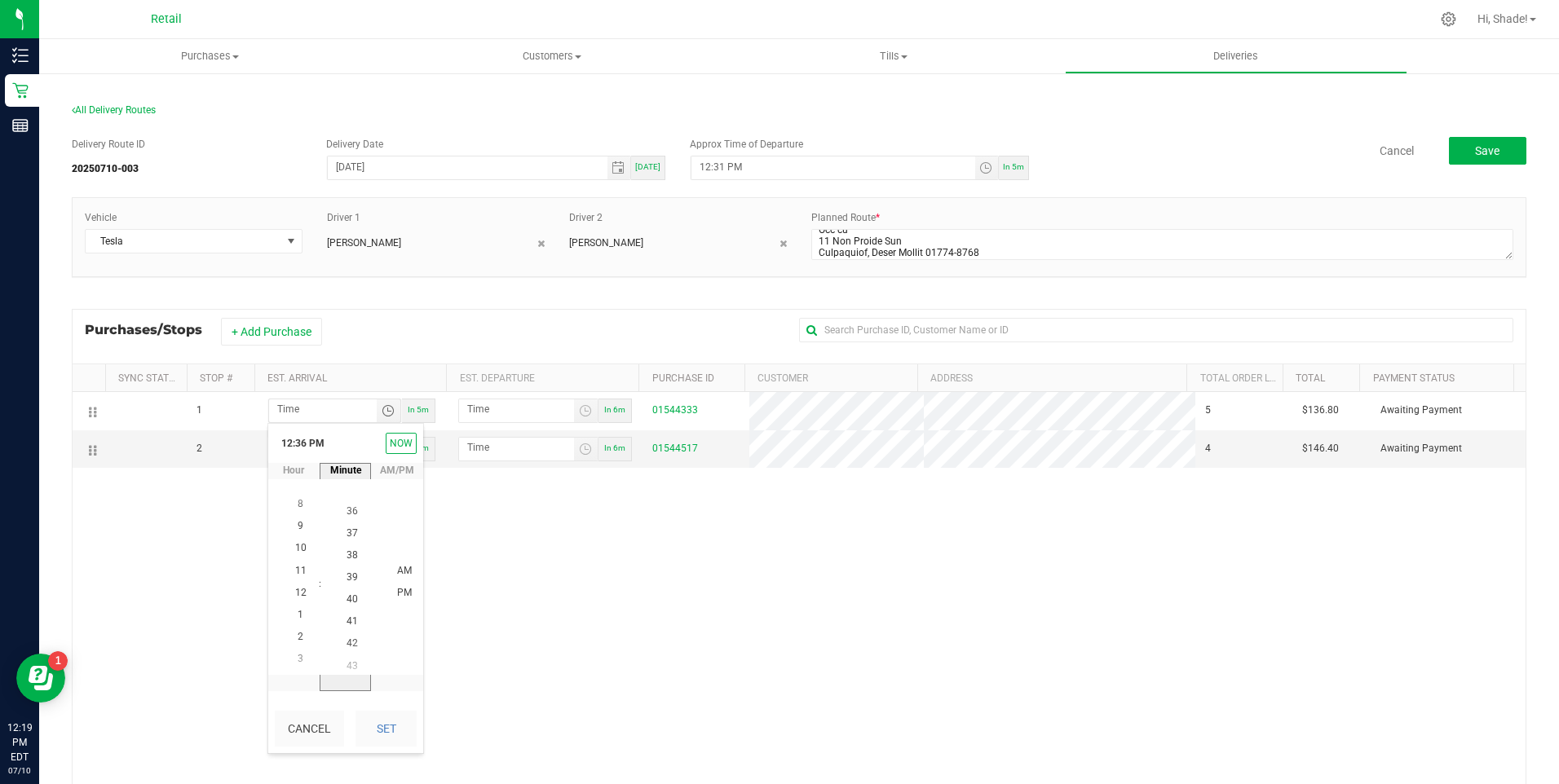 scroll, scrollTop: 885, scrollLeft: 0, axis: vertical 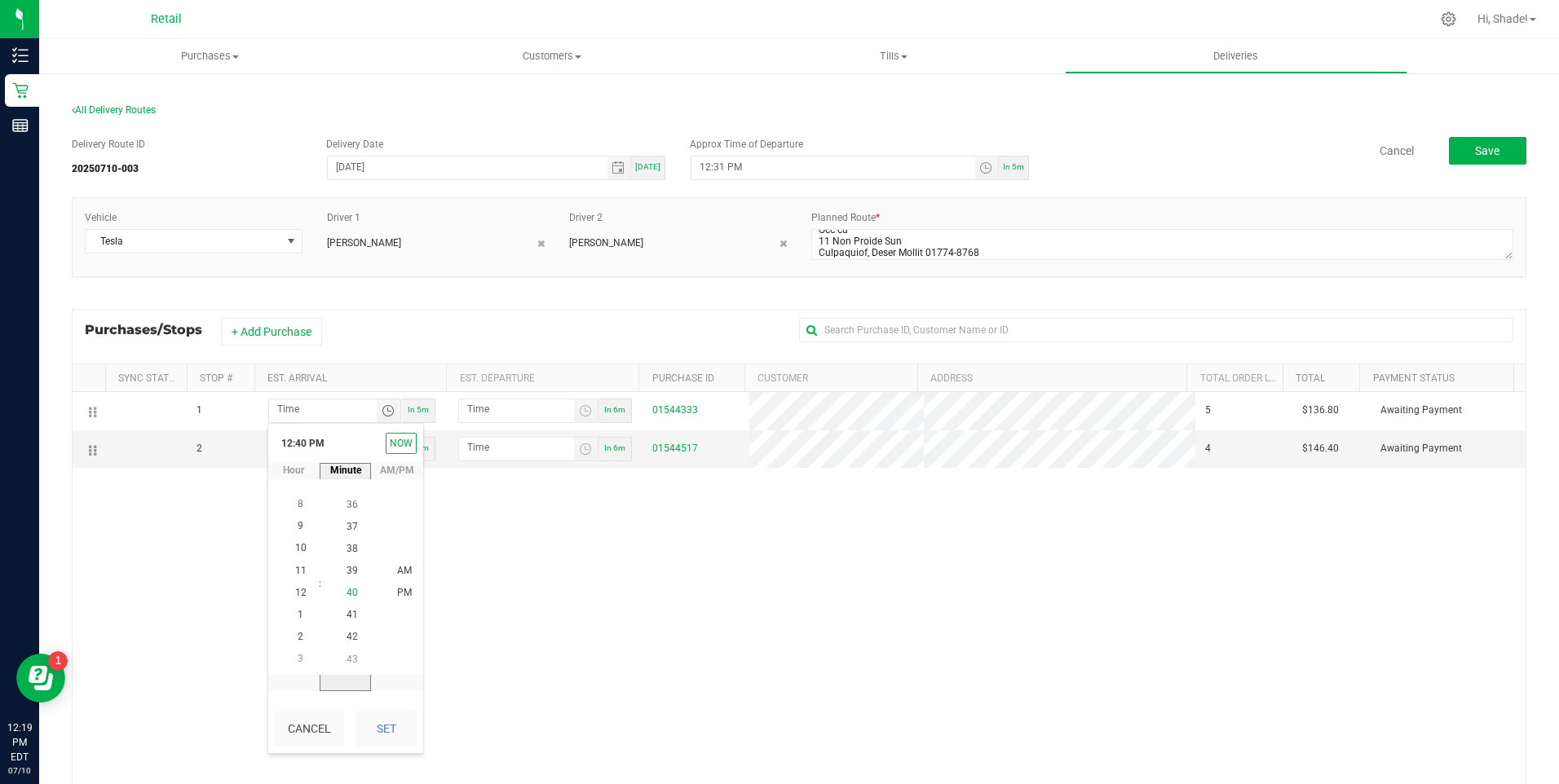 click on "40" at bounding box center [352, 593] 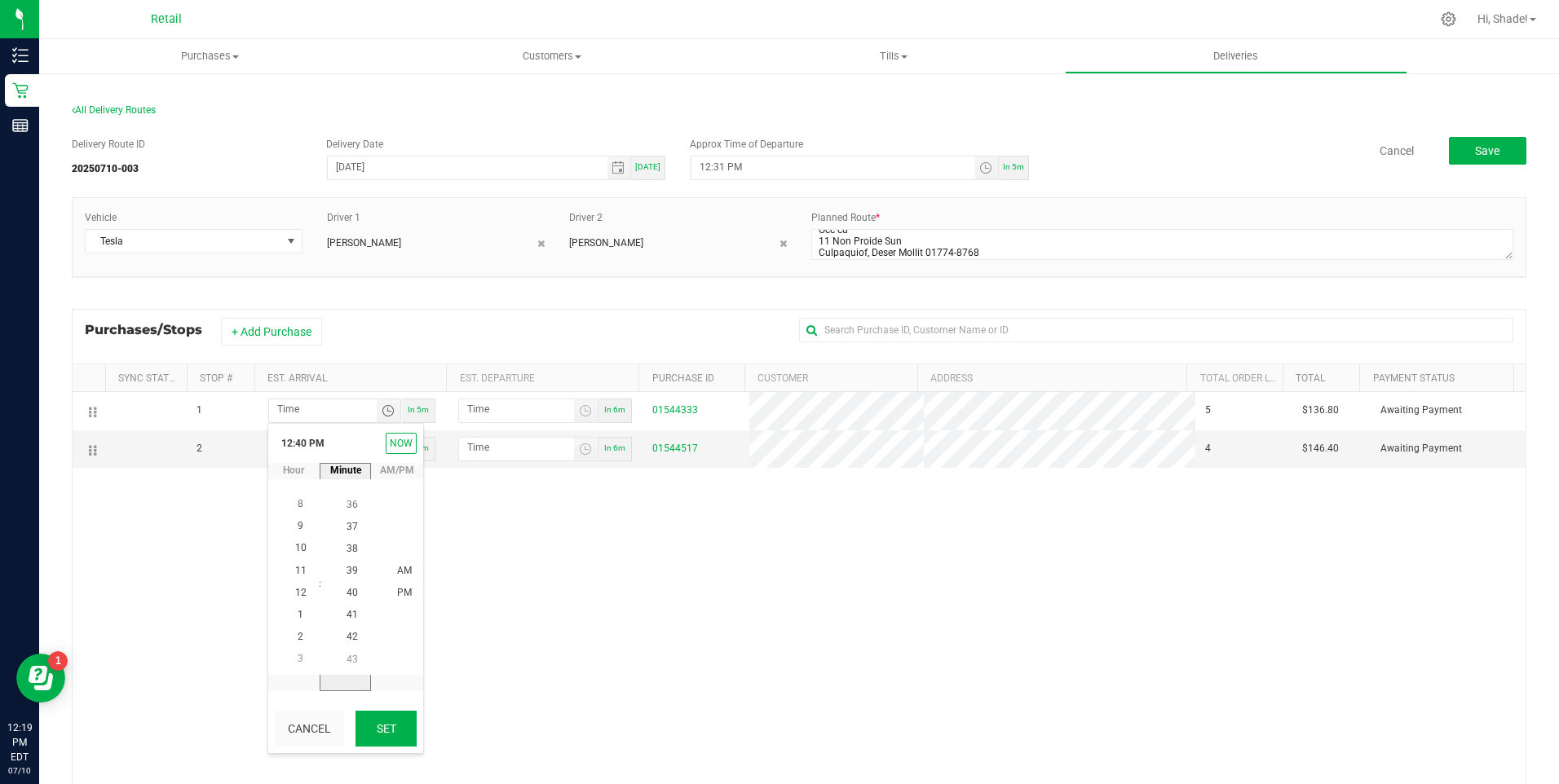 click on "Set" at bounding box center (386, 729) 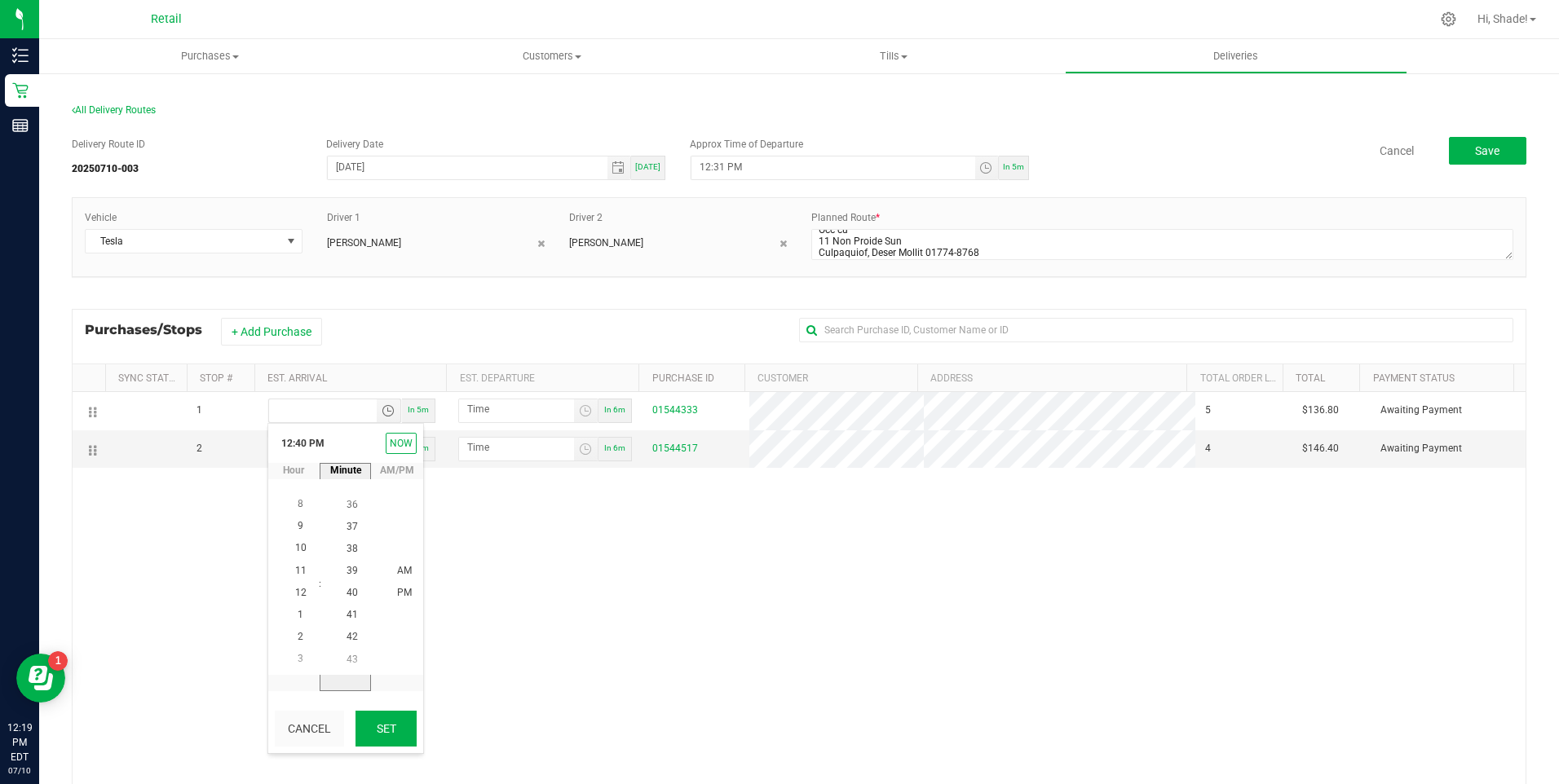 type on "12:40 PM" 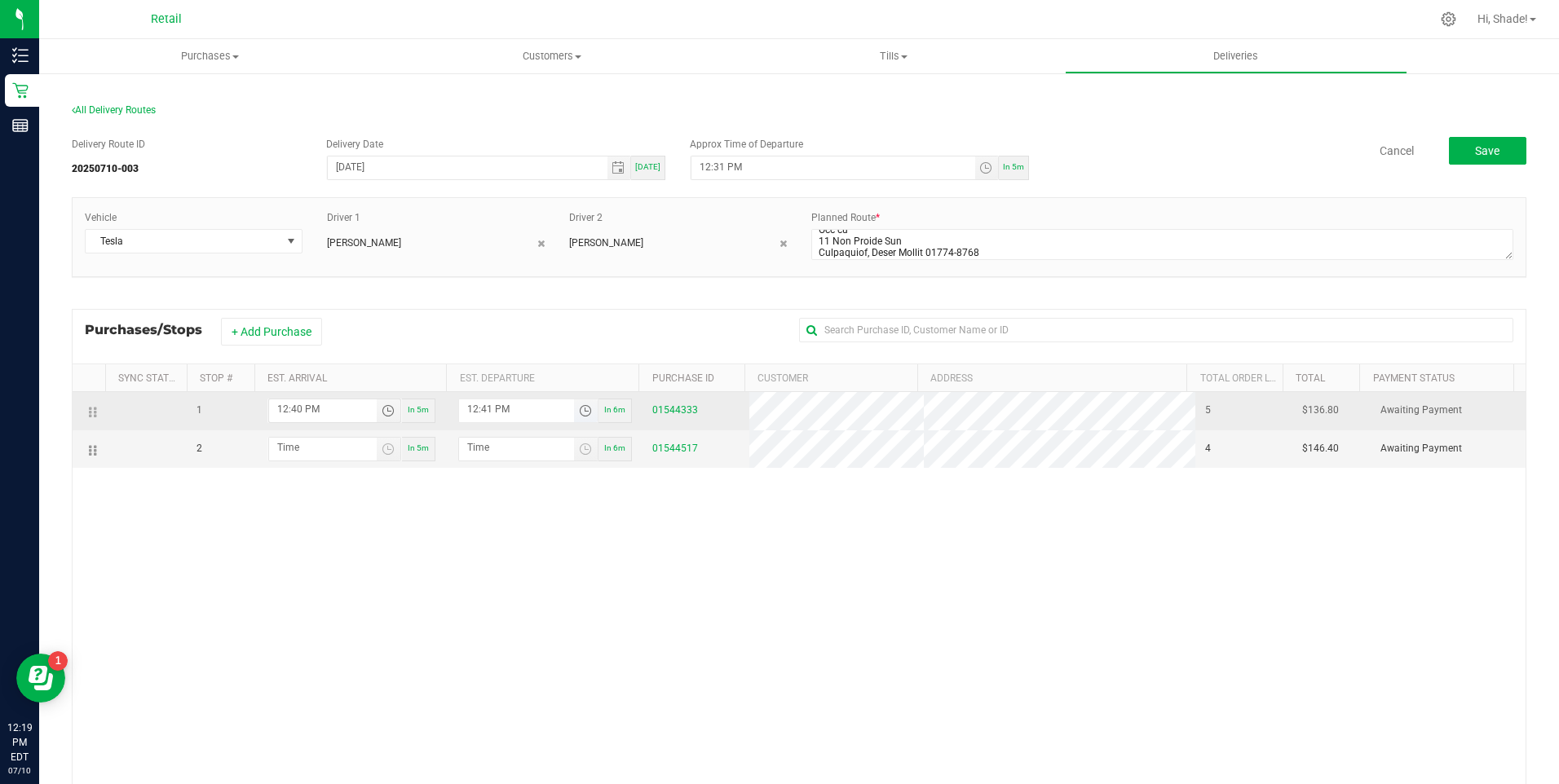 click at bounding box center [585, 411] 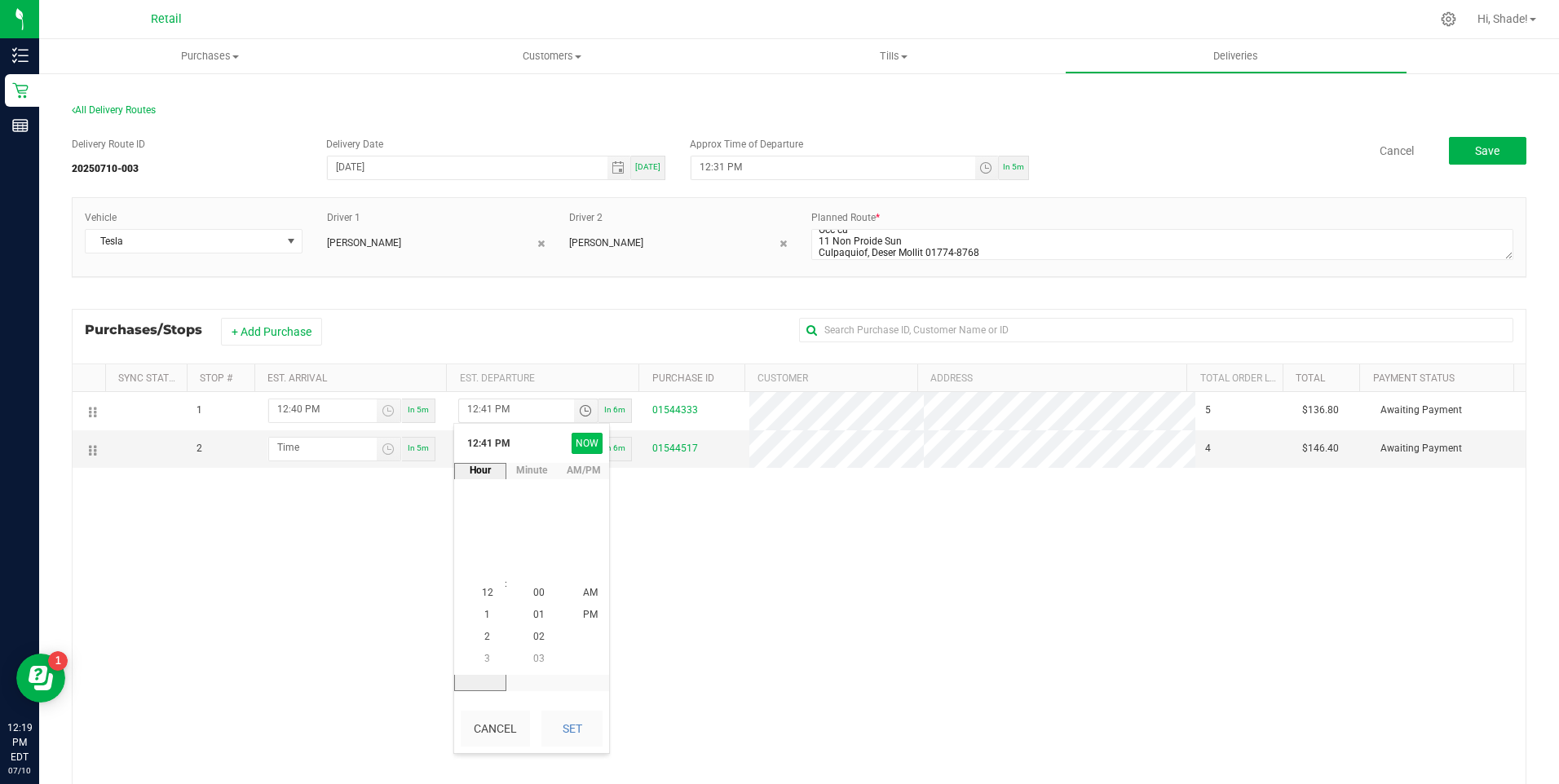 scroll, scrollTop: 266, scrollLeft: 0, axis: vertical 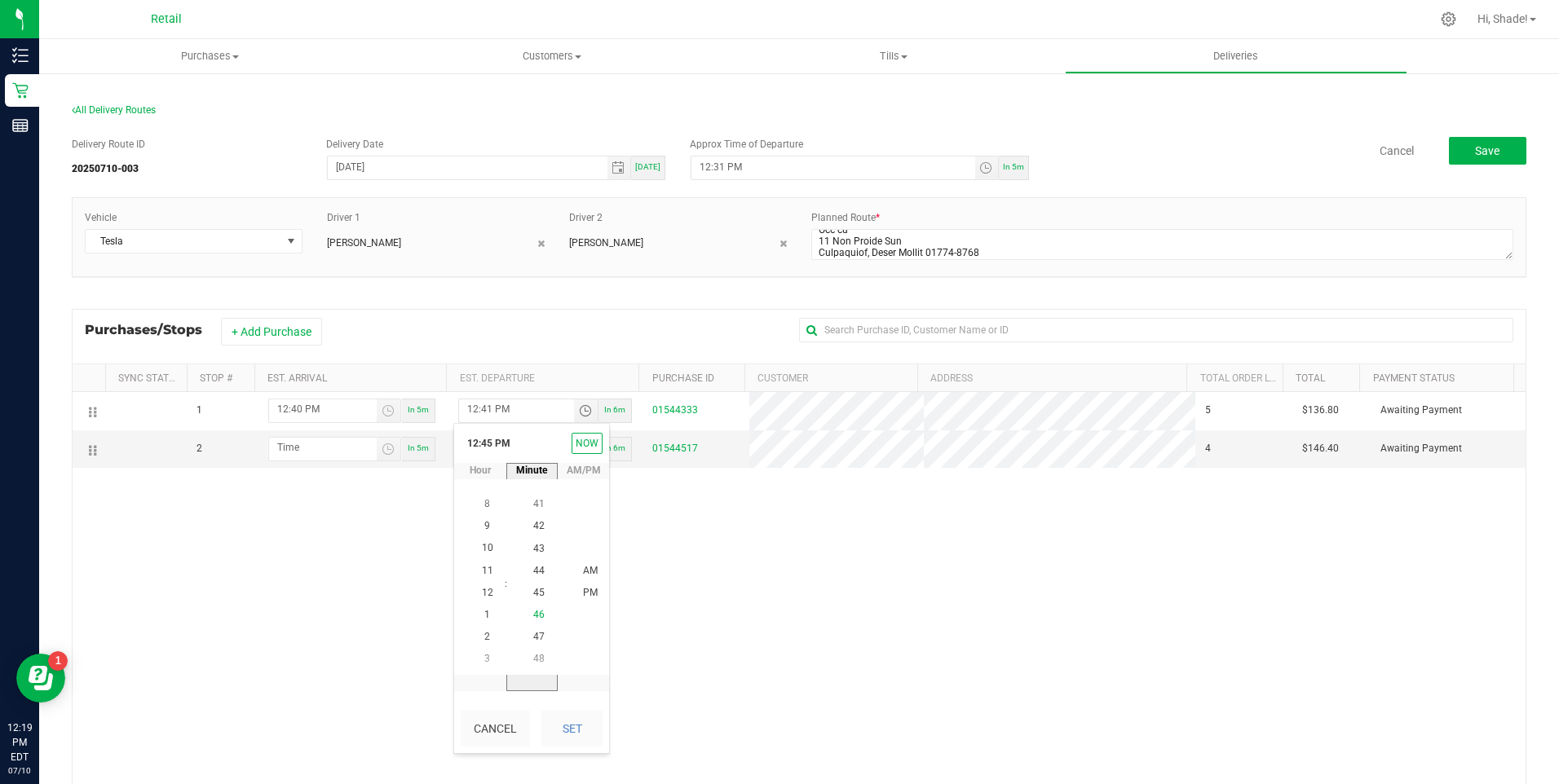 click on "46" at bounding box center [539, 615] 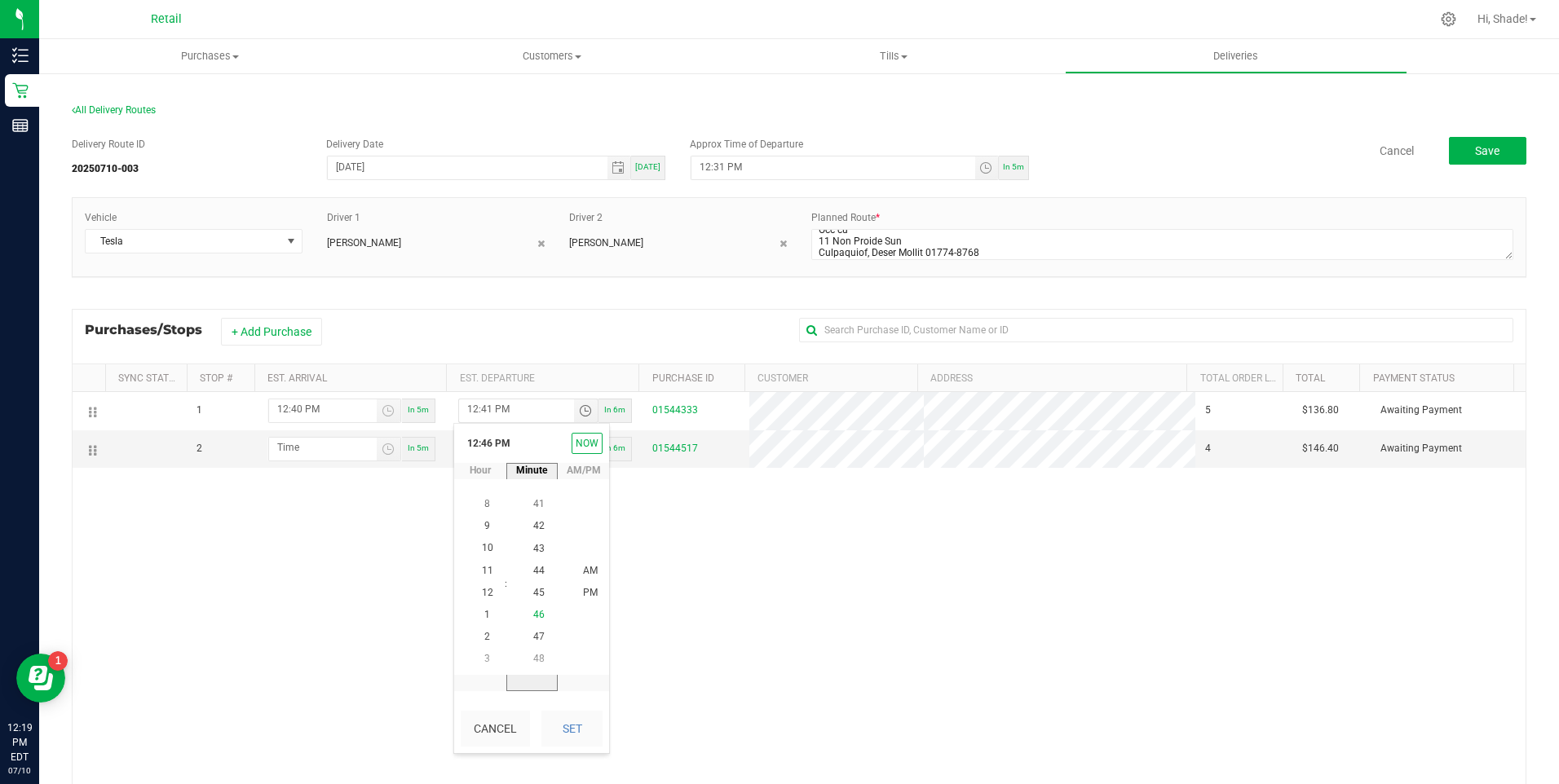 scroll, scrollTop: 1018, scrollLeft: 0, axis: vertical 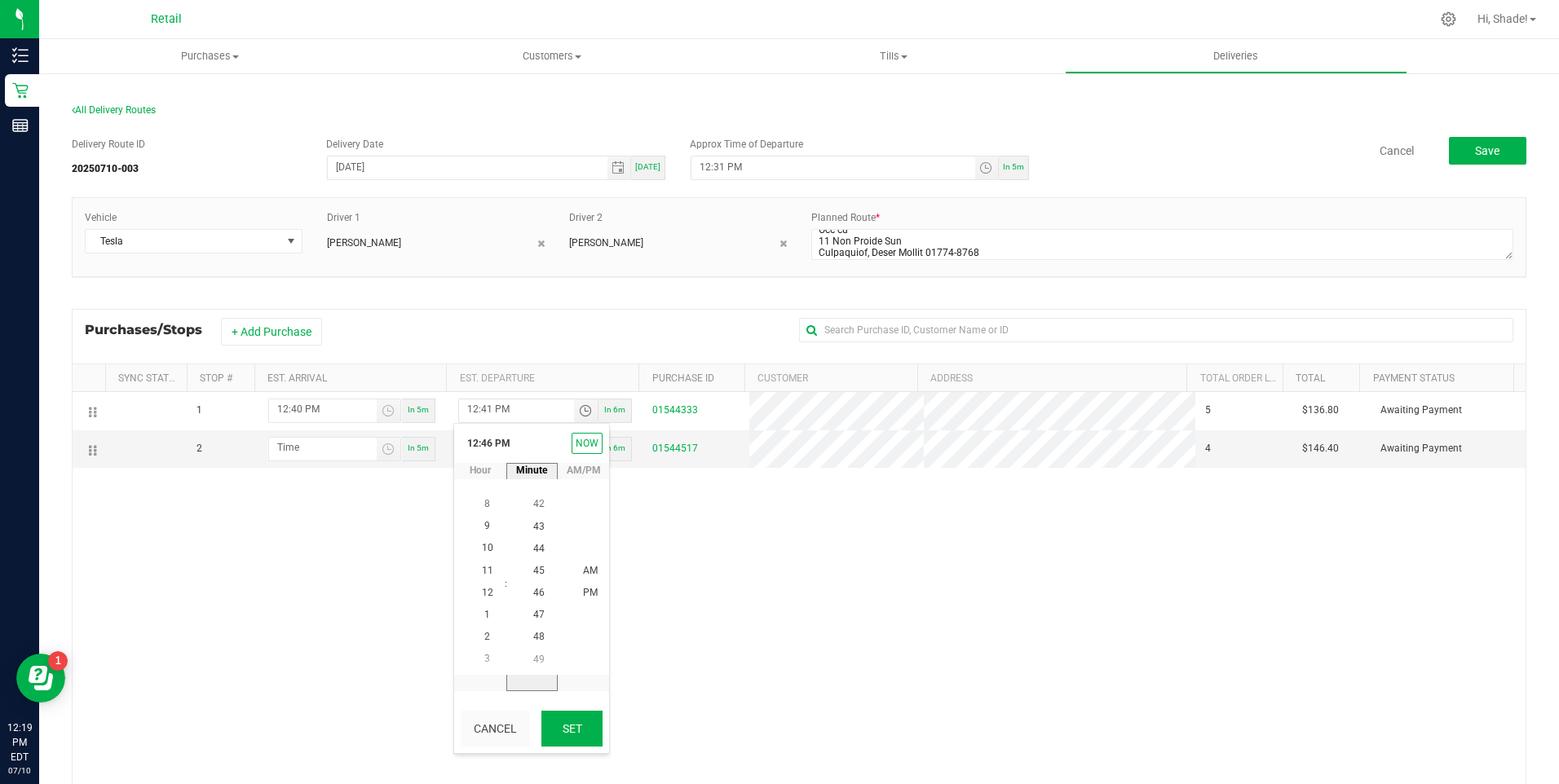 click on "Set" at bounding box center [572, 729] 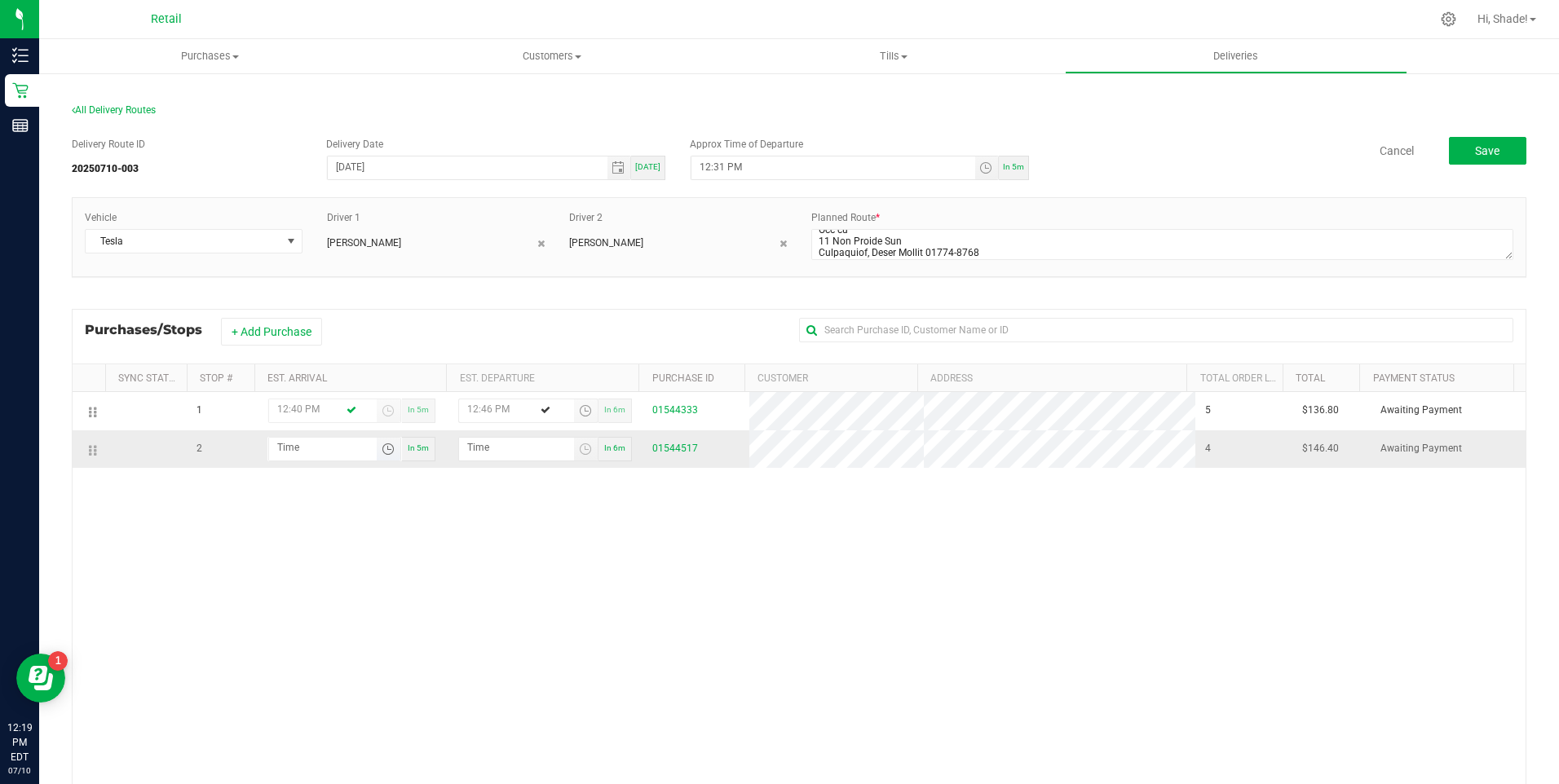 click at bounding box center [388, 449] 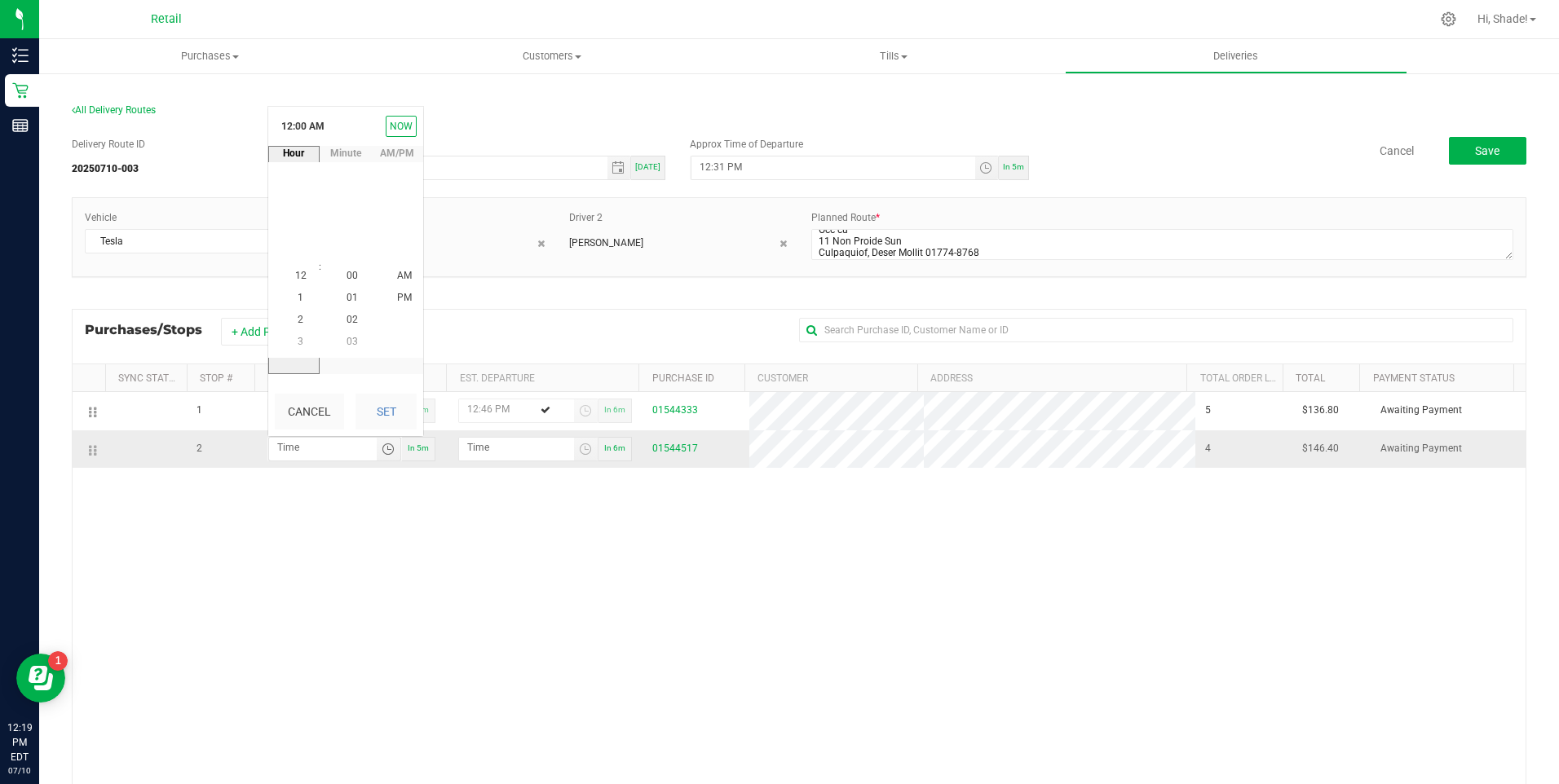 scroll, scrollTop: 0, scrollLeft: 0, axis: both 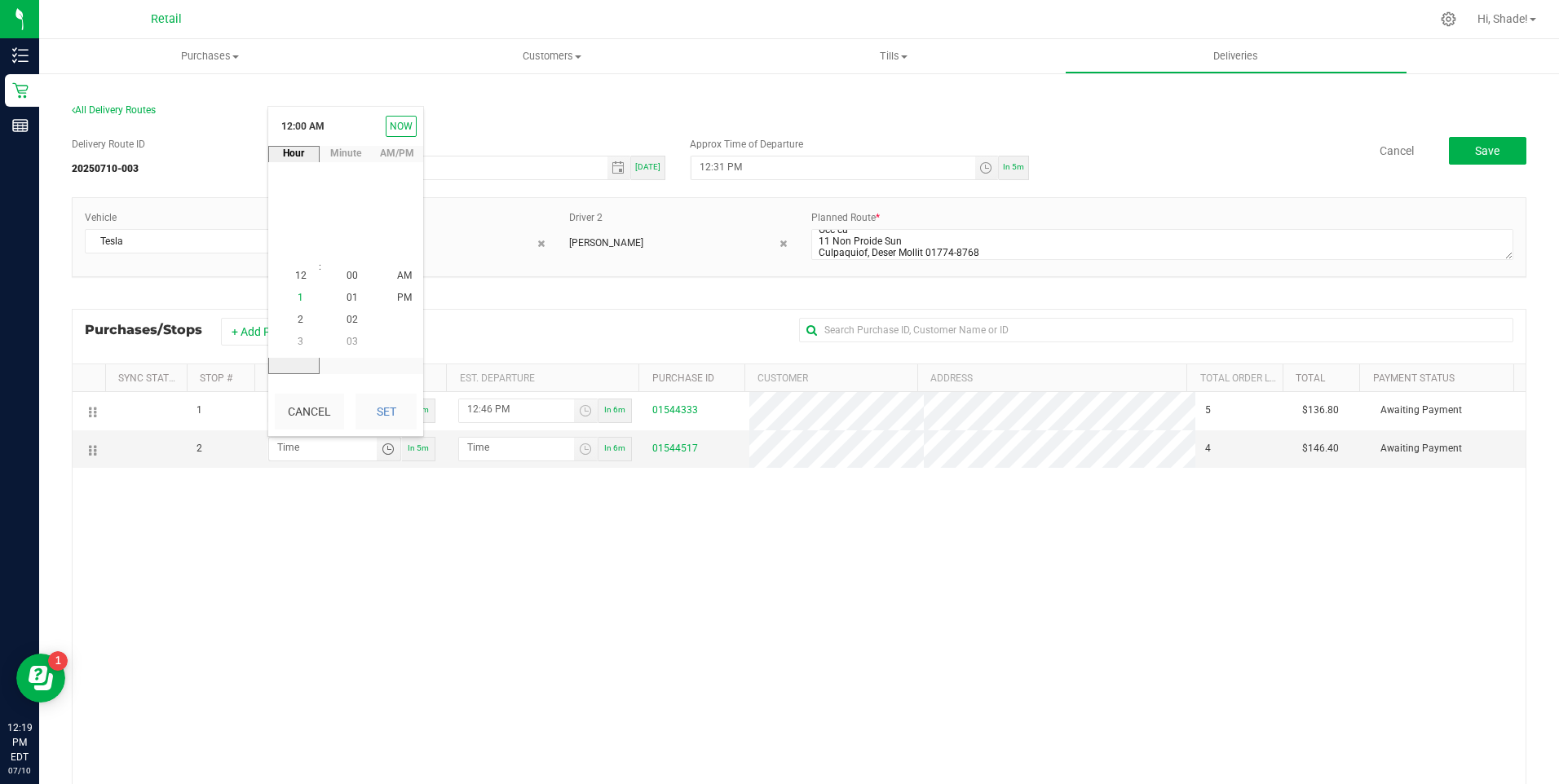 click on "1" at bounding box center [300, 298] 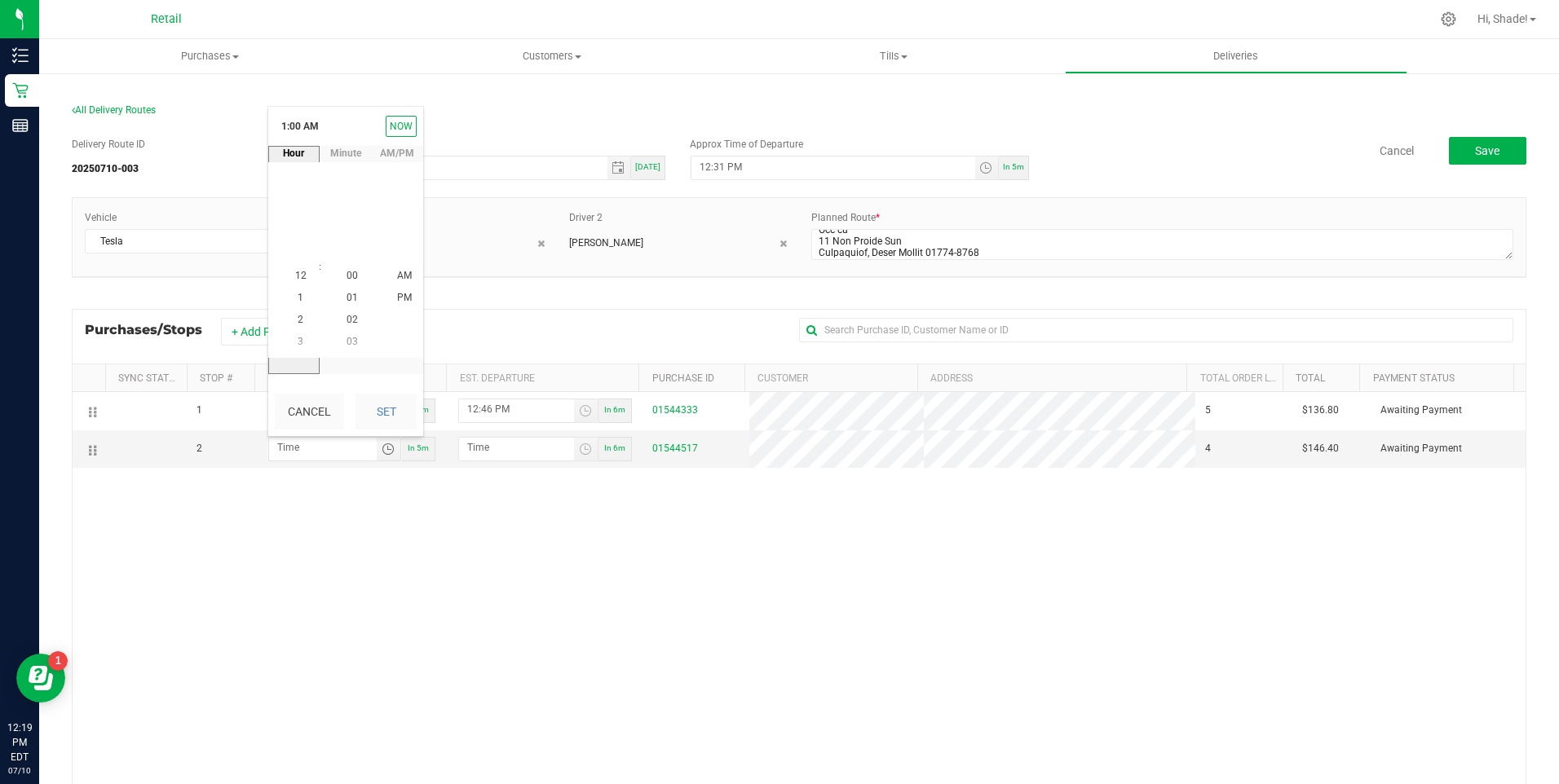 scroll, scrollTop: 22, scrollLeft: 0, axis: vertical 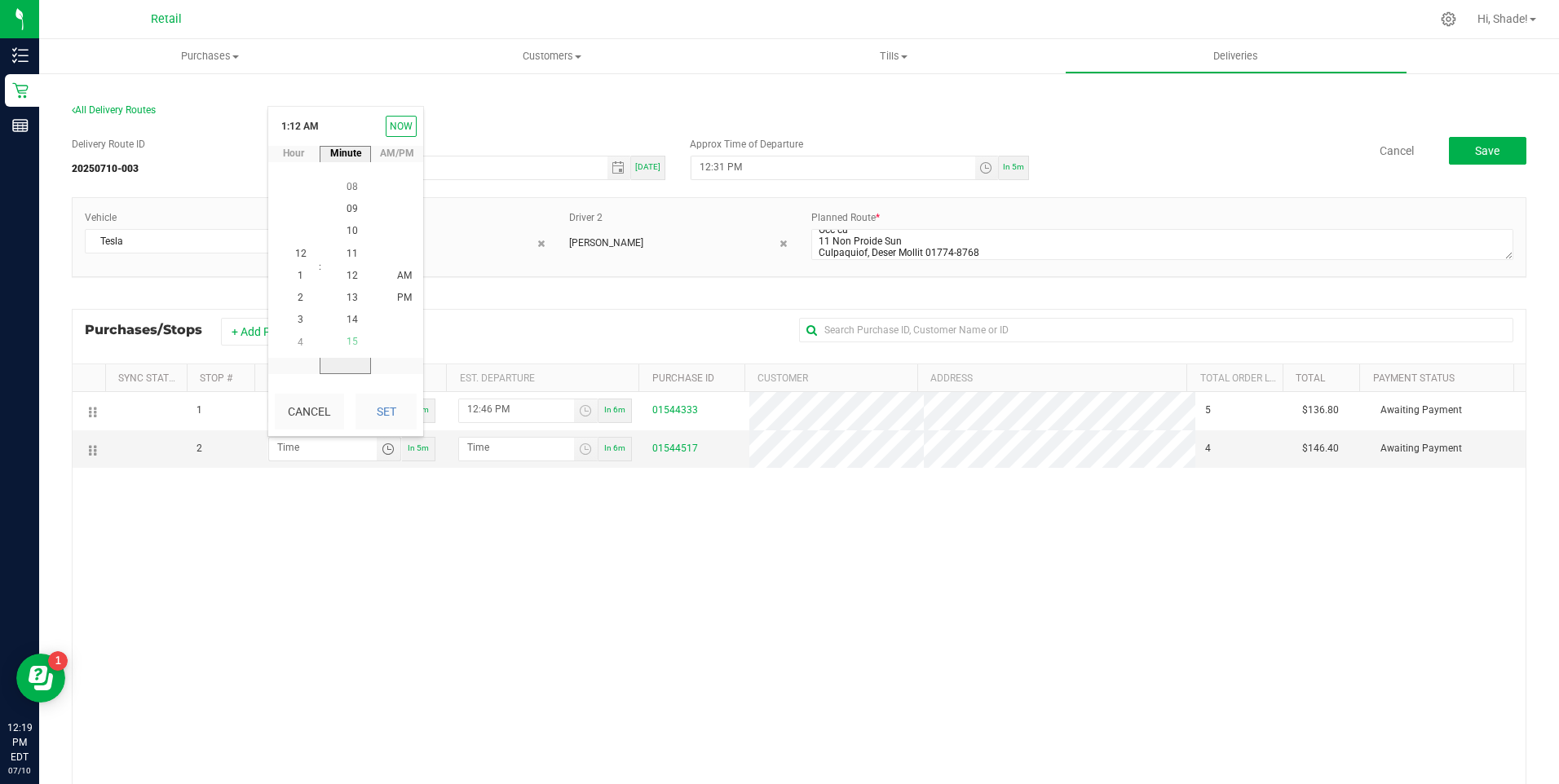 click on "15" at bounding box center [352, 342] 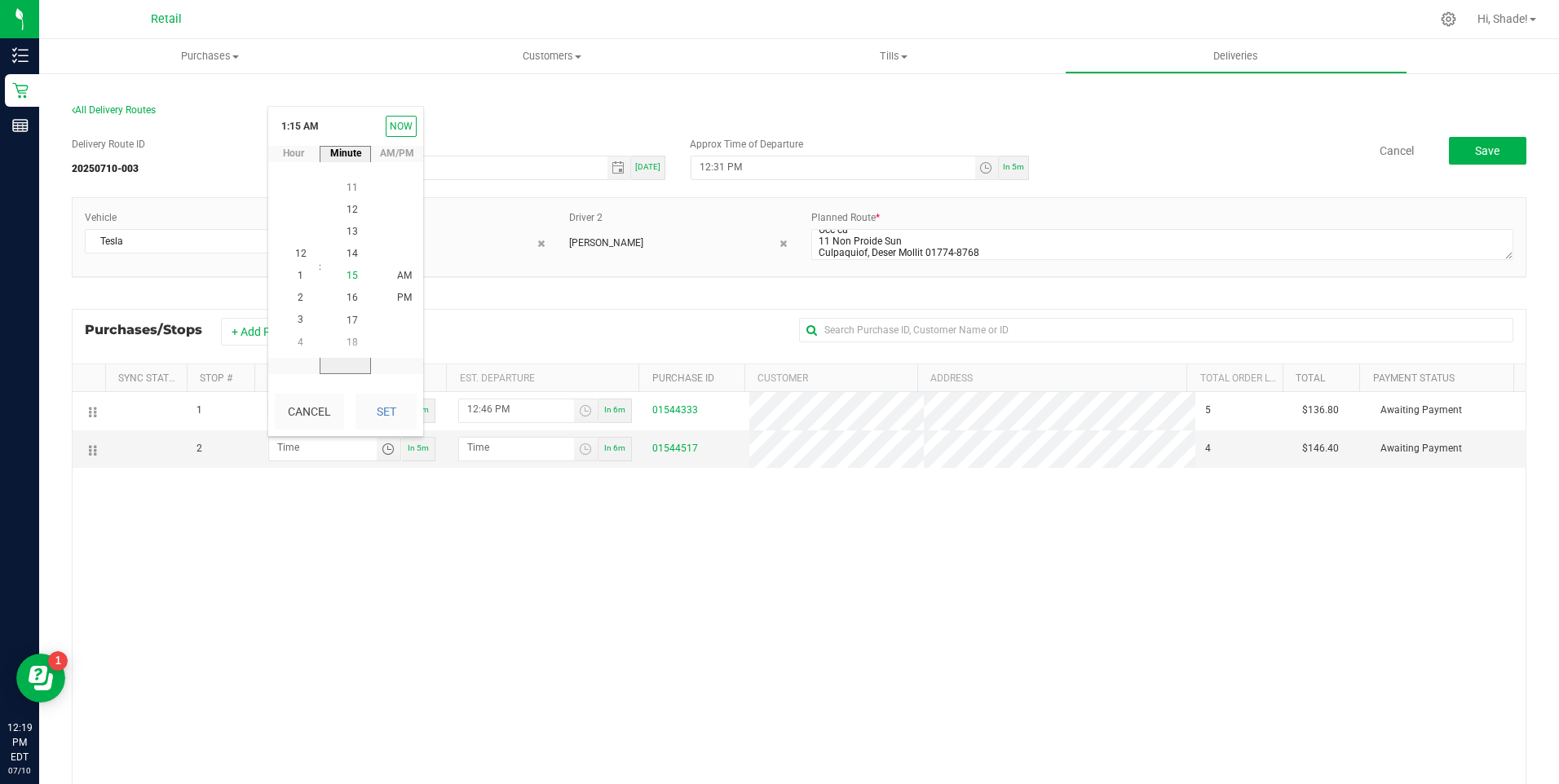 click on "15" at bounding box center [352, 276] 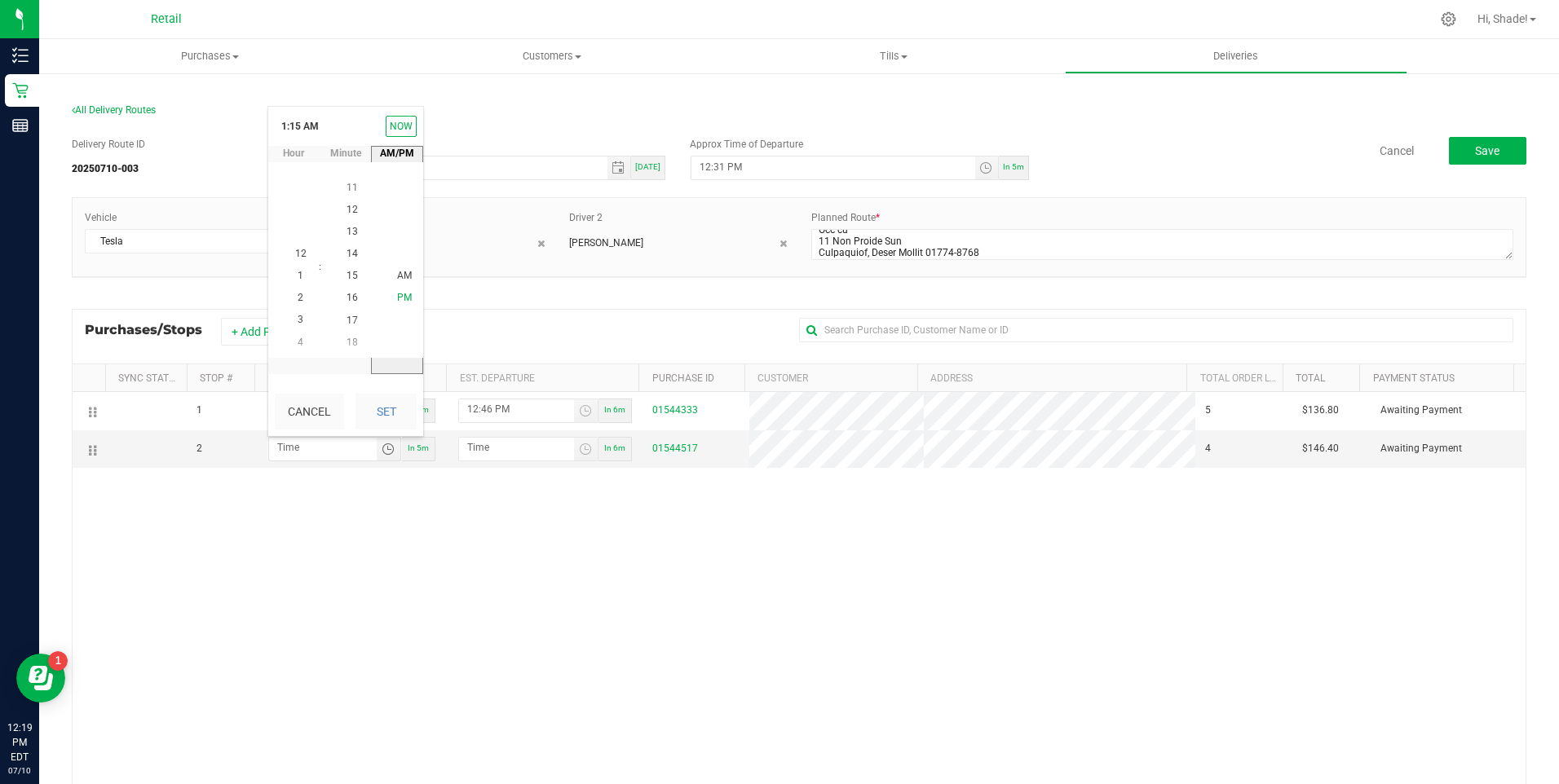 click on "PM" at bounding box center (404, 298) 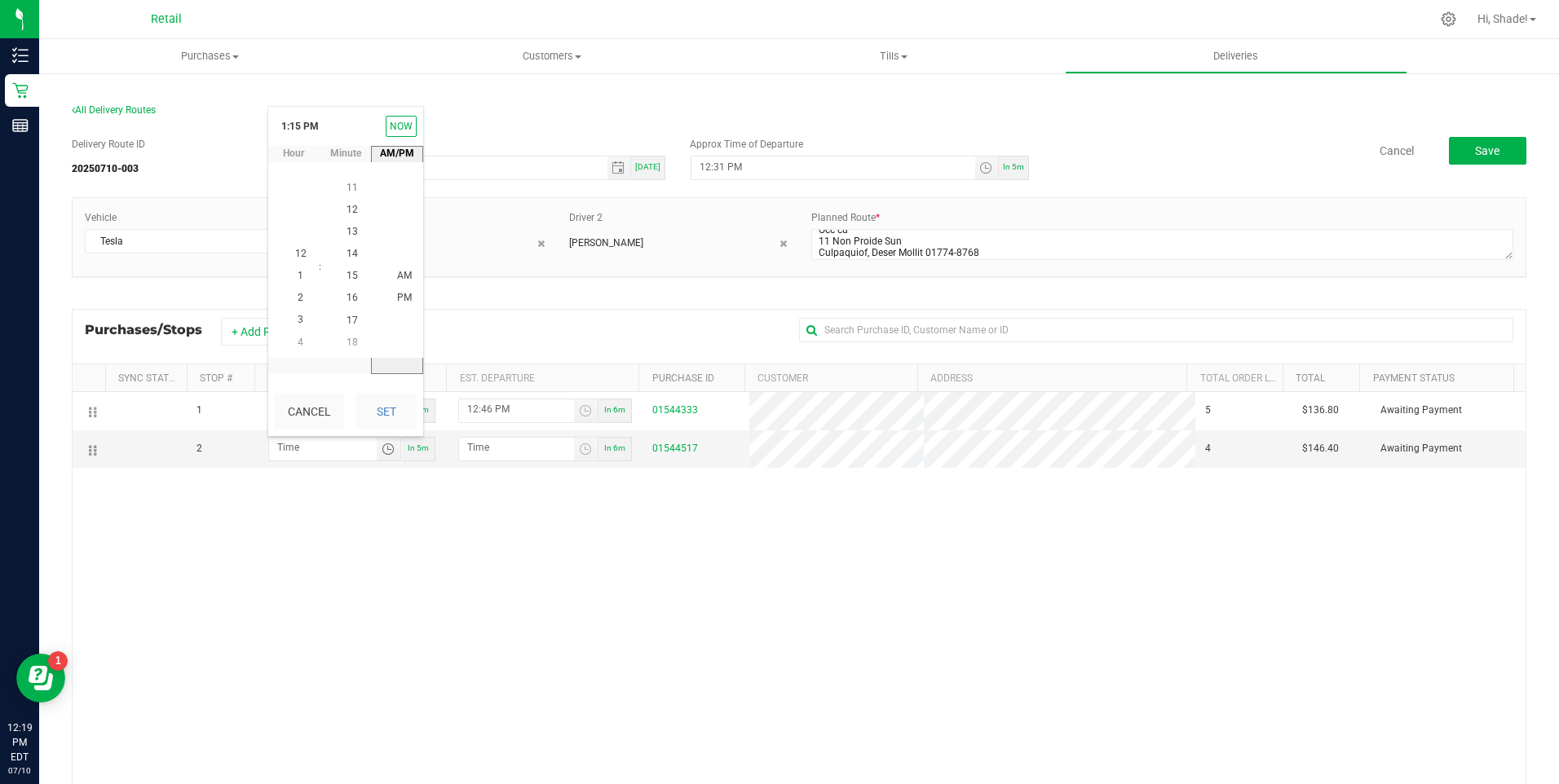 scroll, scrollTop: 288, scrollLeft: 0, axis: vertical 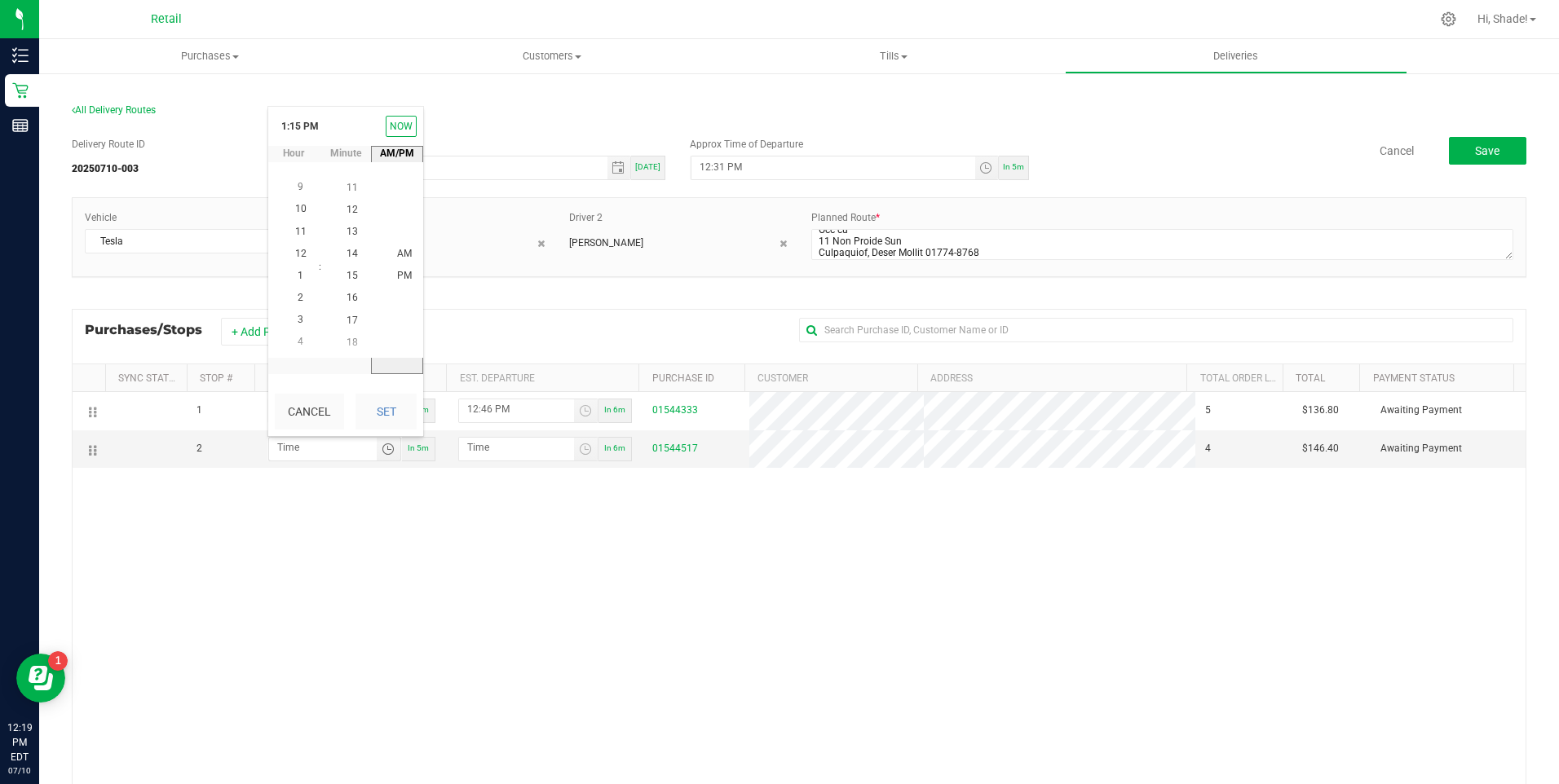 drag, startPoint x: 384, startPoint y: 412, endPoint x: 391, endPoint y: 483, distance: 71.344236 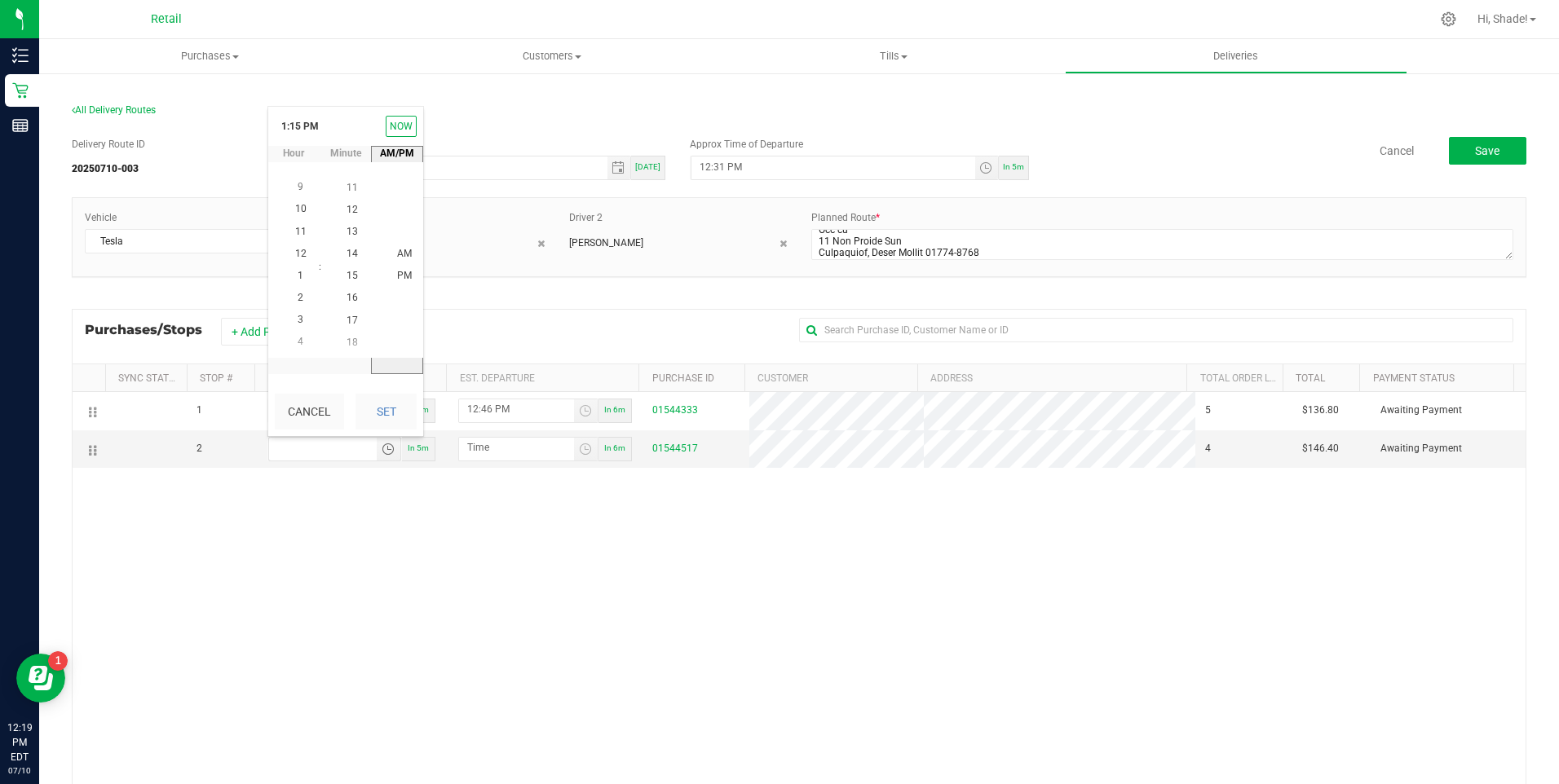 type on "1:15 PM" 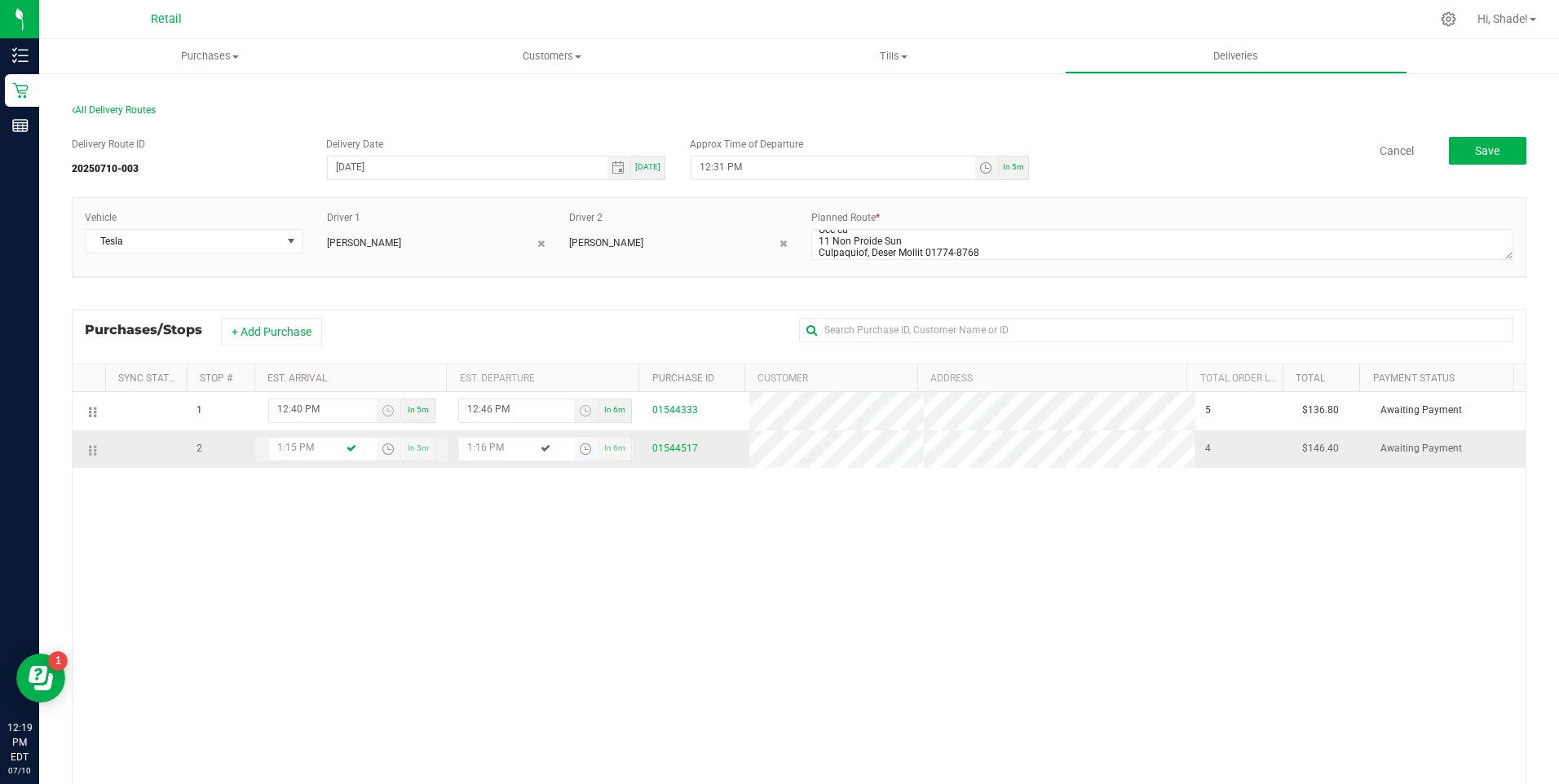 click at bounding box center (585, 449) 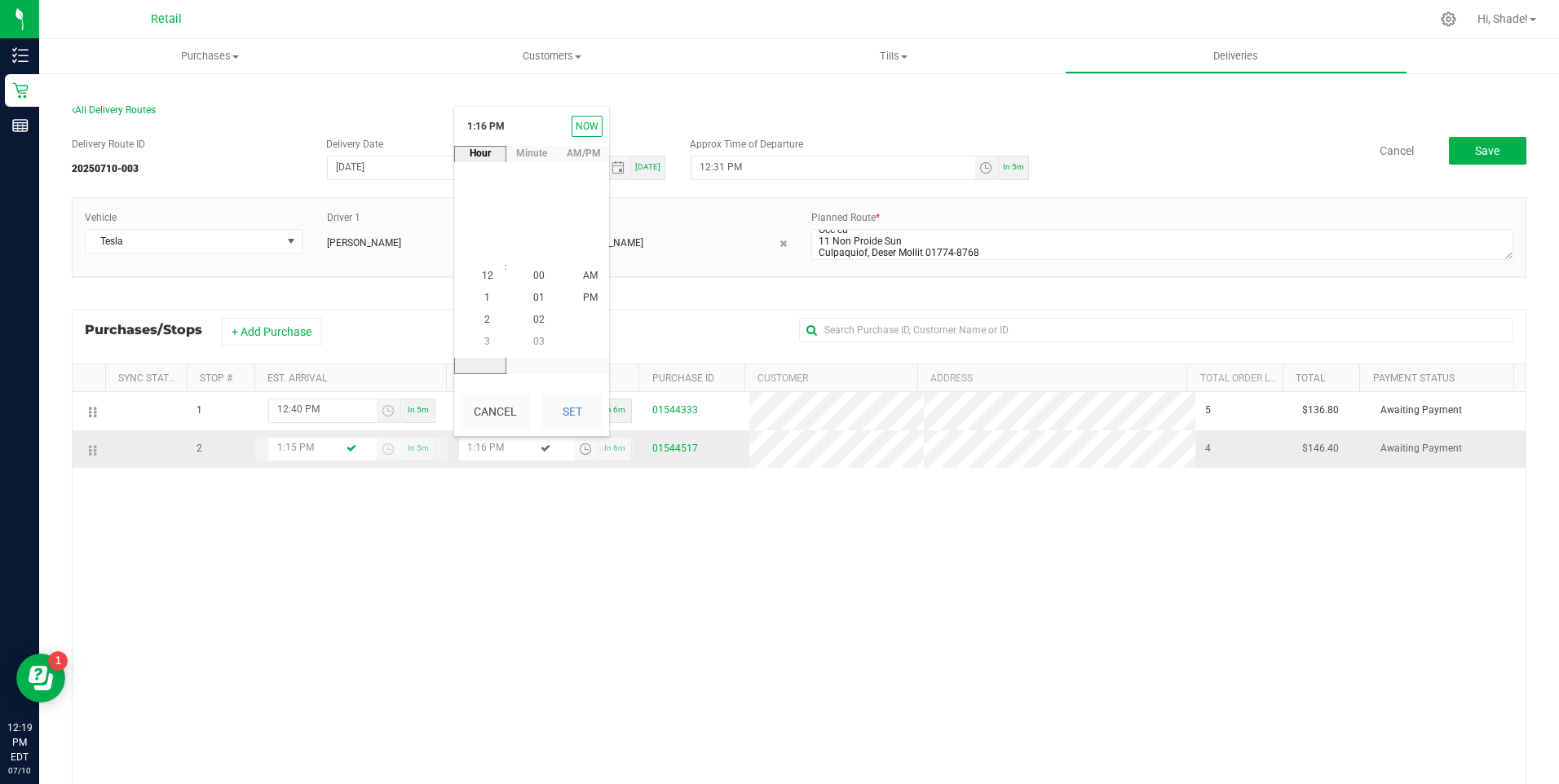 scroll, scrollTop: 288, scrollLeft: 0, axis: vertical 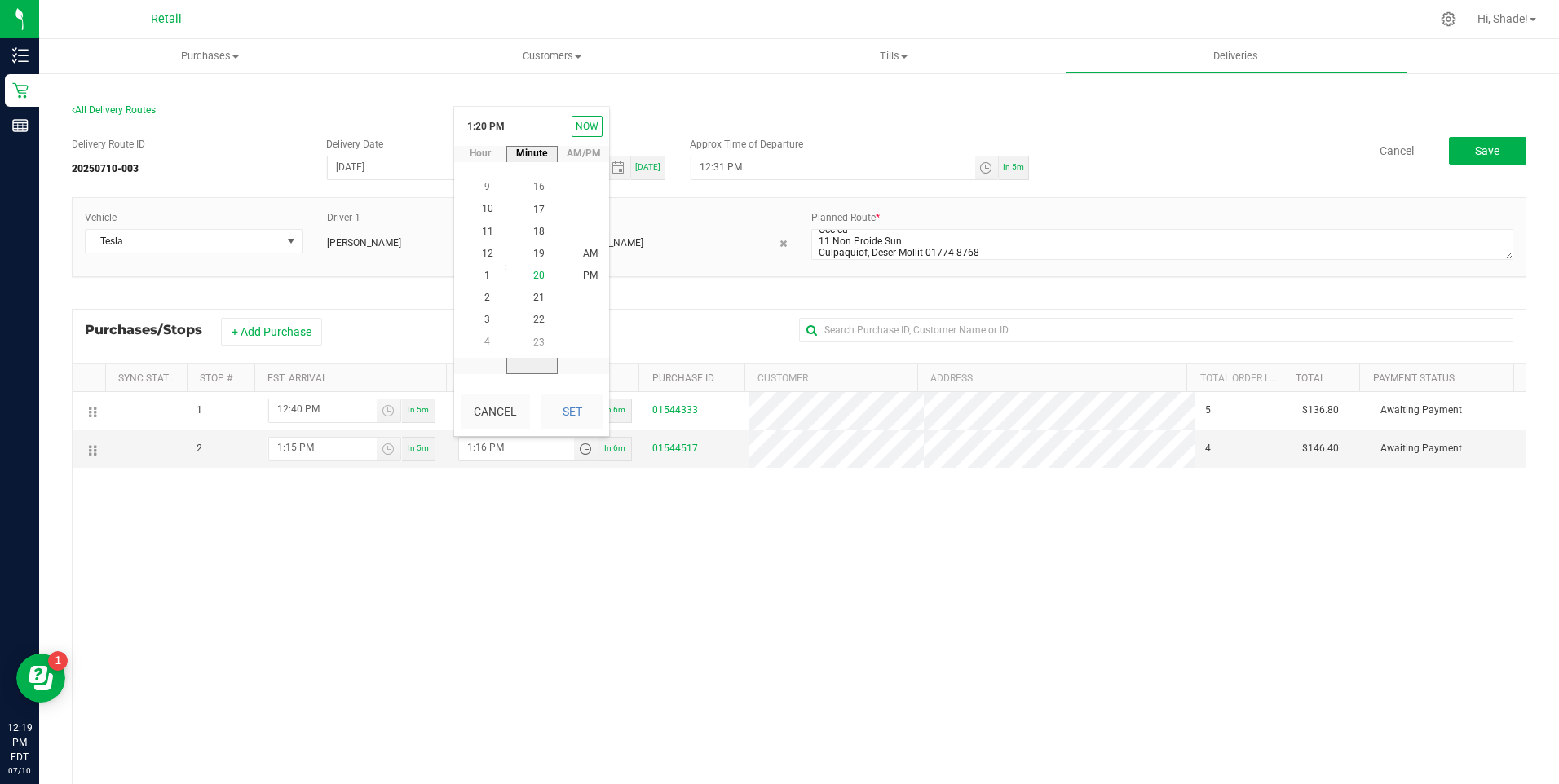 click on "20" at bounding box center [539, 275] 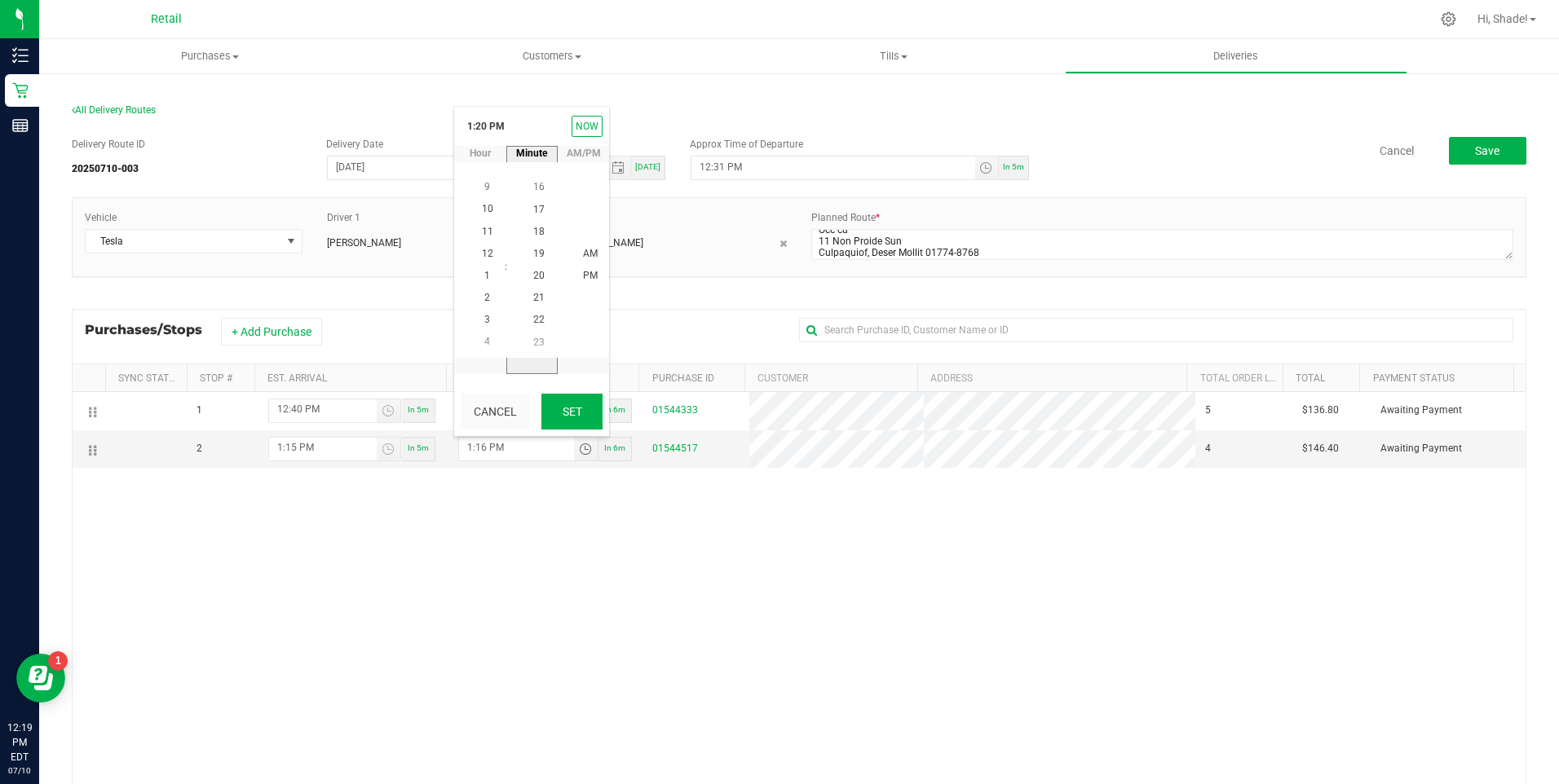 click on "Set" at bounding box center [572, 412] 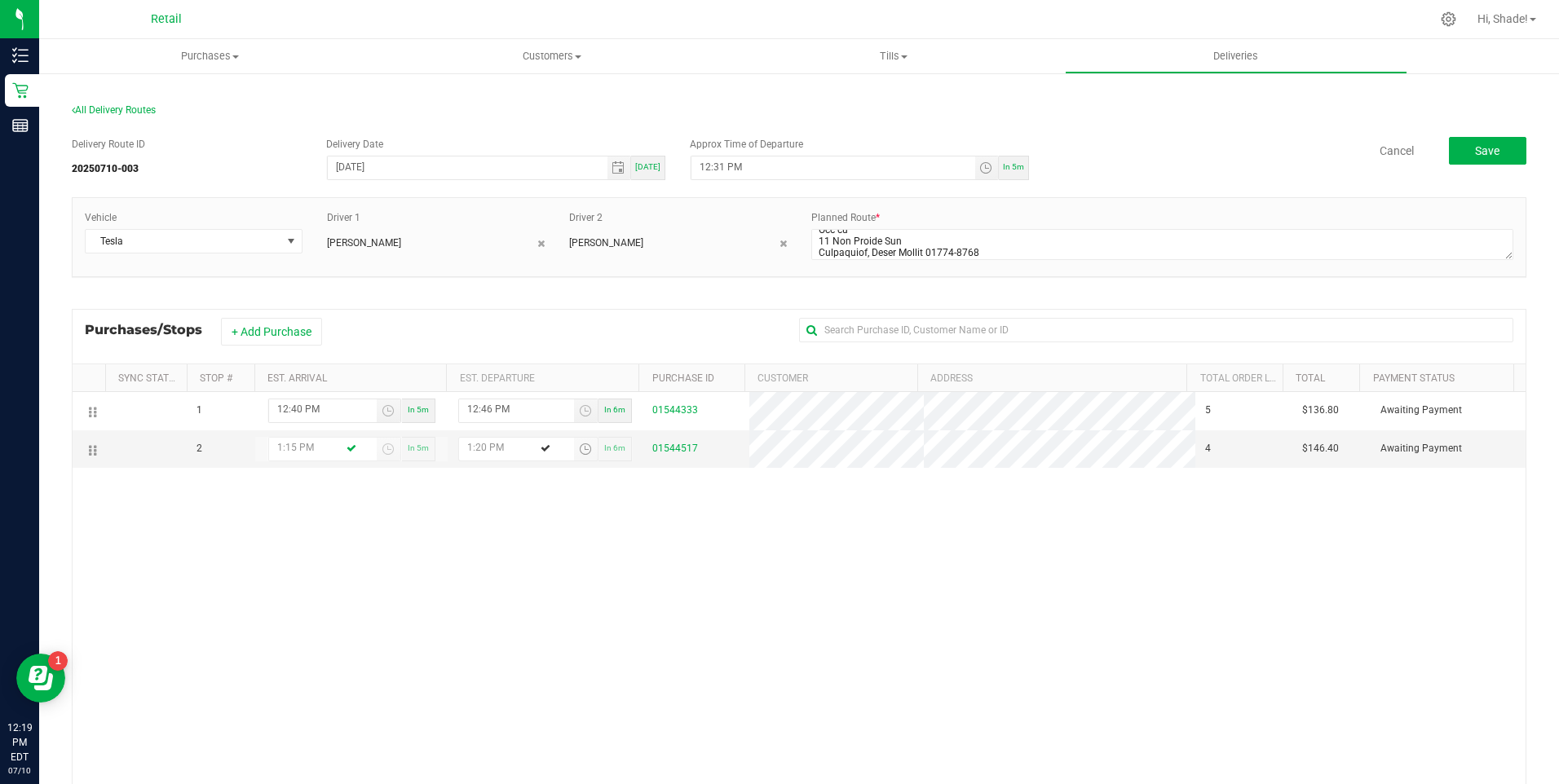 click on "1
12:40 PM In 5m
12:46 PM In 6m
01544333
5 $136.80 Awaiting Payment
2
1:15 PM In 5m
1:20 PM In 6m
01544517
4 $146.40" at bounding box center [799, 639] 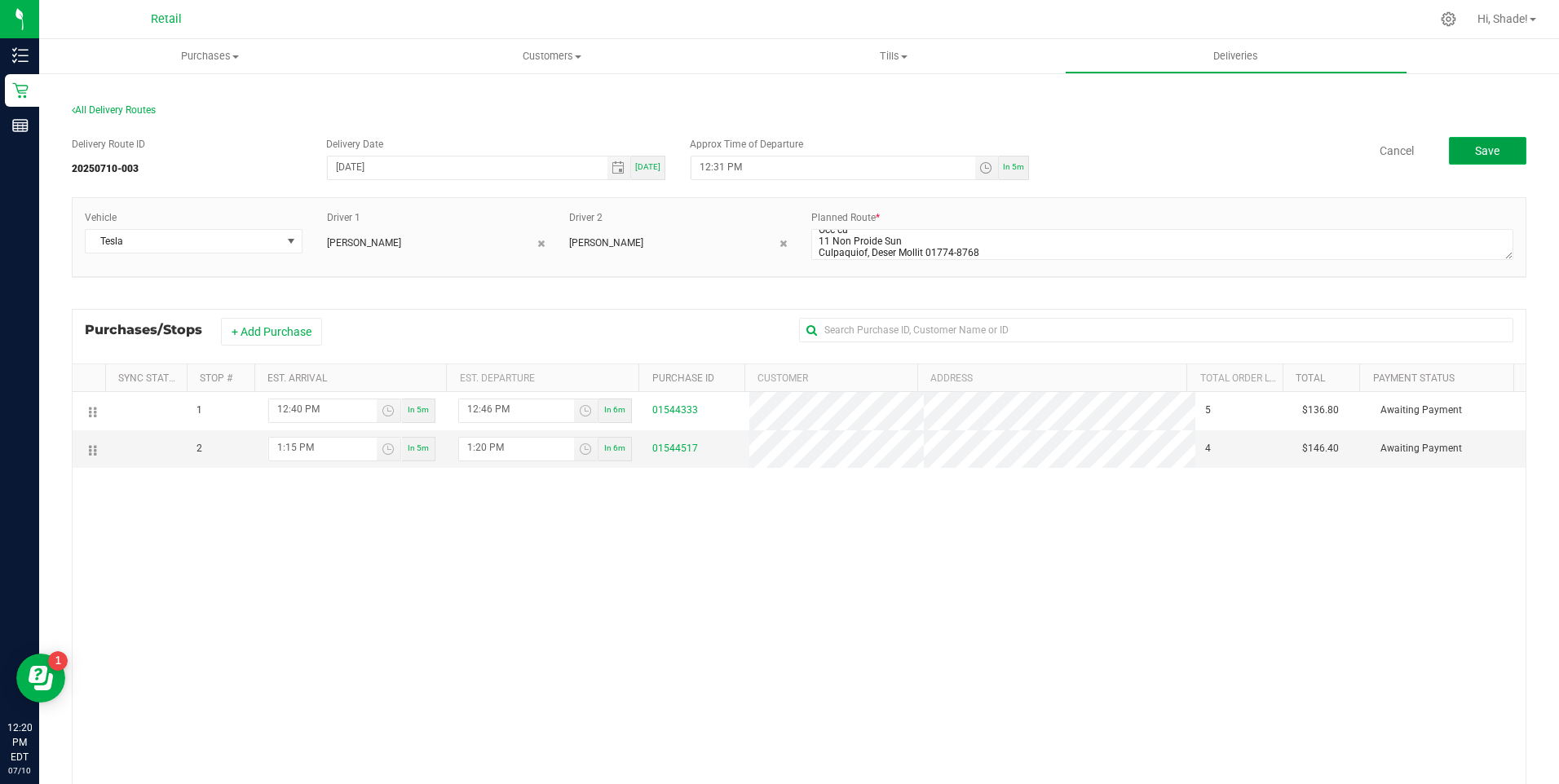 click on "Save" 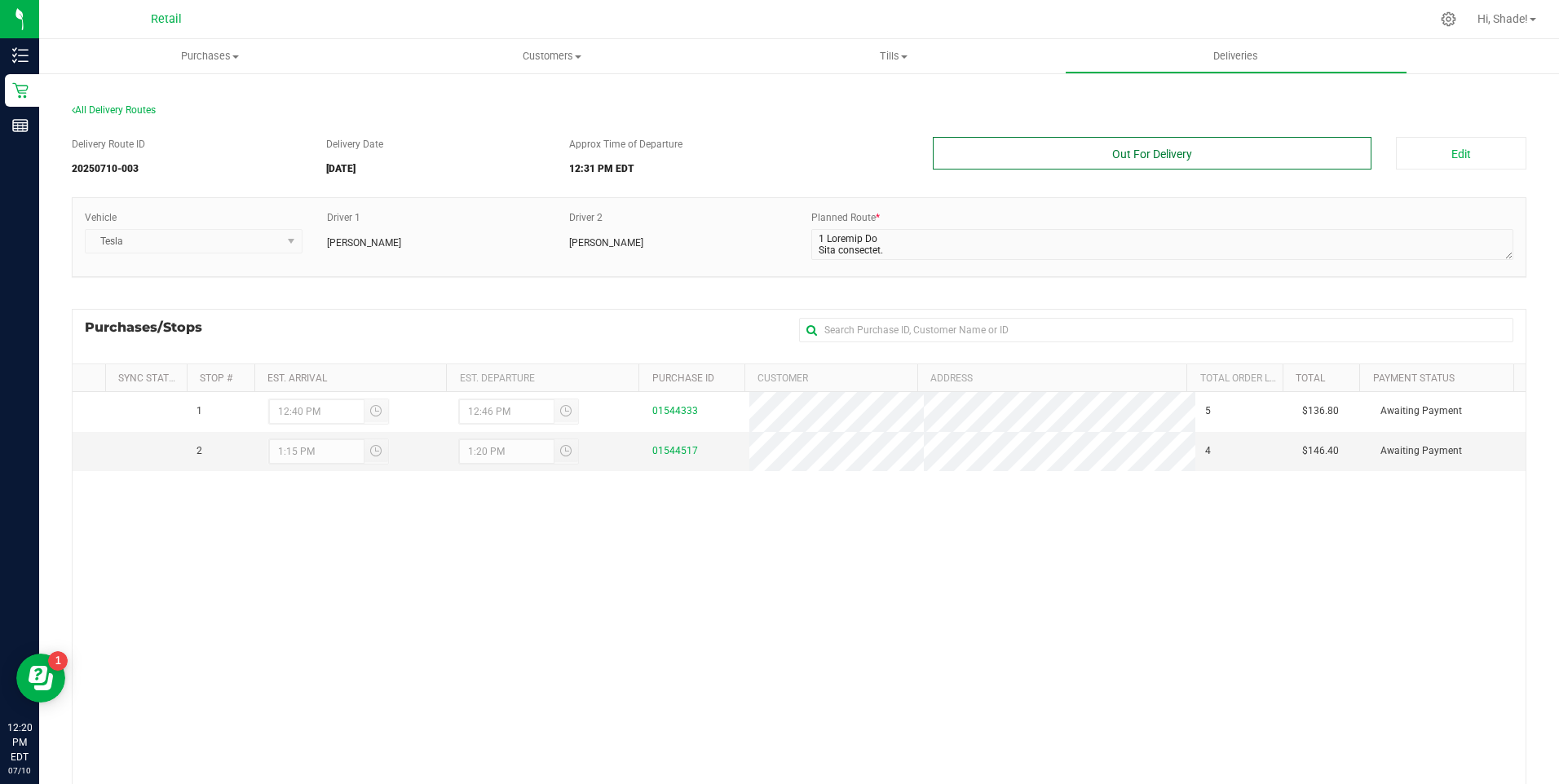 drag, startPoint x: 1146, startPoint y: 151, endPoint x: 1133, endPoint y: 154, distance: 13.341664 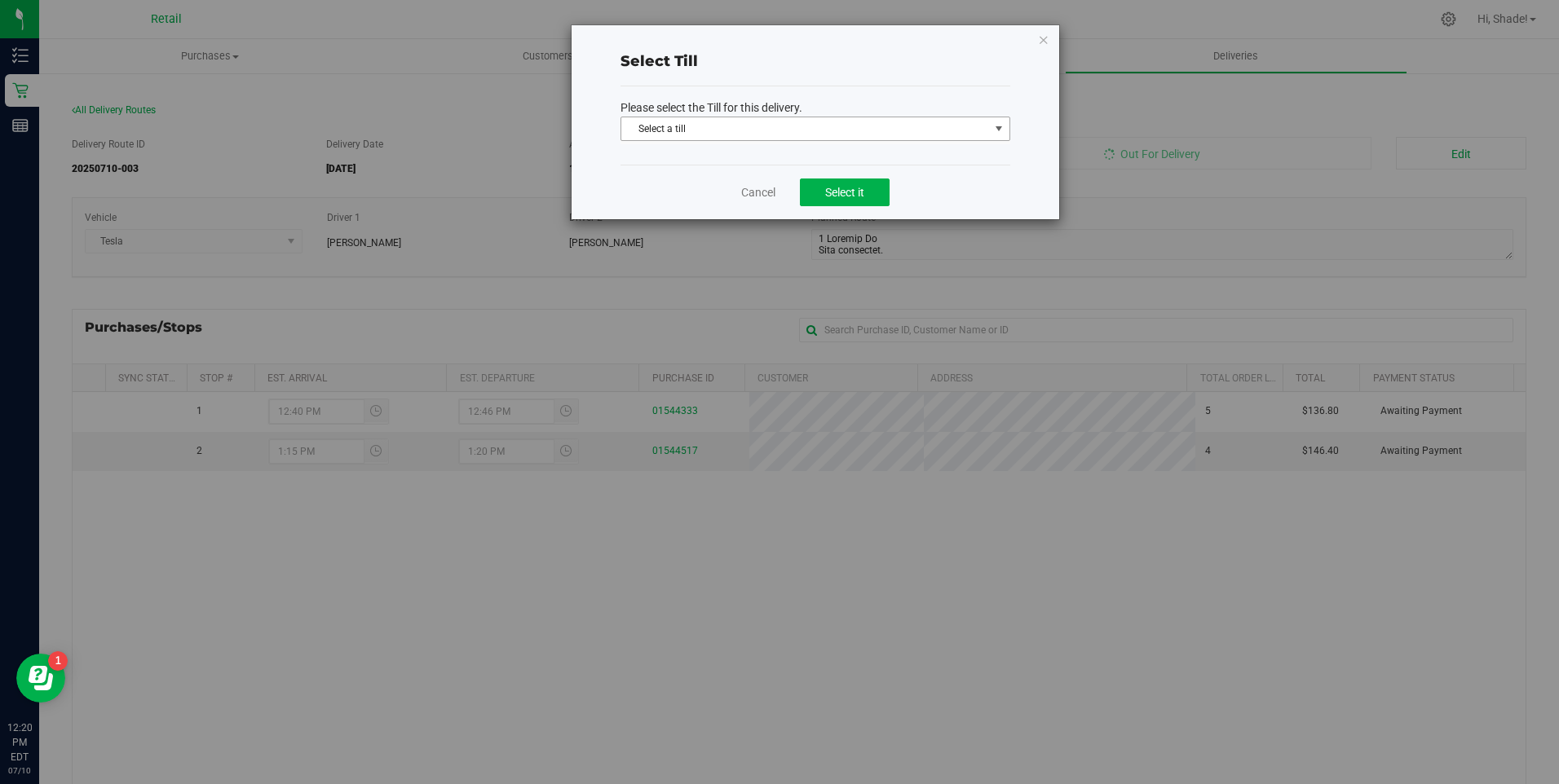 drag, startPoint x: 702, startPoint y: 127, endPoint x: 690, endPoint y: 147, distance: 23.323808 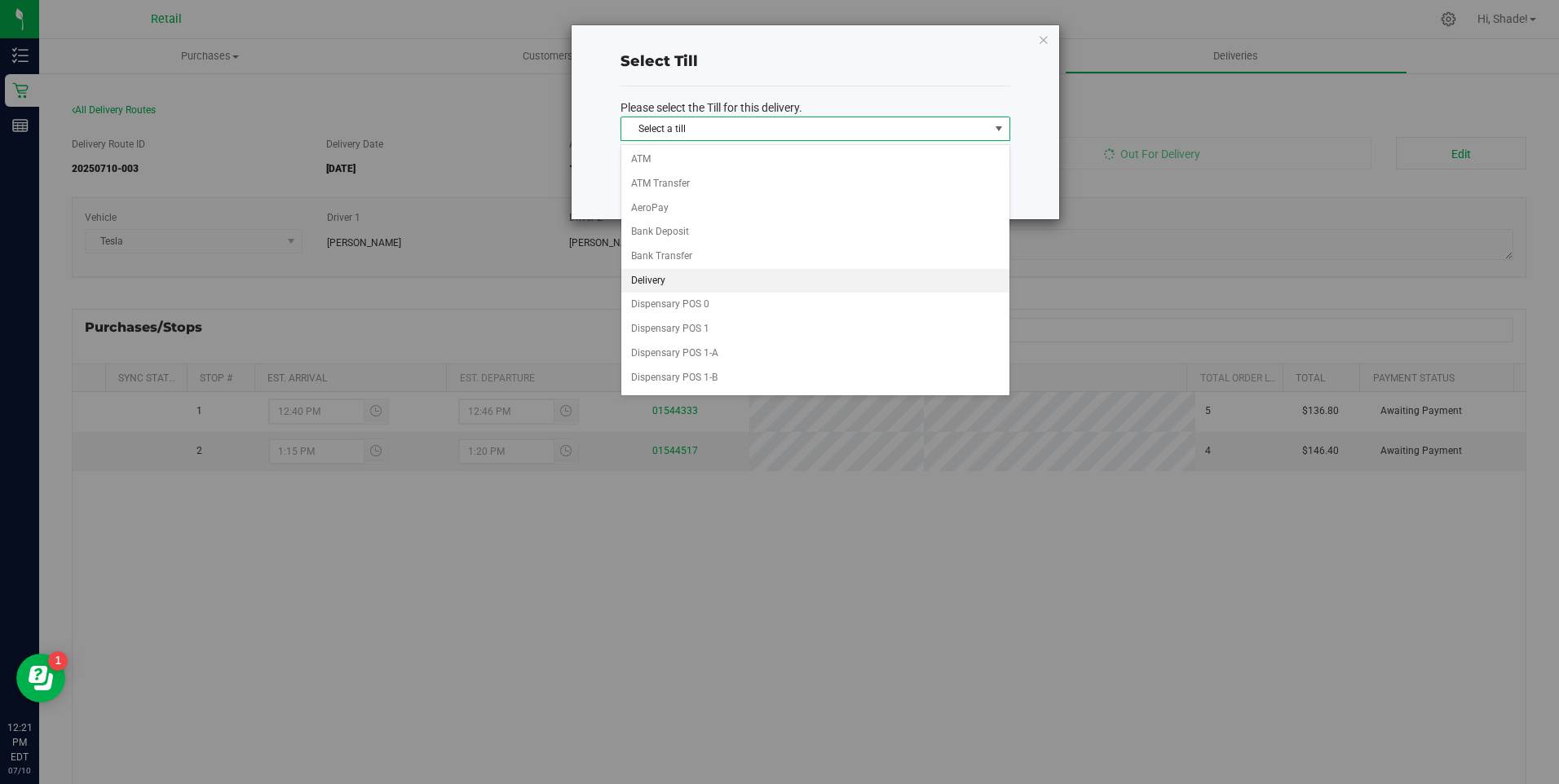 click on "Delivery" at bounding box center [815, 281] 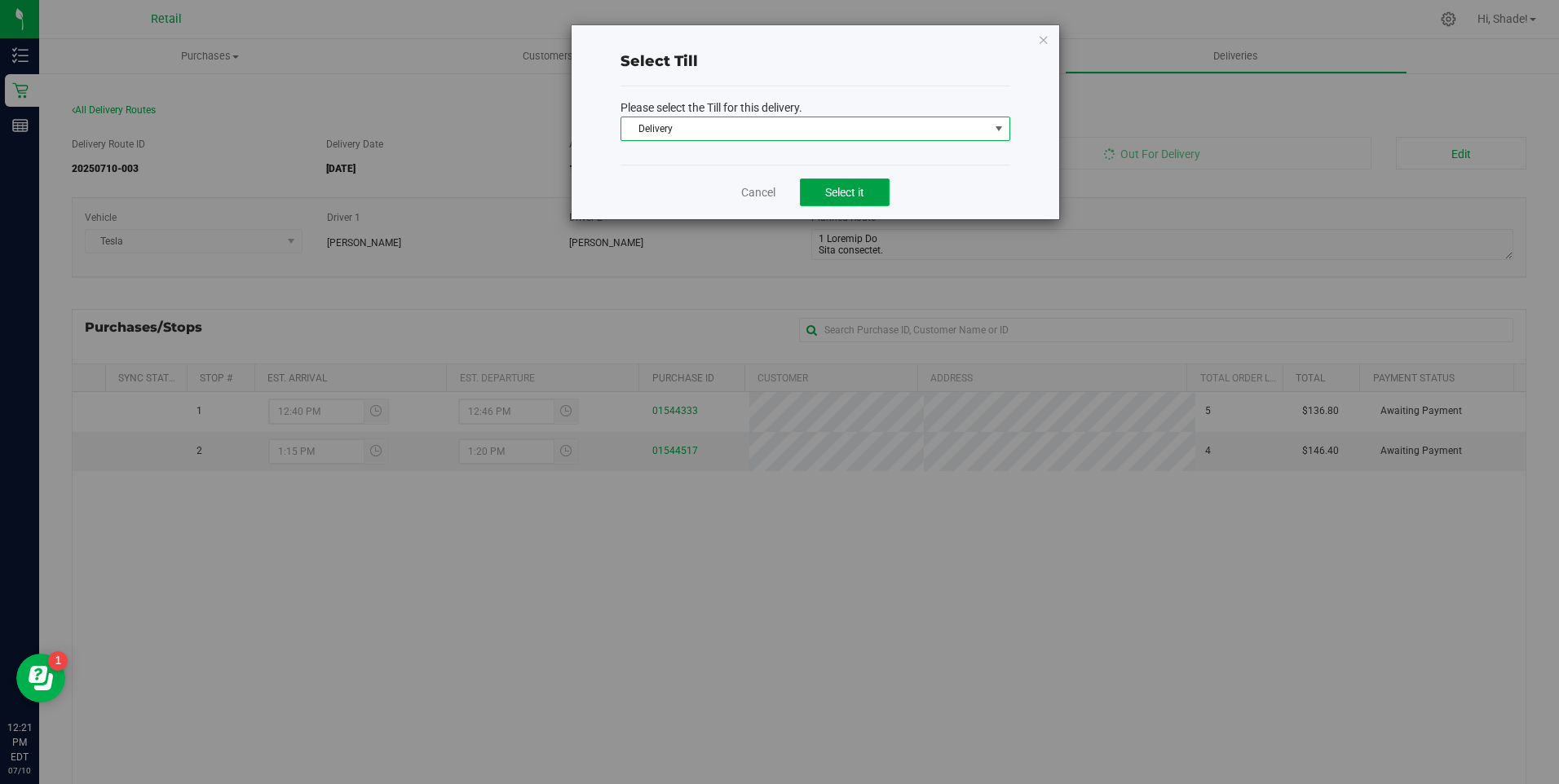 click on "Select it" at bounding box center (845, 192) 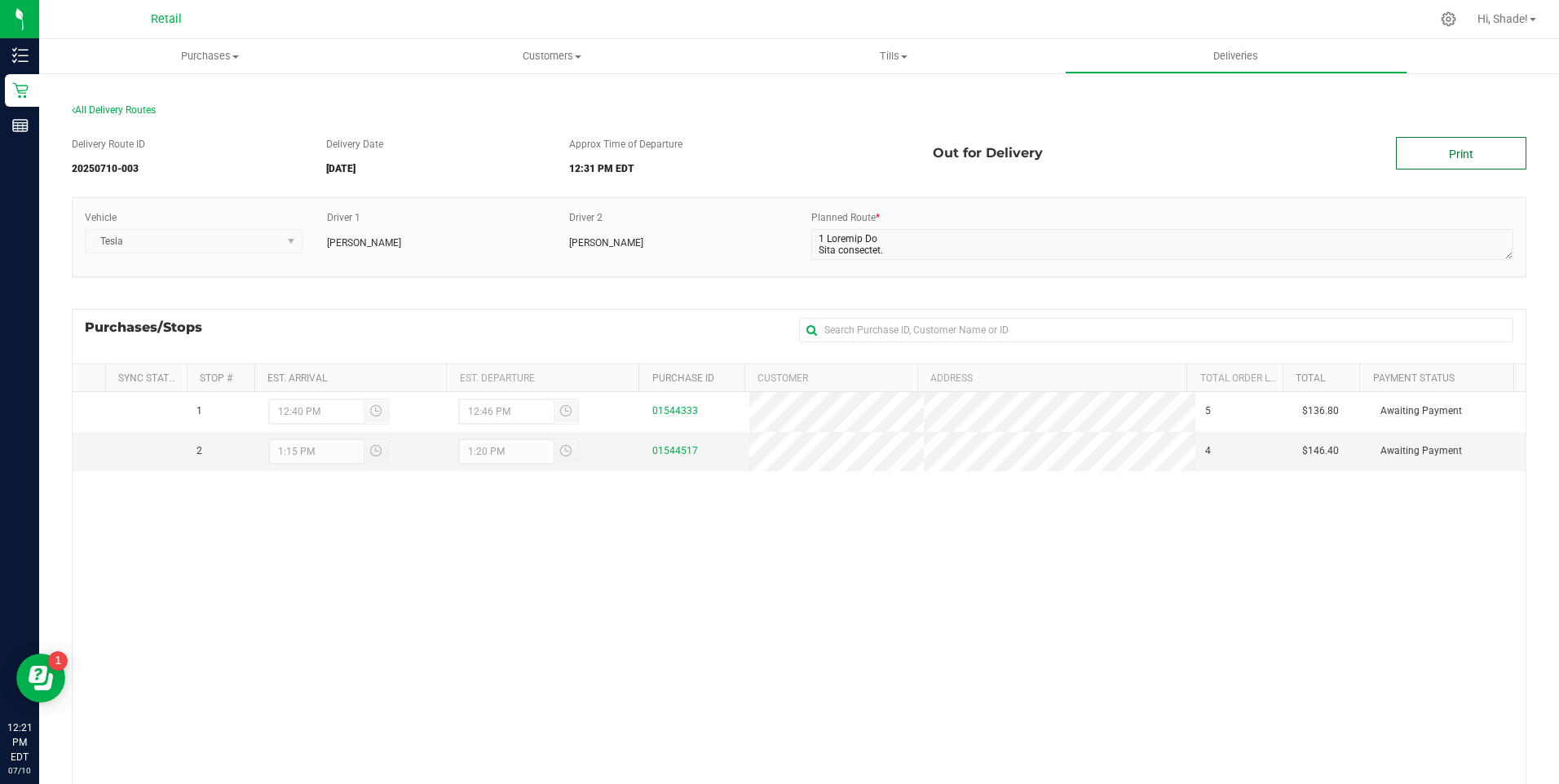 click on "Print" at bounding box center (1461, 153) 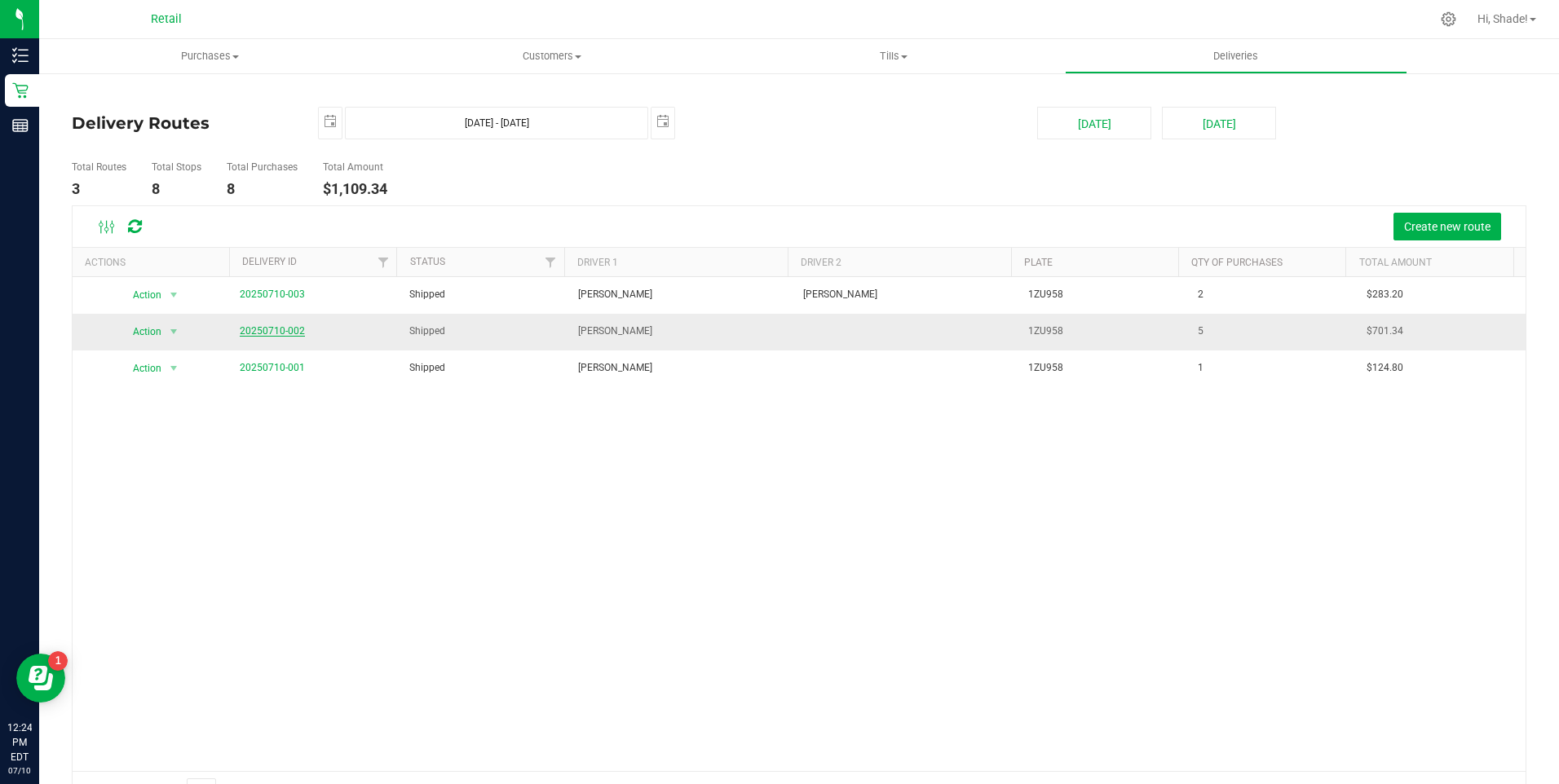 click on "20250710-002" at bounding box center [272, 331] 